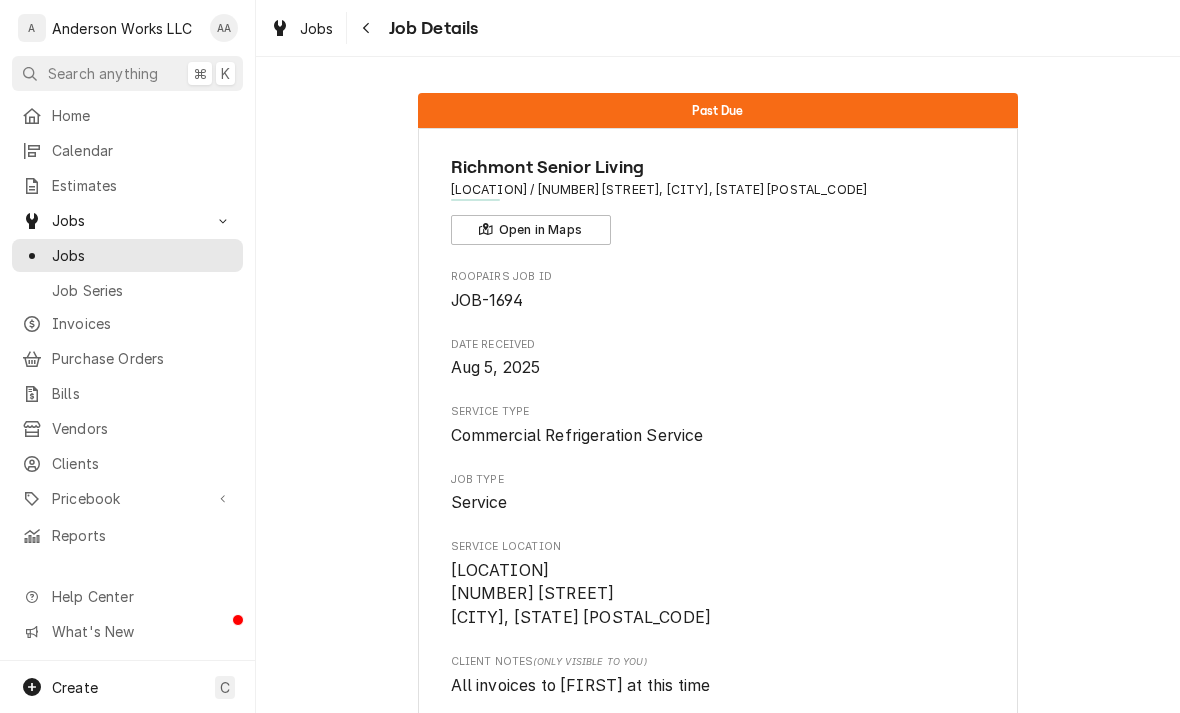 scroll, scrollTop: 0, scrollLeft: 0, axis: both 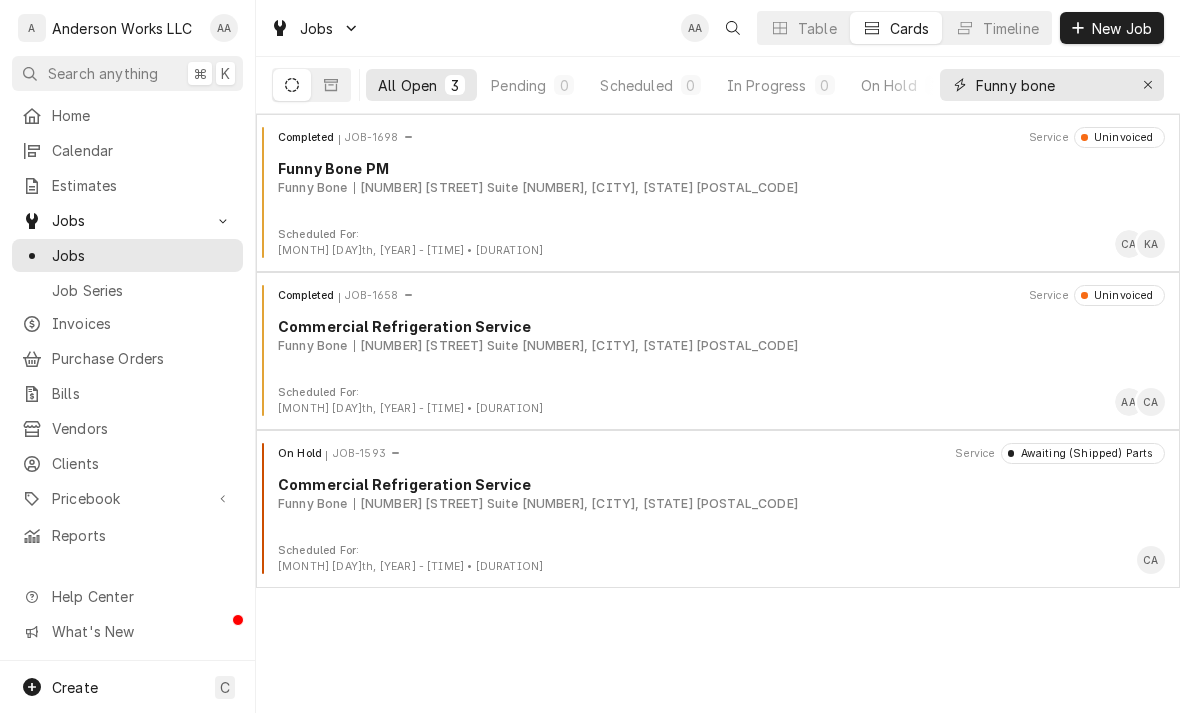 click at bounding box center [1148, 85] 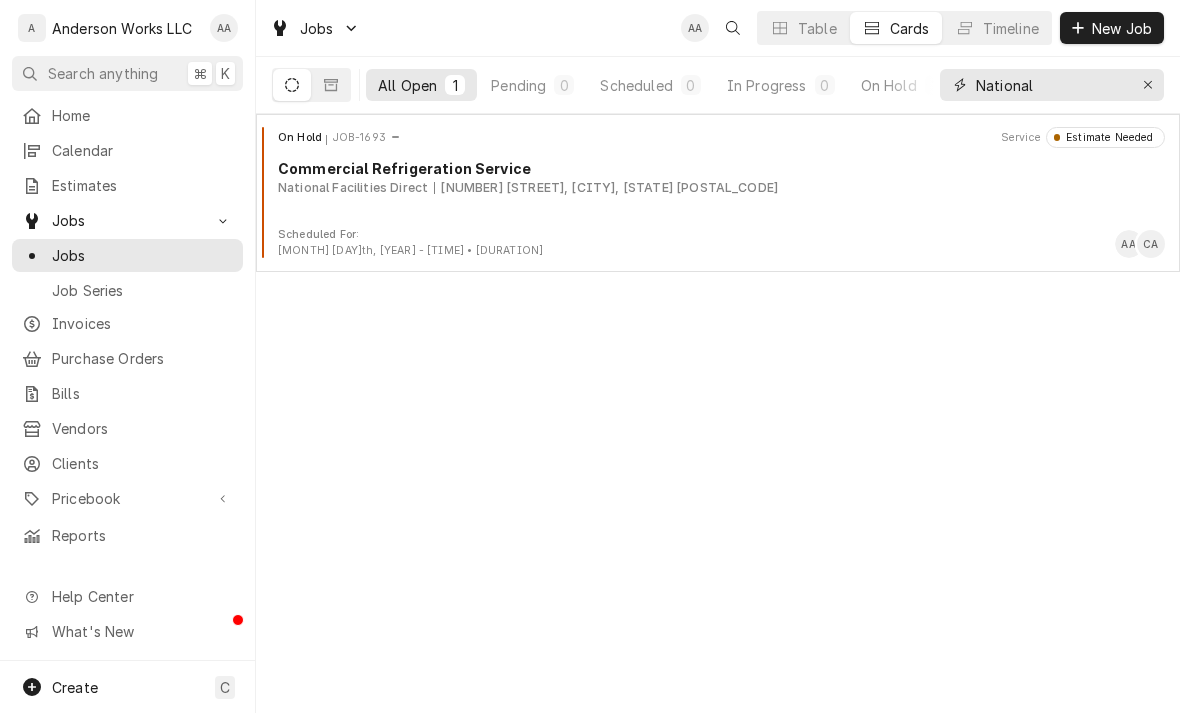 type on "National" 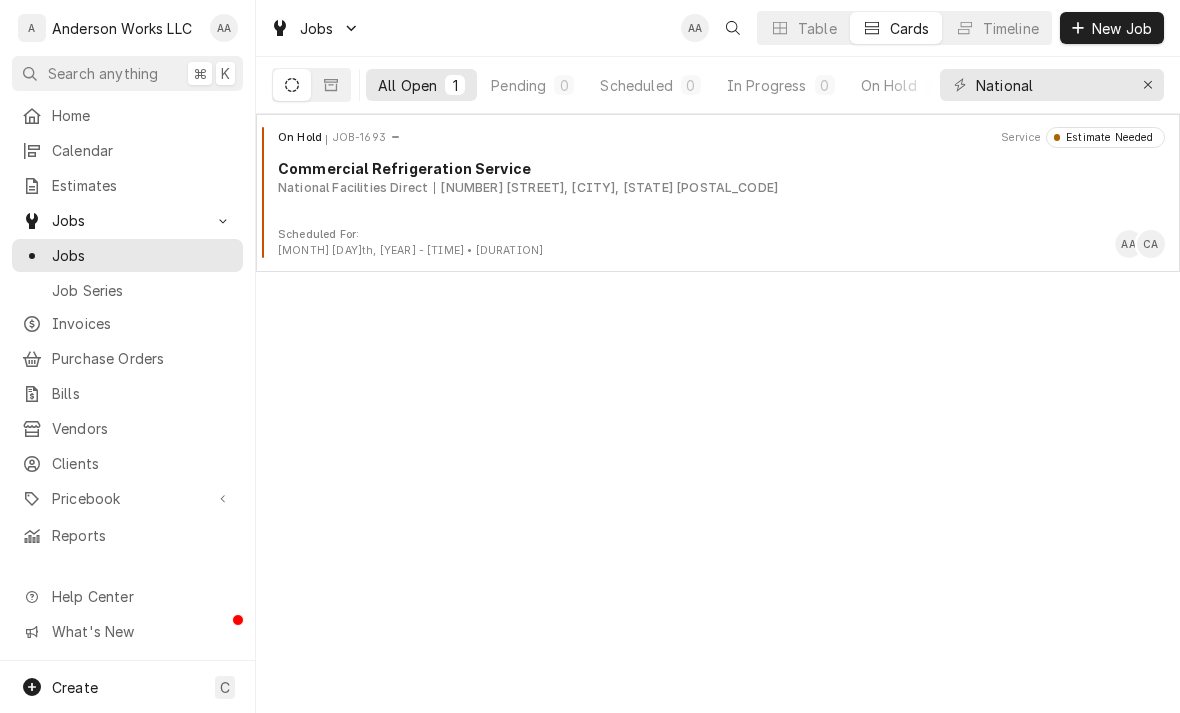 click on "On Hold JOB-1693 Service Estimate Needed Commercial Refrigeration Service National Facilities Direct [NUMBER] [STREET], [CITY], [STATE] [POSTAL_CODE]" at bounding box center (718, 177) 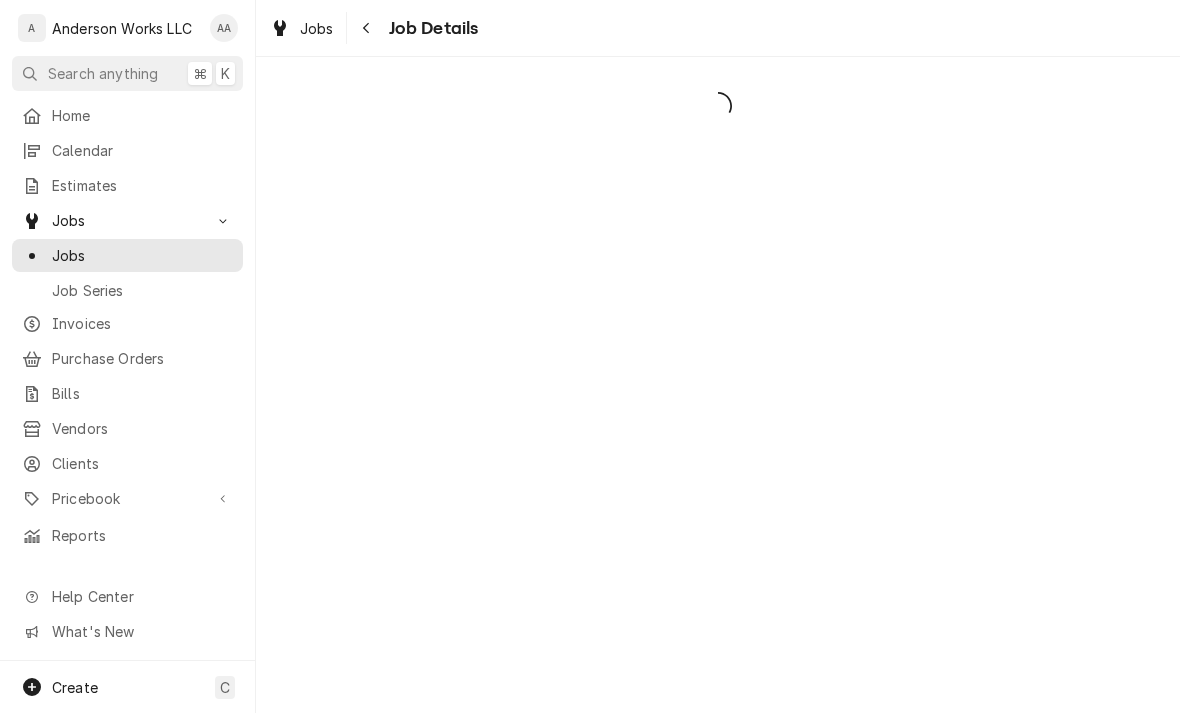 scroll, scrollTop: 0, scrollLeft: 0, axis: both 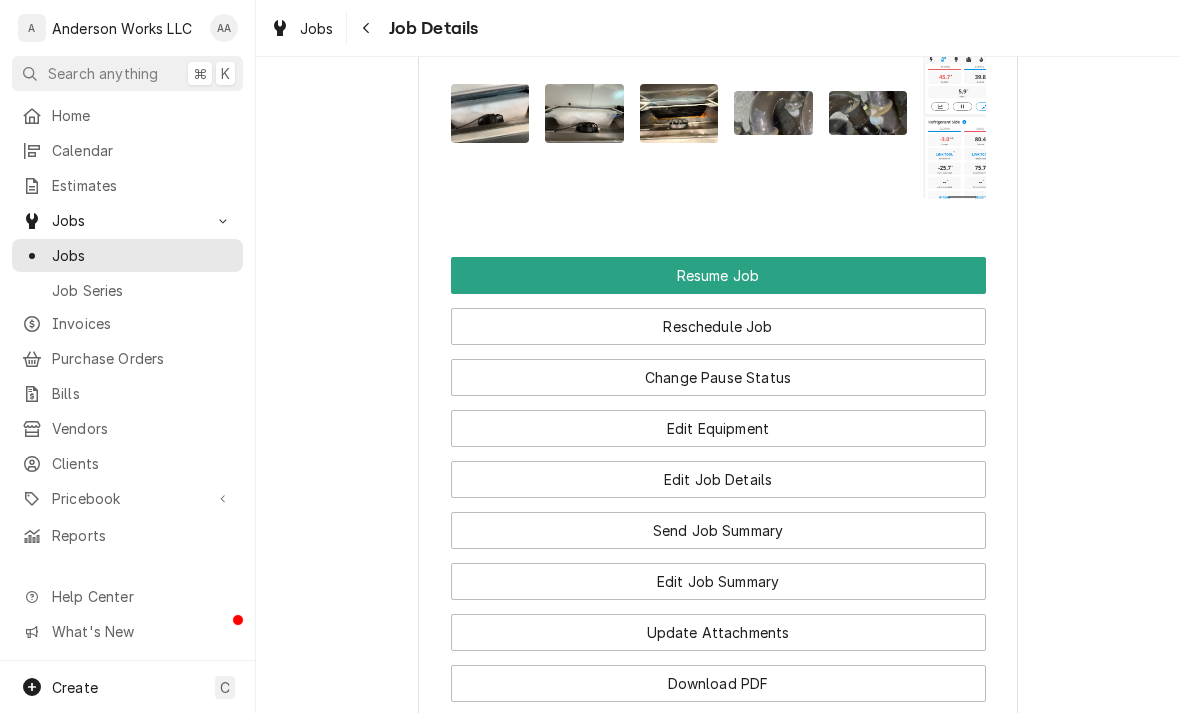 click on "Edit Job Summary" at bounding box center [718, 581] 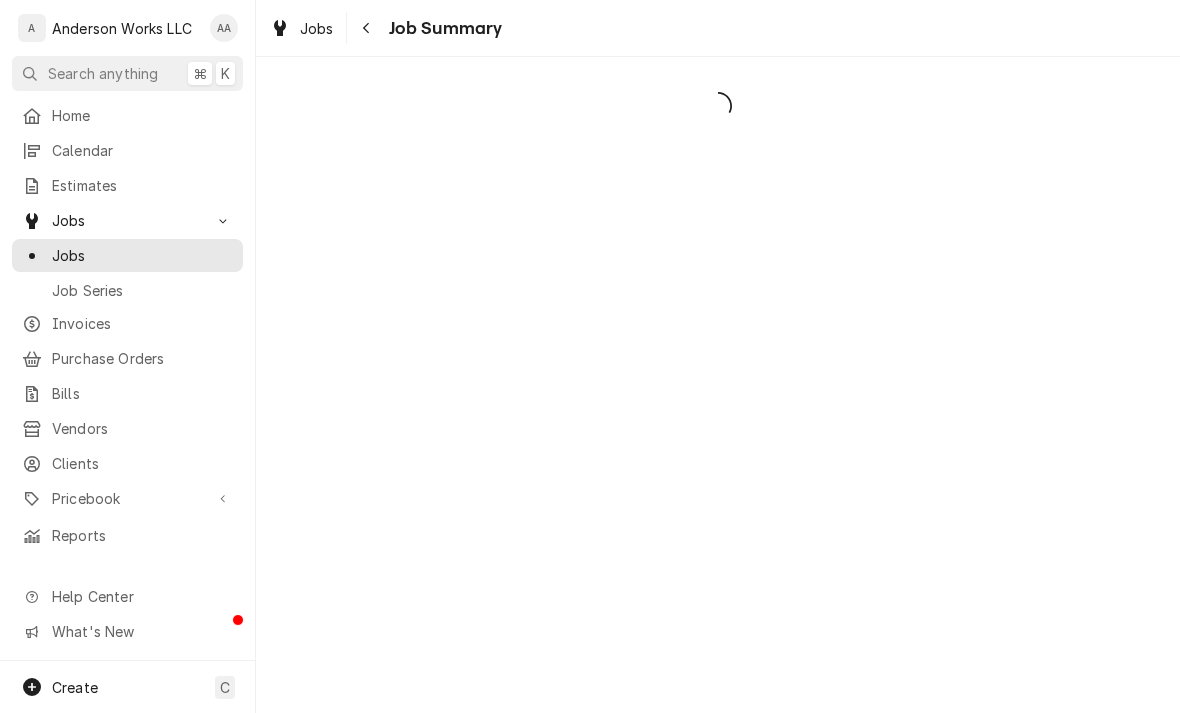 scroll, scrollTop: 0, scrollLeft: 0, axis: both 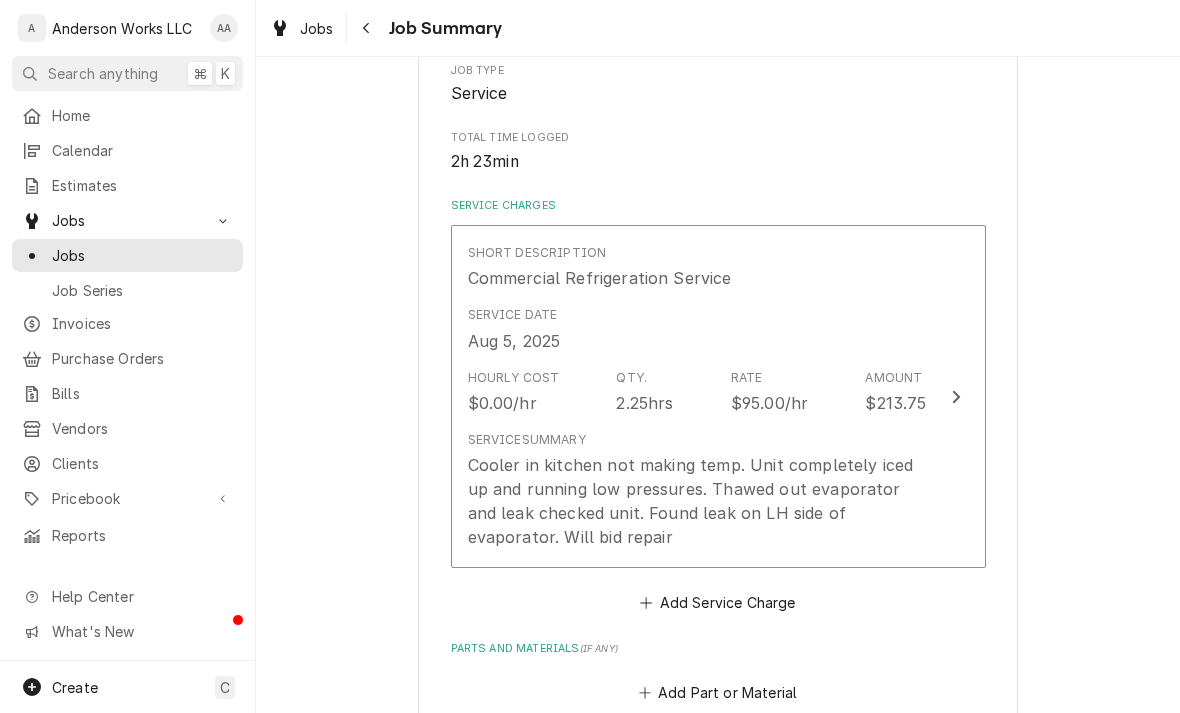 click on "Cooler in kitchen not making temp. Unit completely iced up and running low pressures. Thawed out evaporator and leak checked unit. Found leak on LH side of evaporator. Will bid repair" at bounding box center [697, 501] 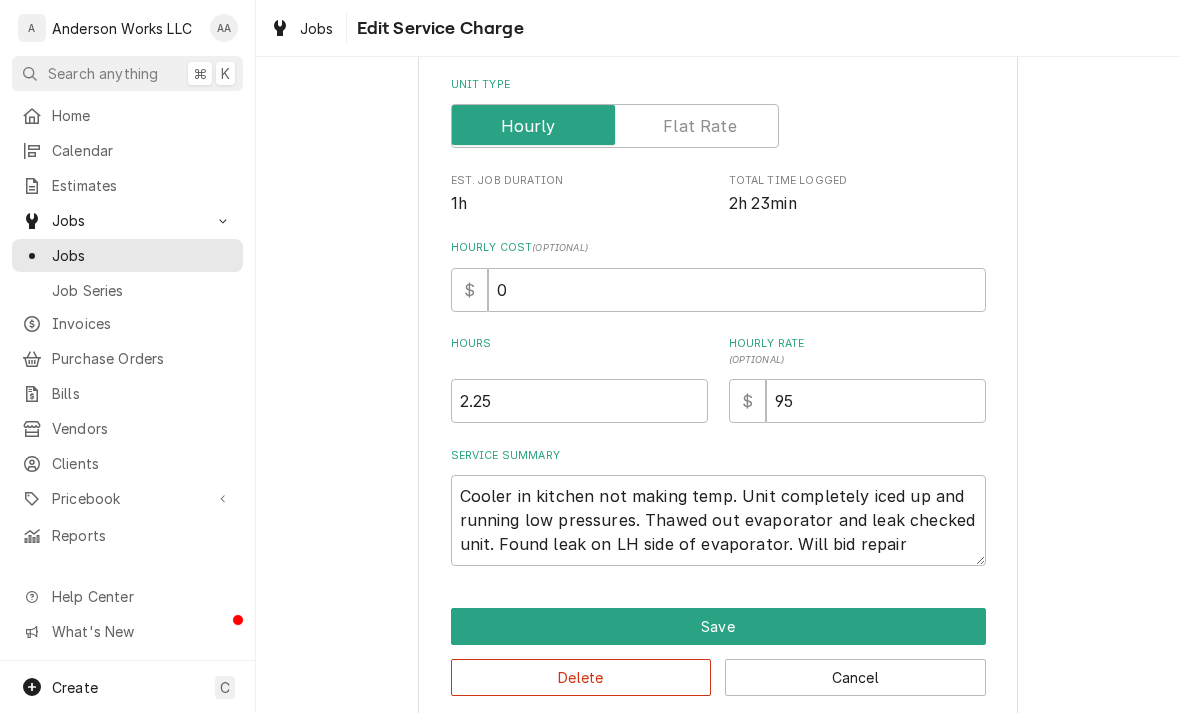 type on "x" 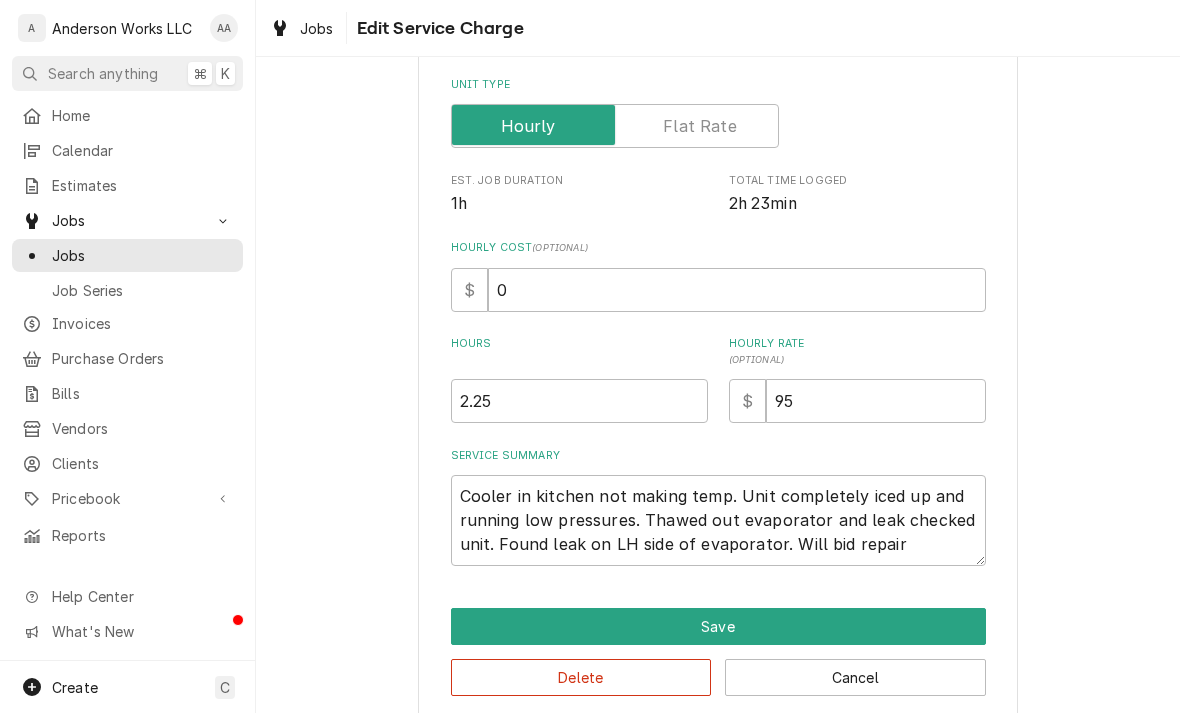 scroll, scrollTop: 333, scrollLeft: 0, axis: vertical 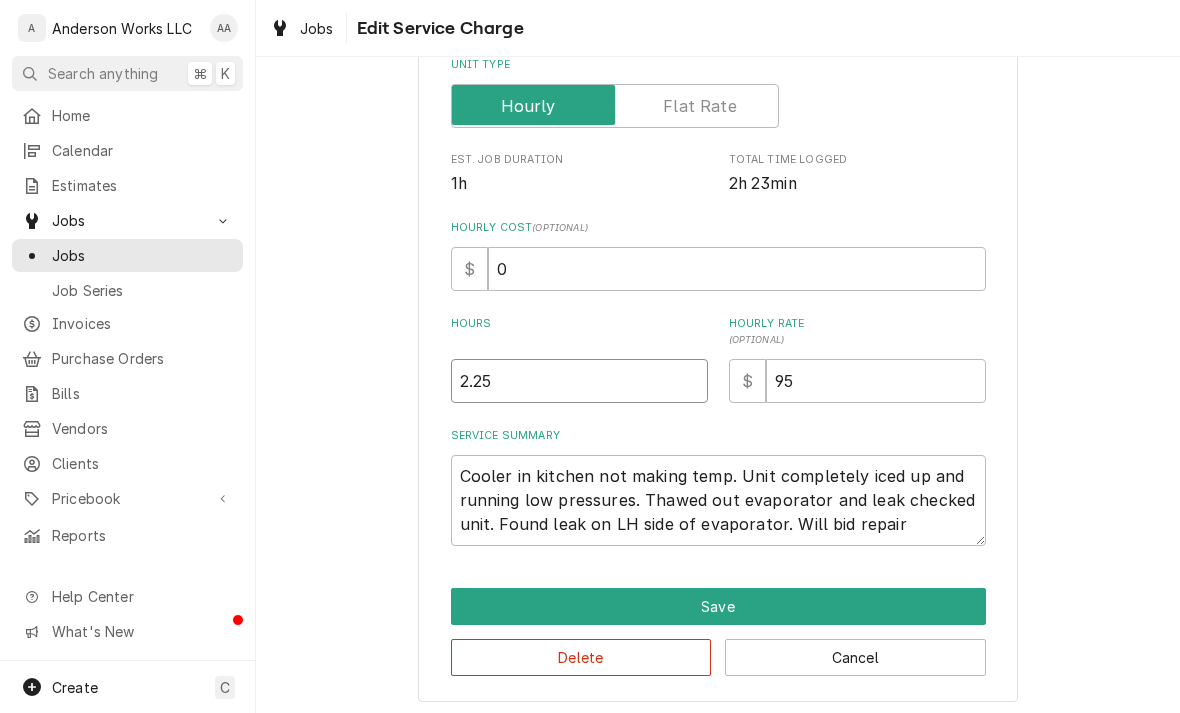 click on "2.25" at bounding box center (579, 381) 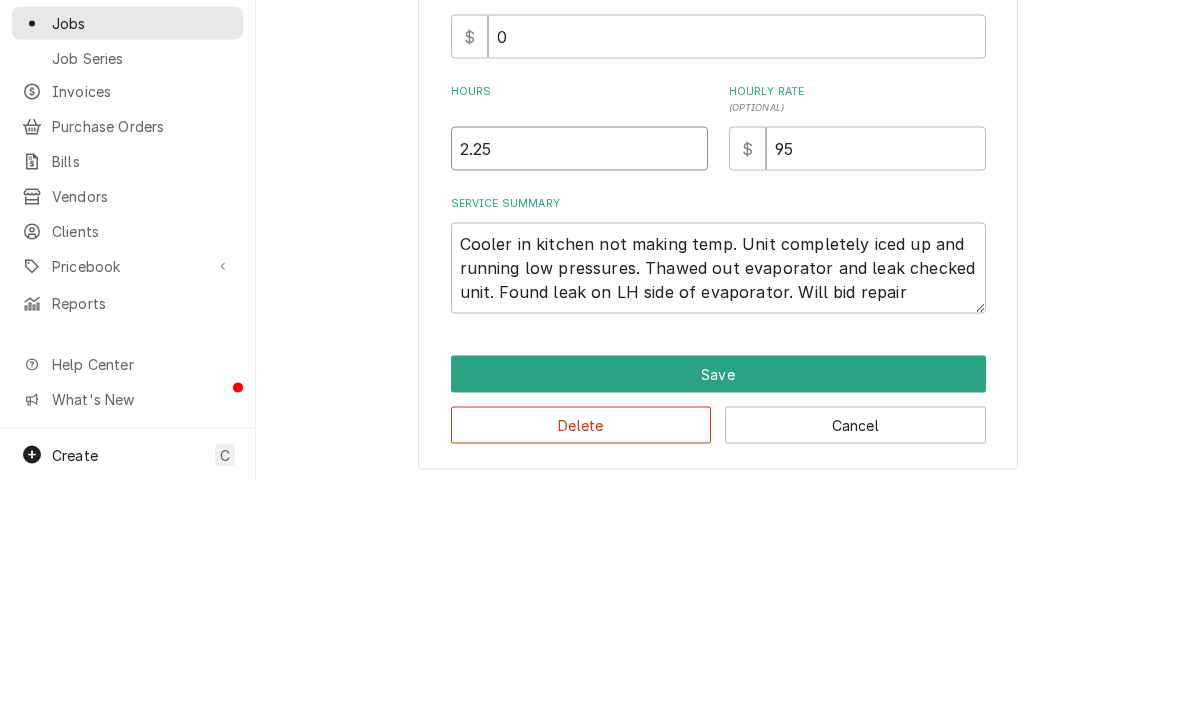 type on "2.2" 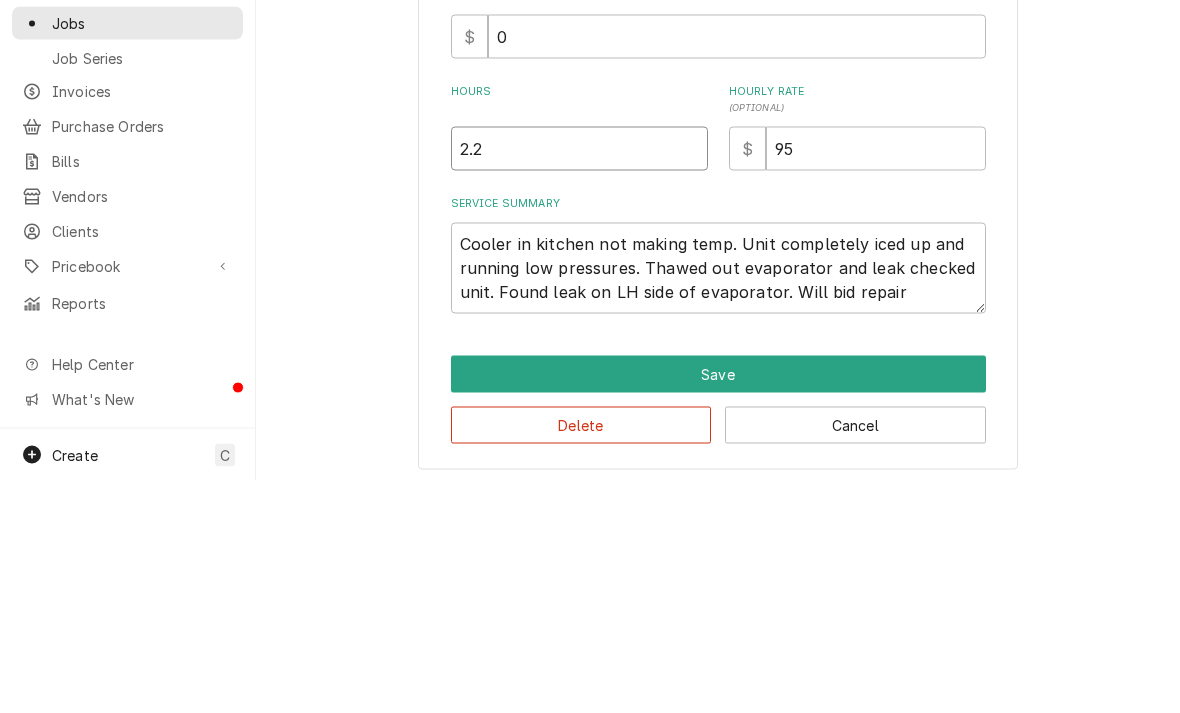 type on "x" 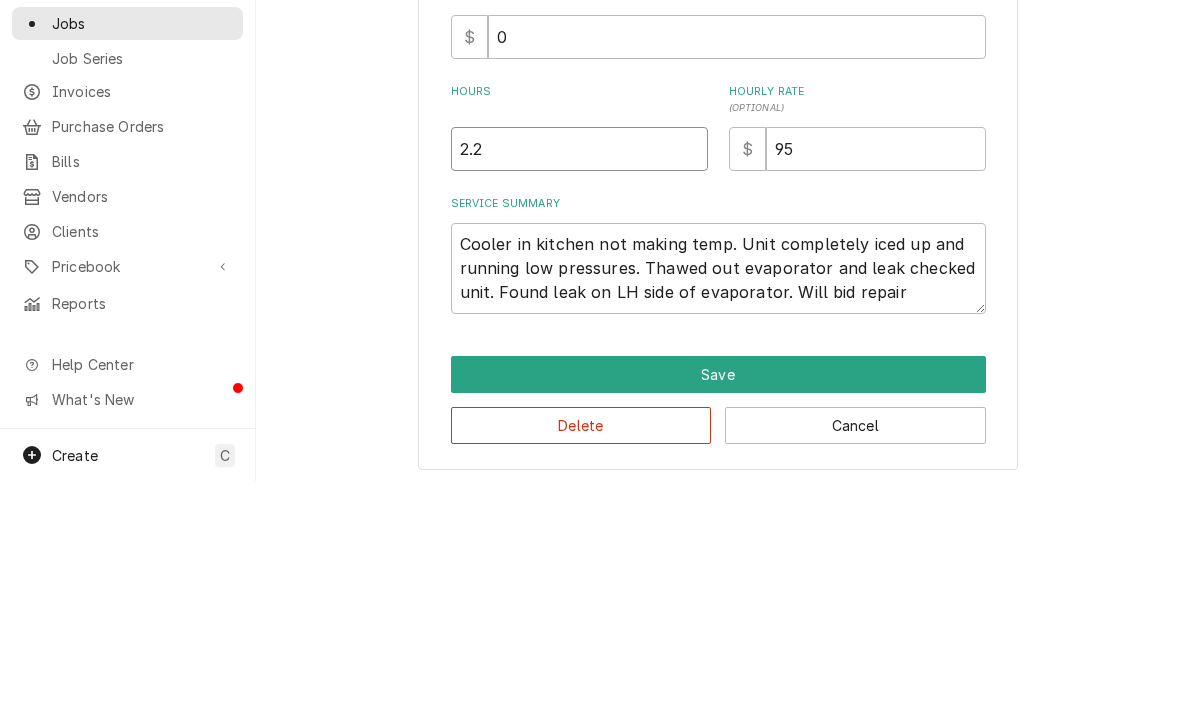 type on "2" 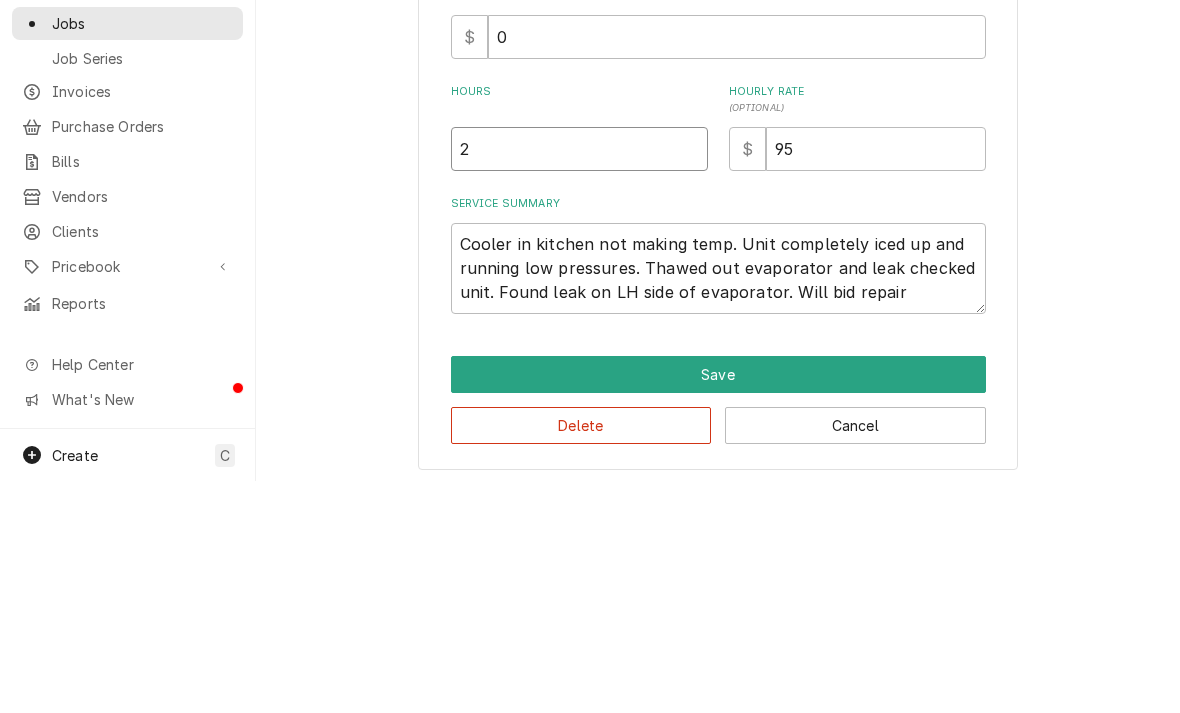 type on "x" 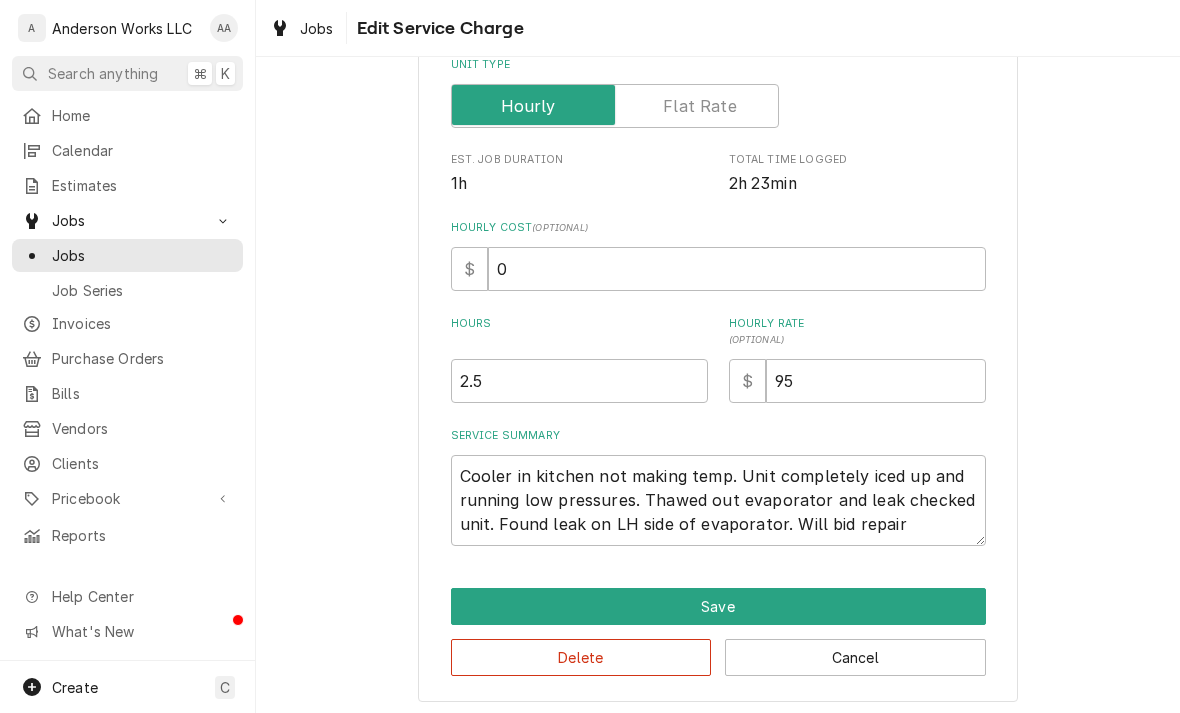 click on "Save" at bounding box center [718, 606] 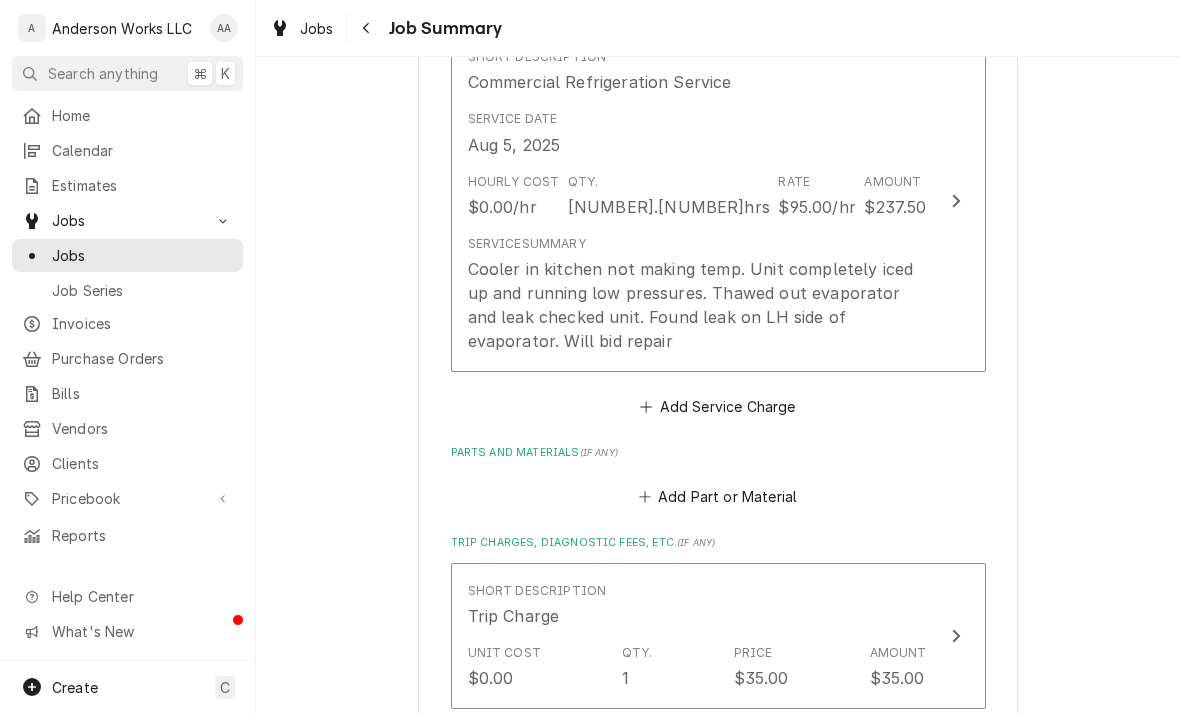 scroll, scrollTop: 578, scrollLeft: 0, axis: vertical 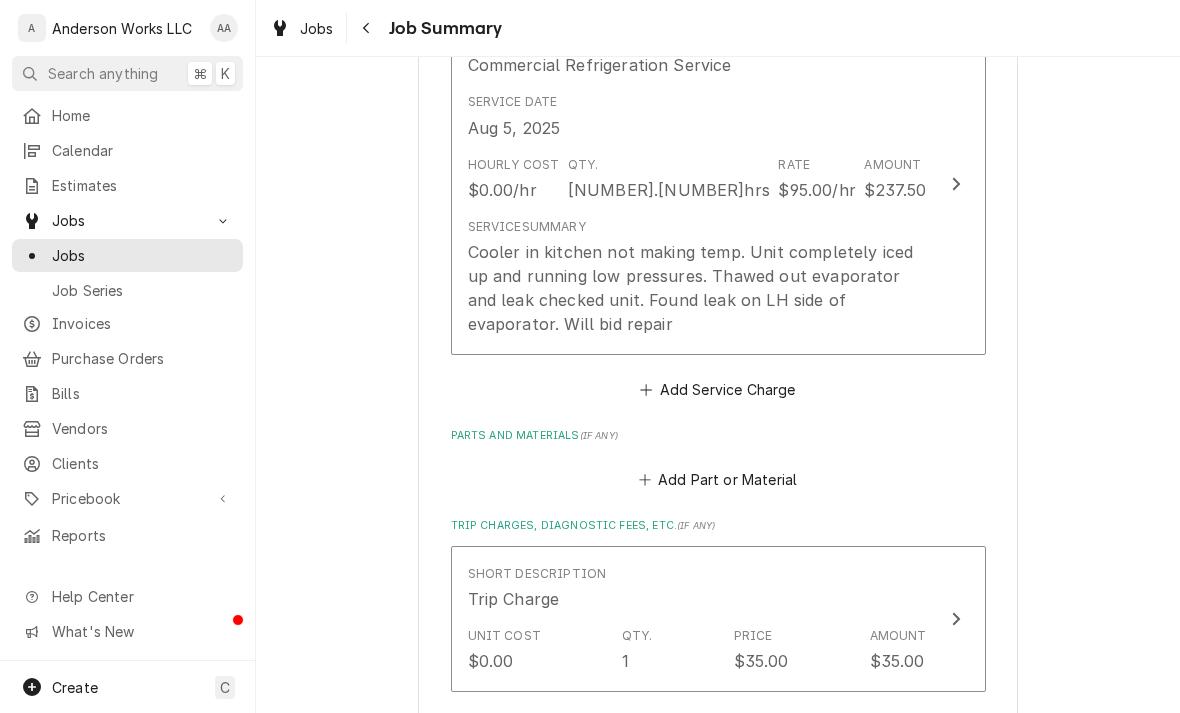 click on "Add Service Charge" at bounding box center [718, 389] 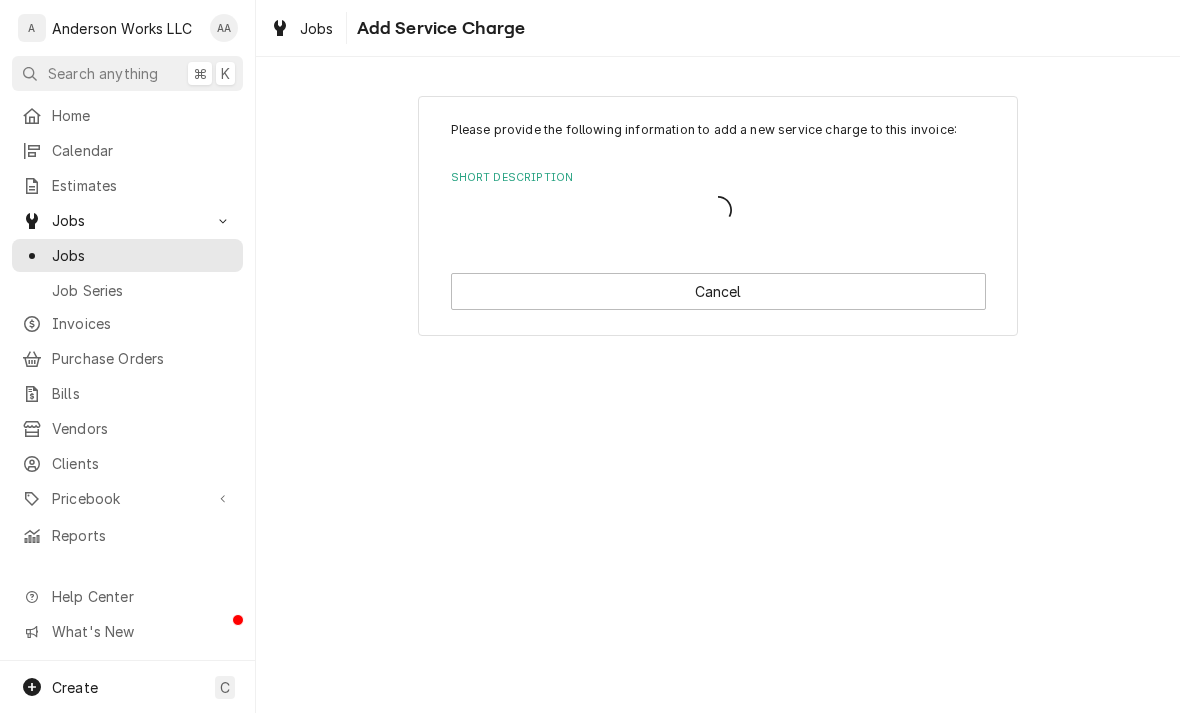 scroll, scrollTop: 0, scrollLeft: 0, axis: both 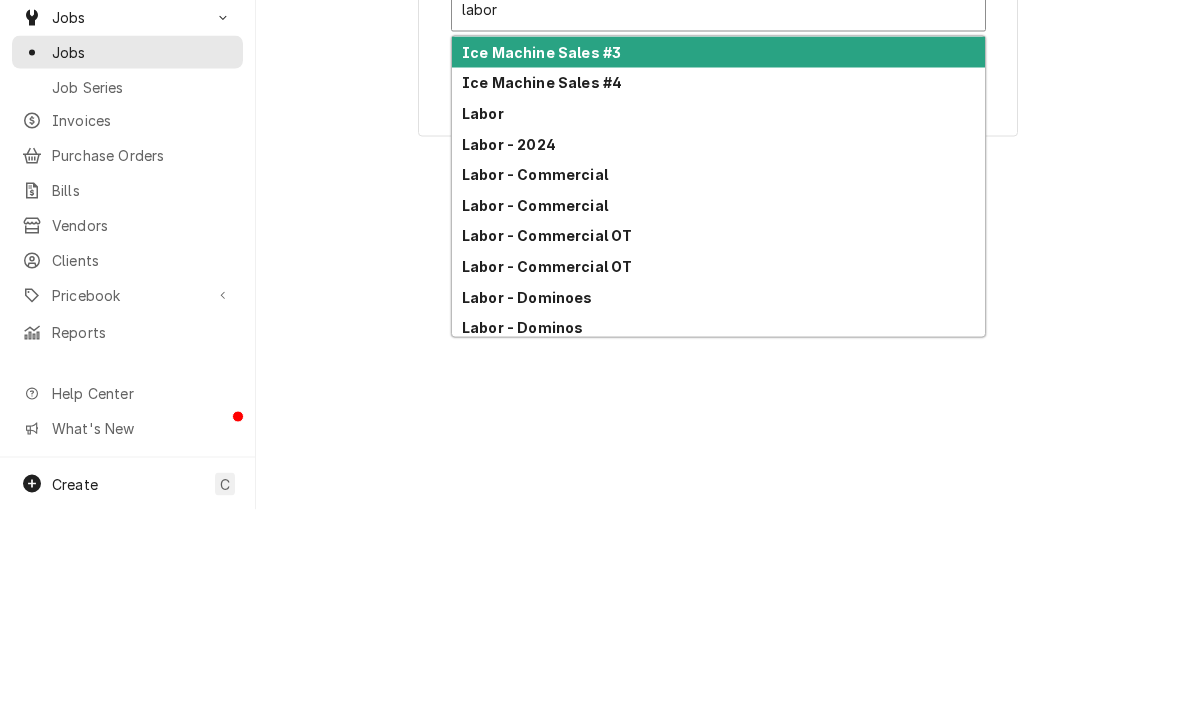 click on "Labor - Commercial" at bounding box center [535, 377] 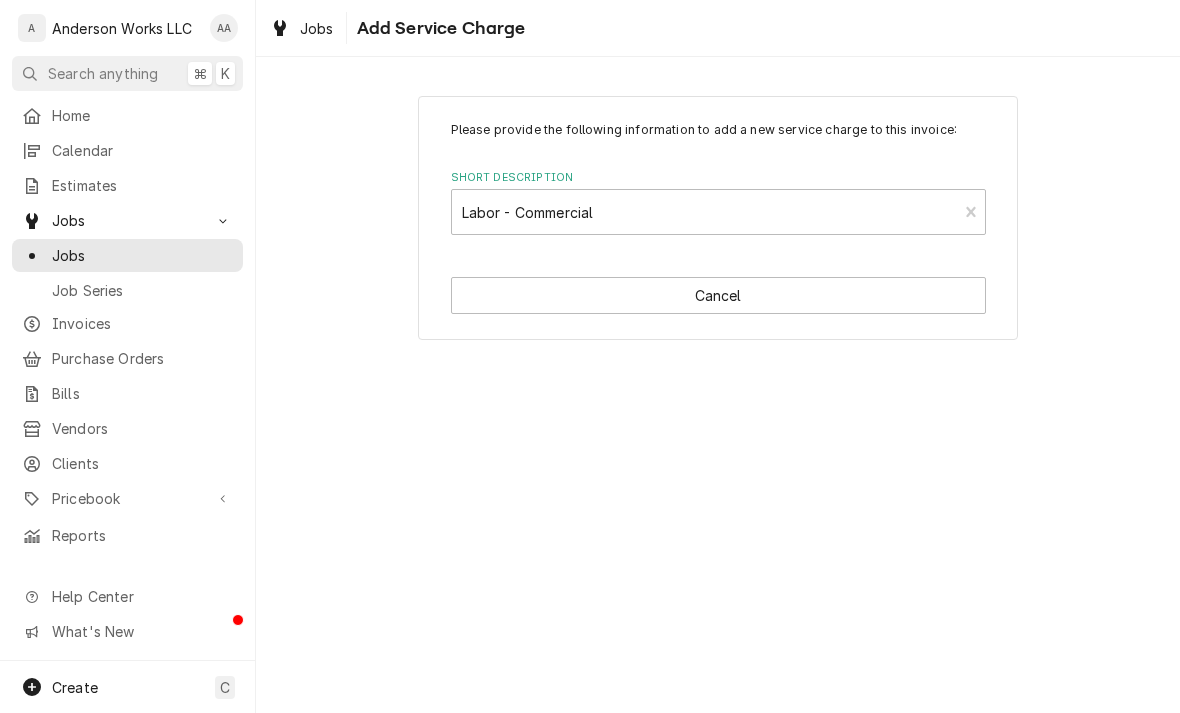 type on "x" 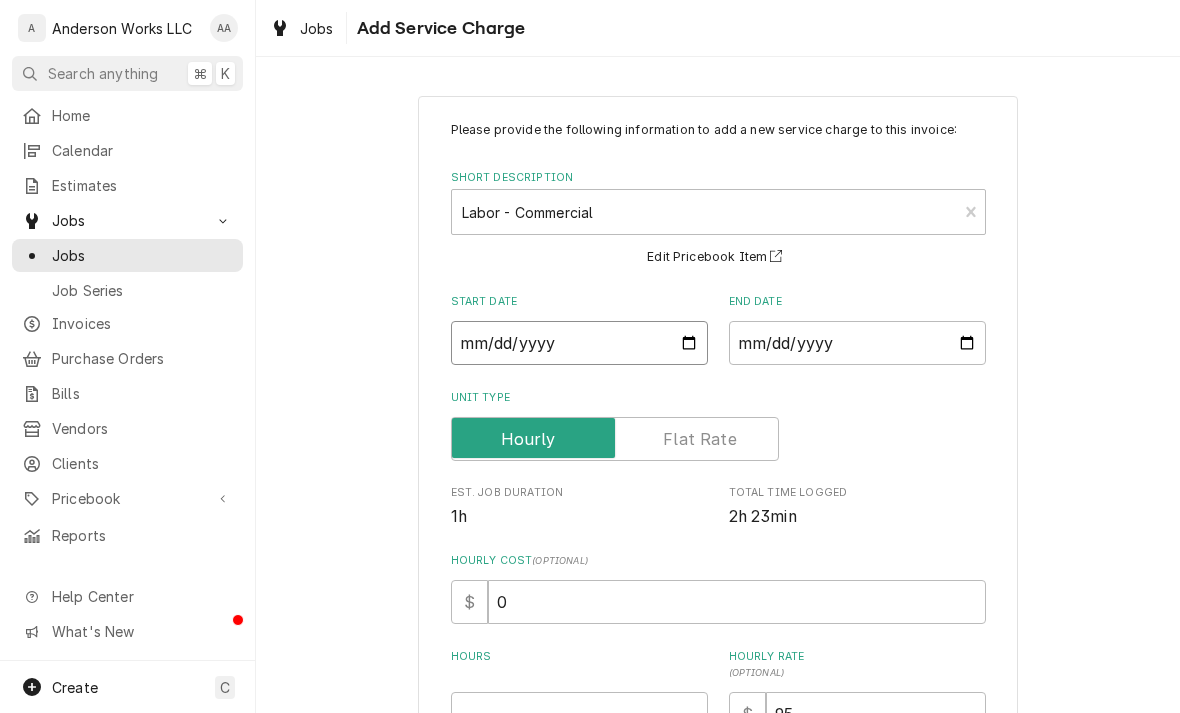 click on "Start Date" at bounding box center (579, 343) 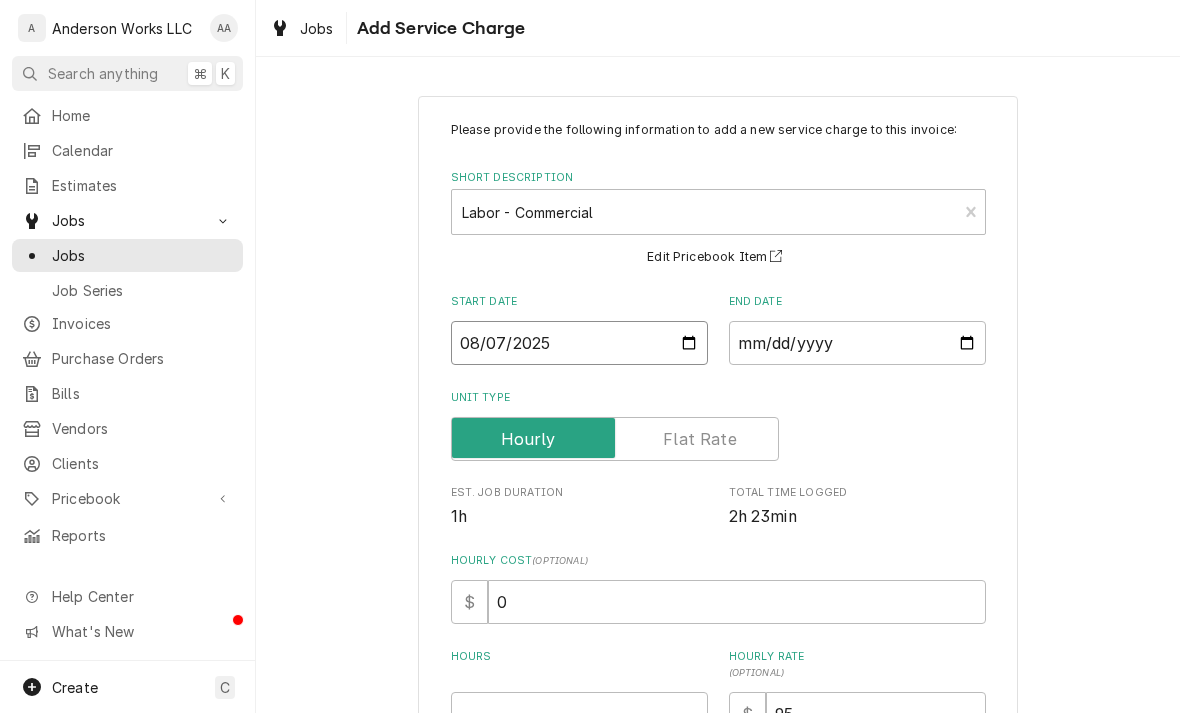 type on "2025-08-18" 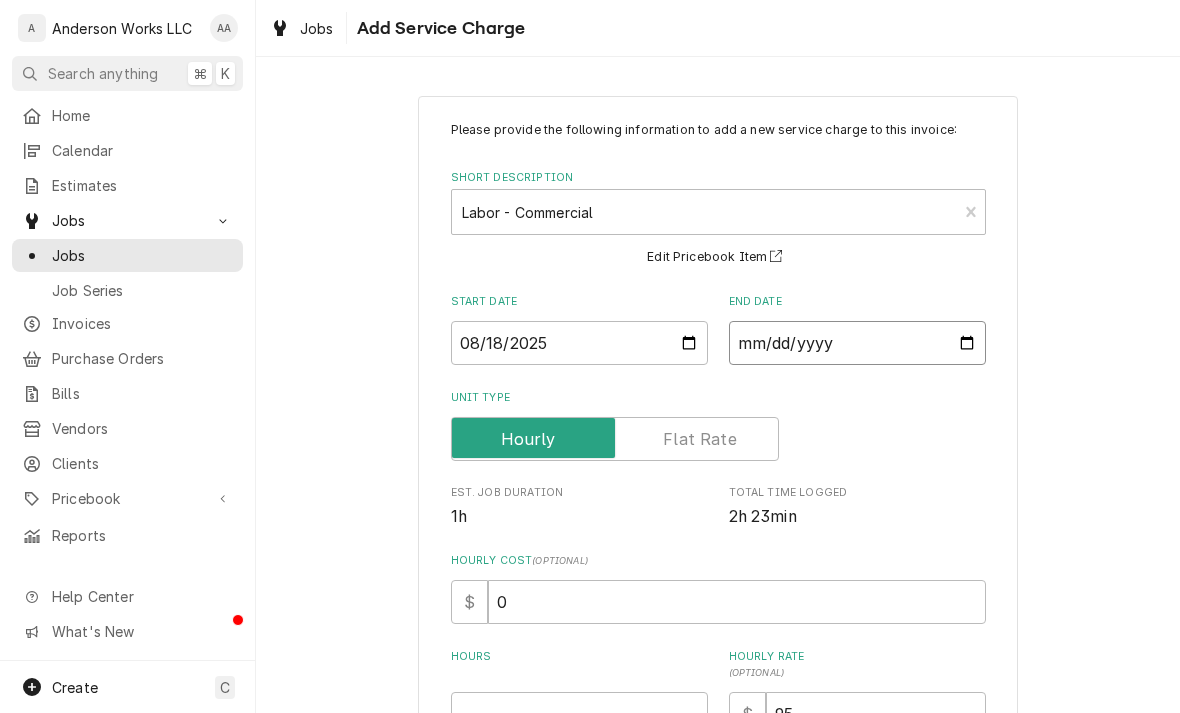 click on "End Date" at bounding box center (857, 343) 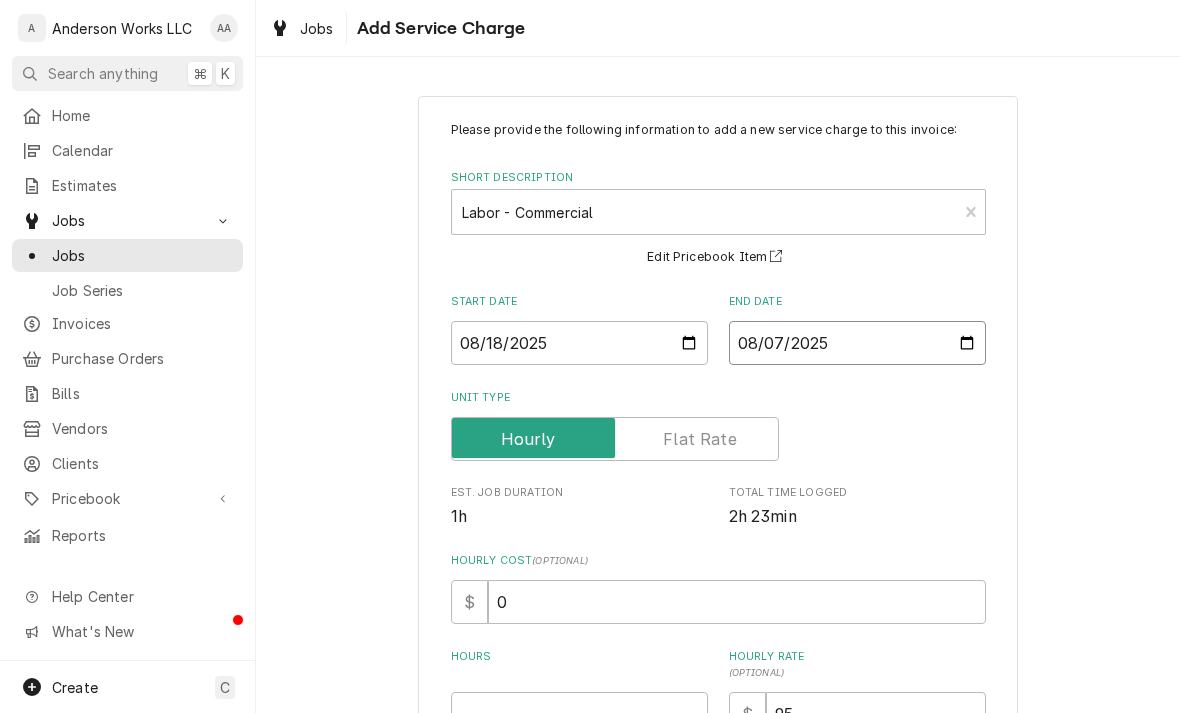 type on "2025-08-18" 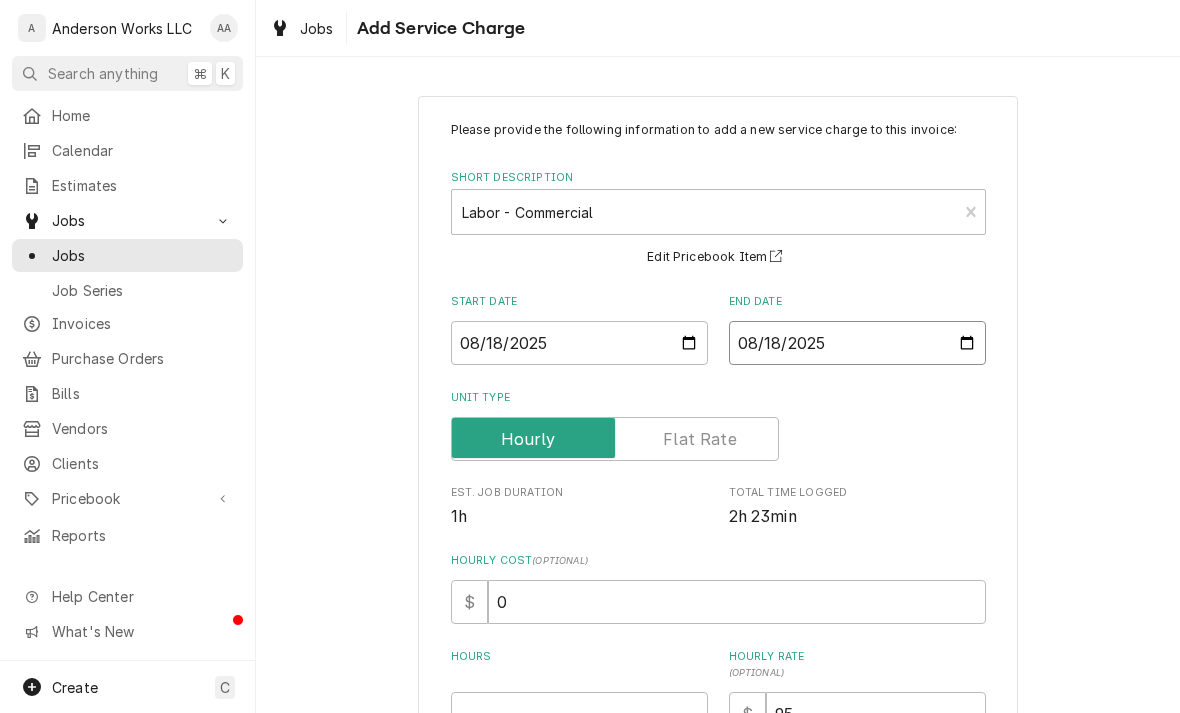type on "x" 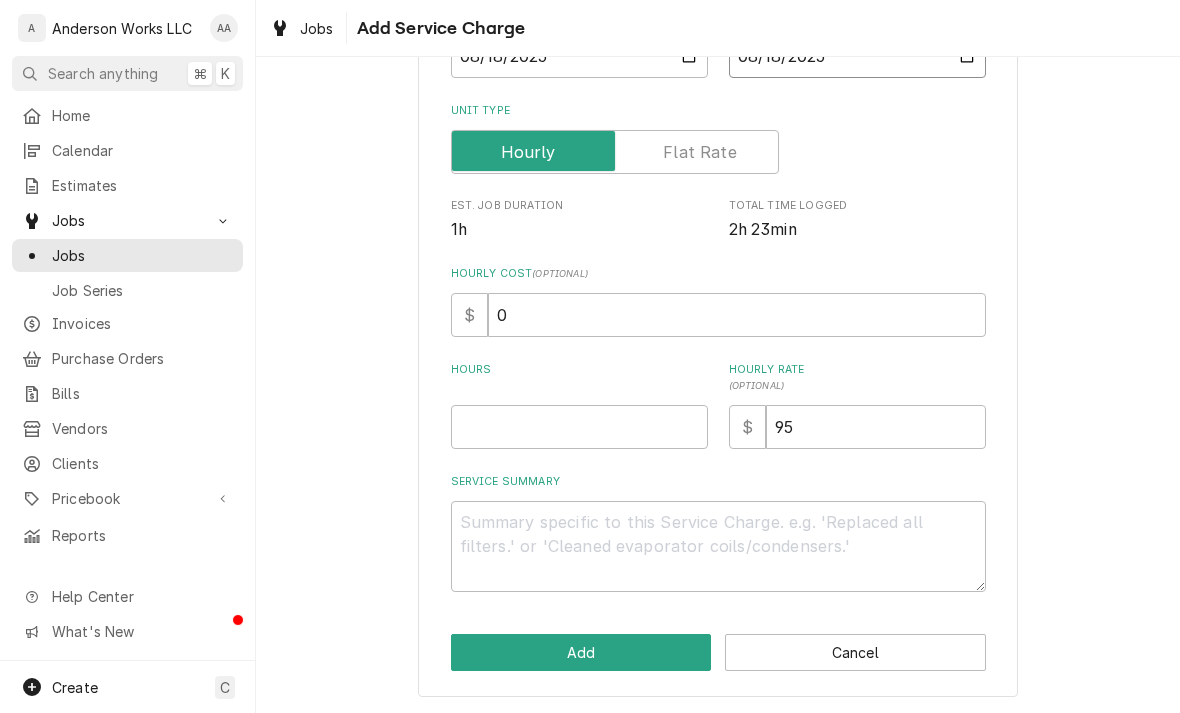 scroll, scrollTop: 286, scrollLeft: 0, axis: vertical 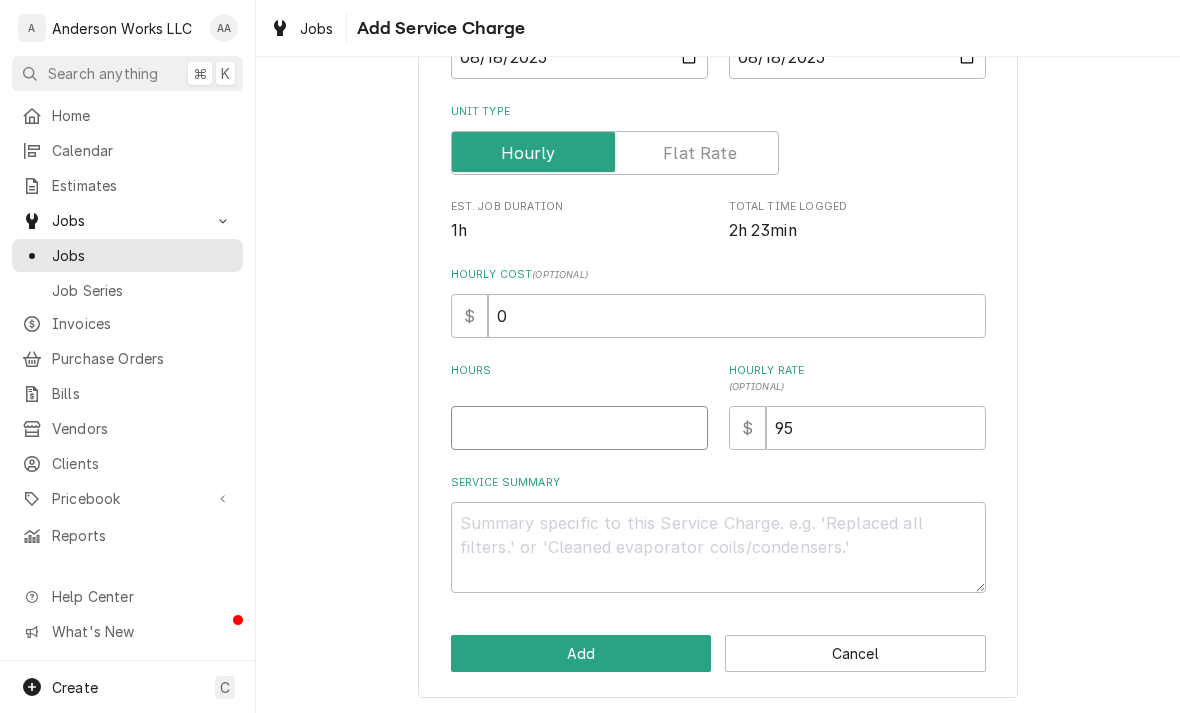 click on "Hours" at bounding box center (579, 428) 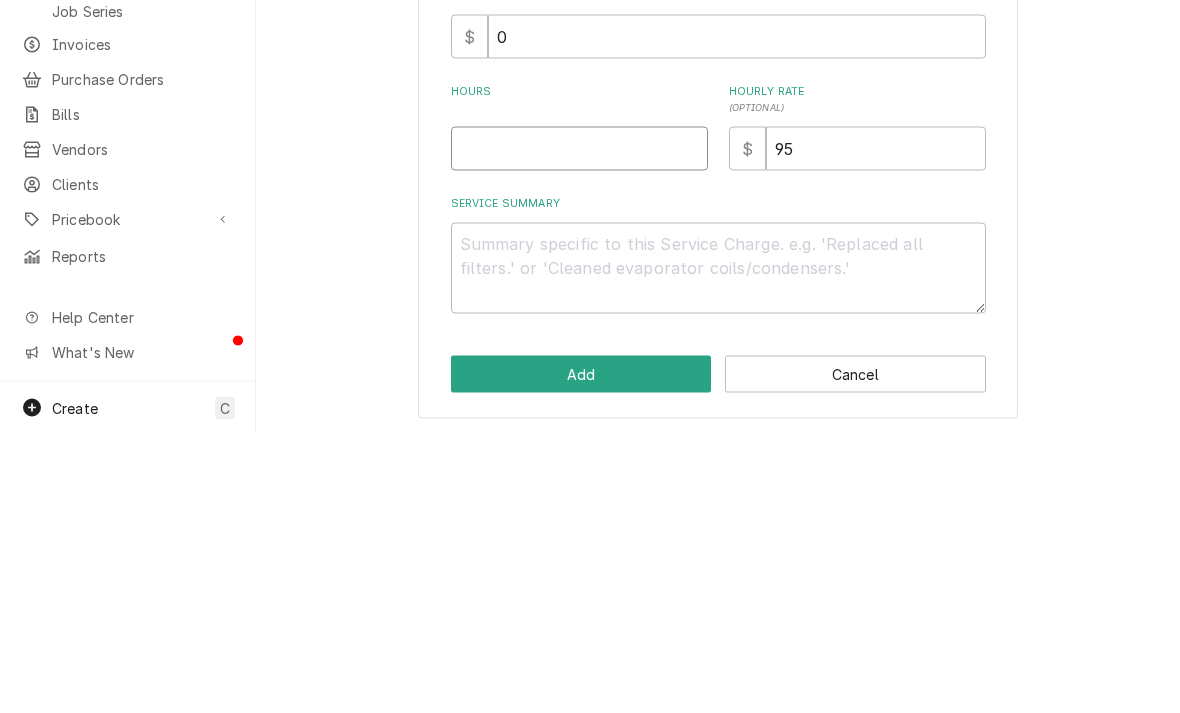 type on "5" 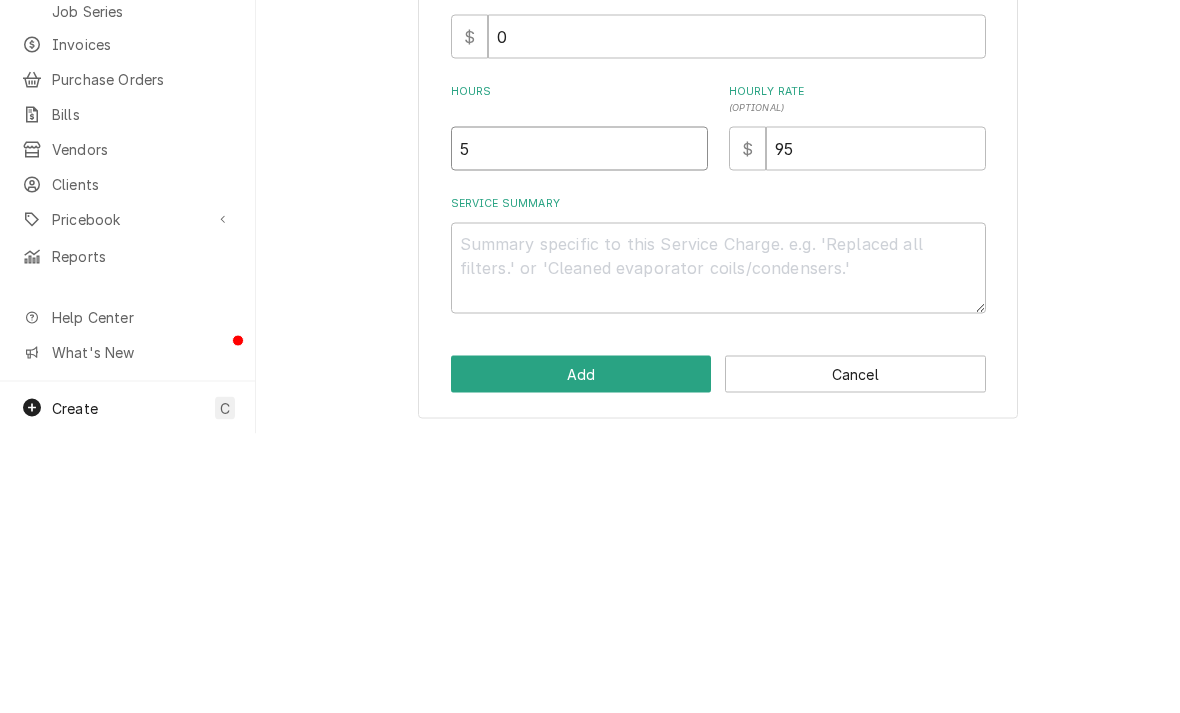 type on "x" 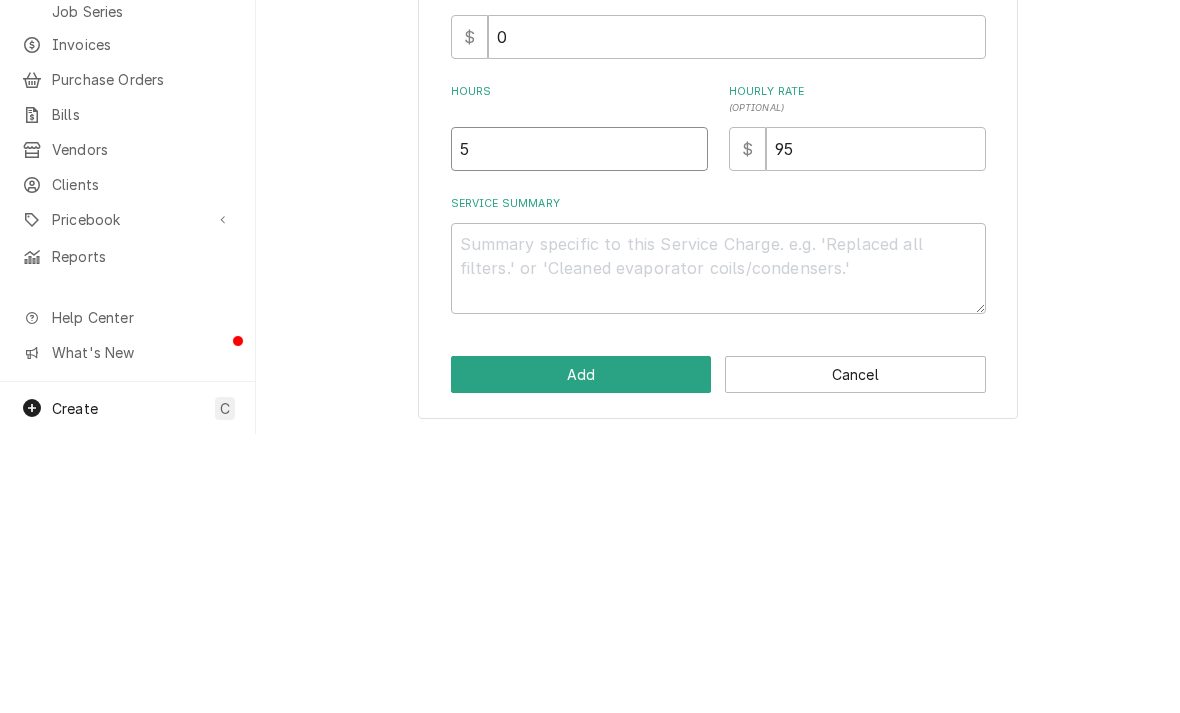 type on "5" 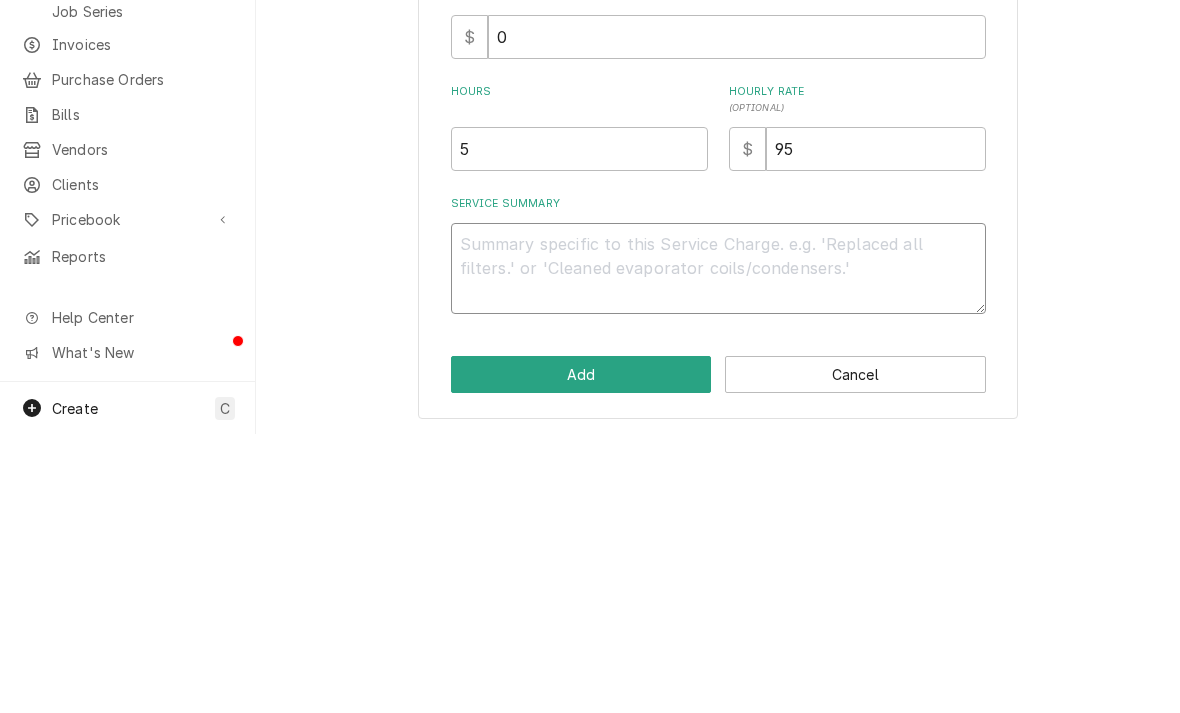 click on "Service Summary" at bounding box center [718, 547] 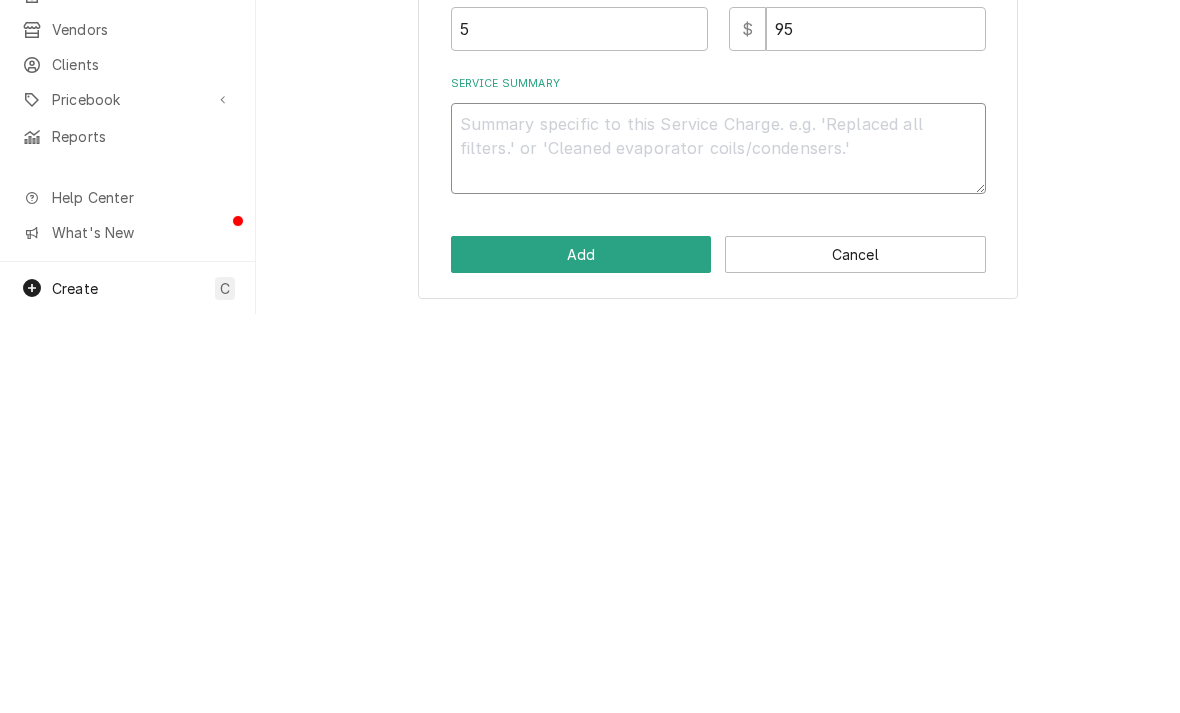 type on "x" 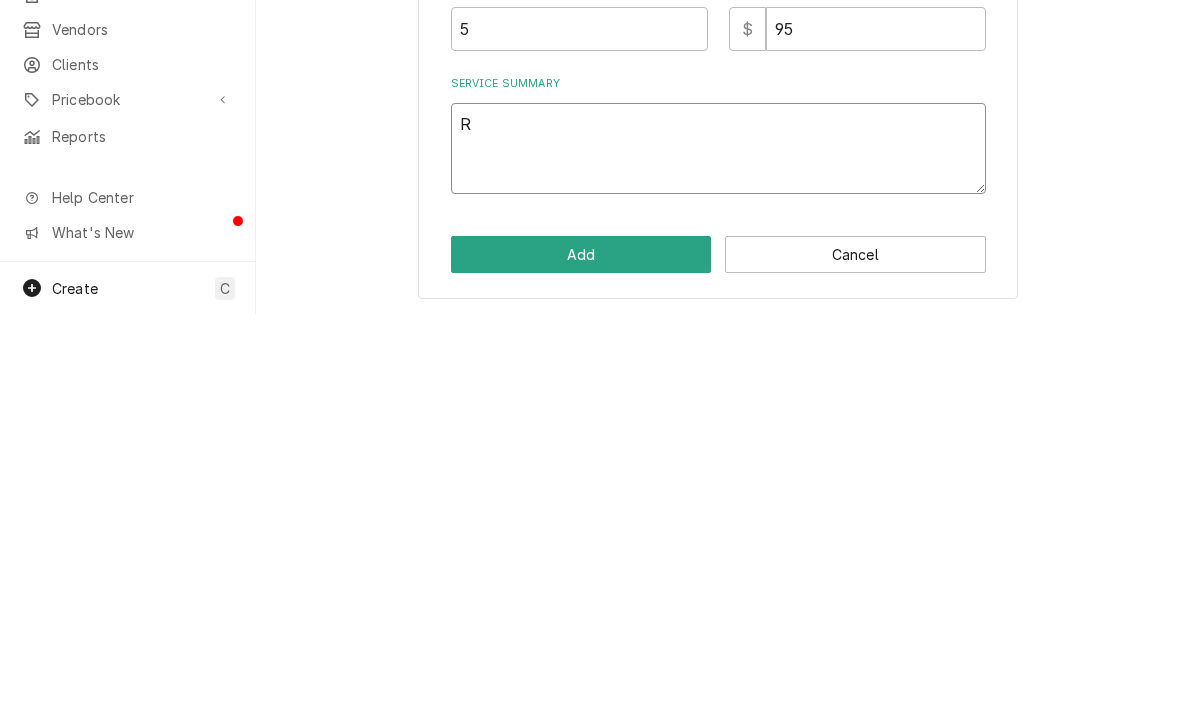 type on "Re" 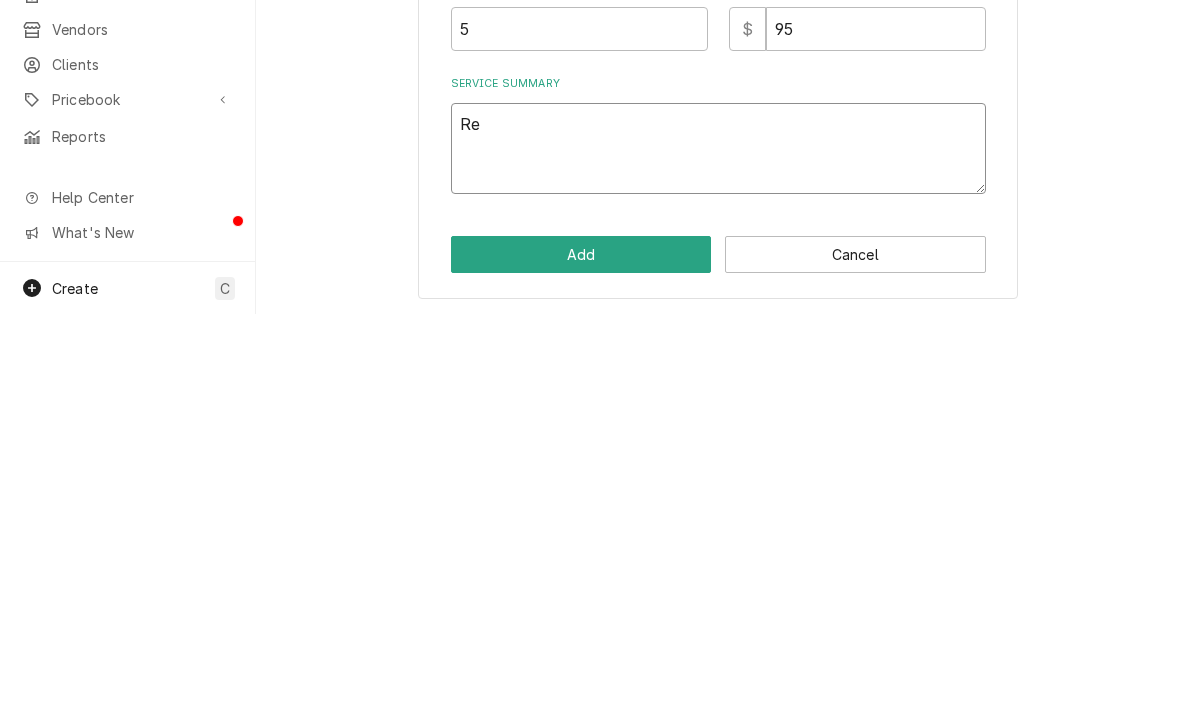 type on "x" 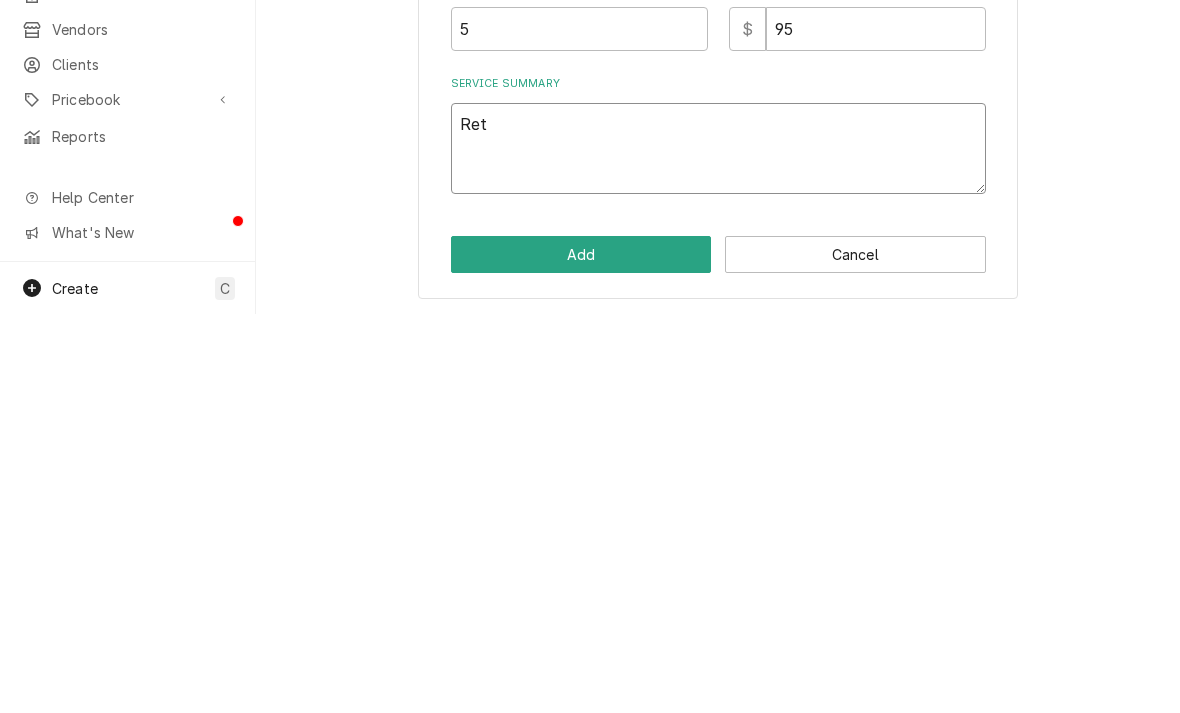 type on "Retu" 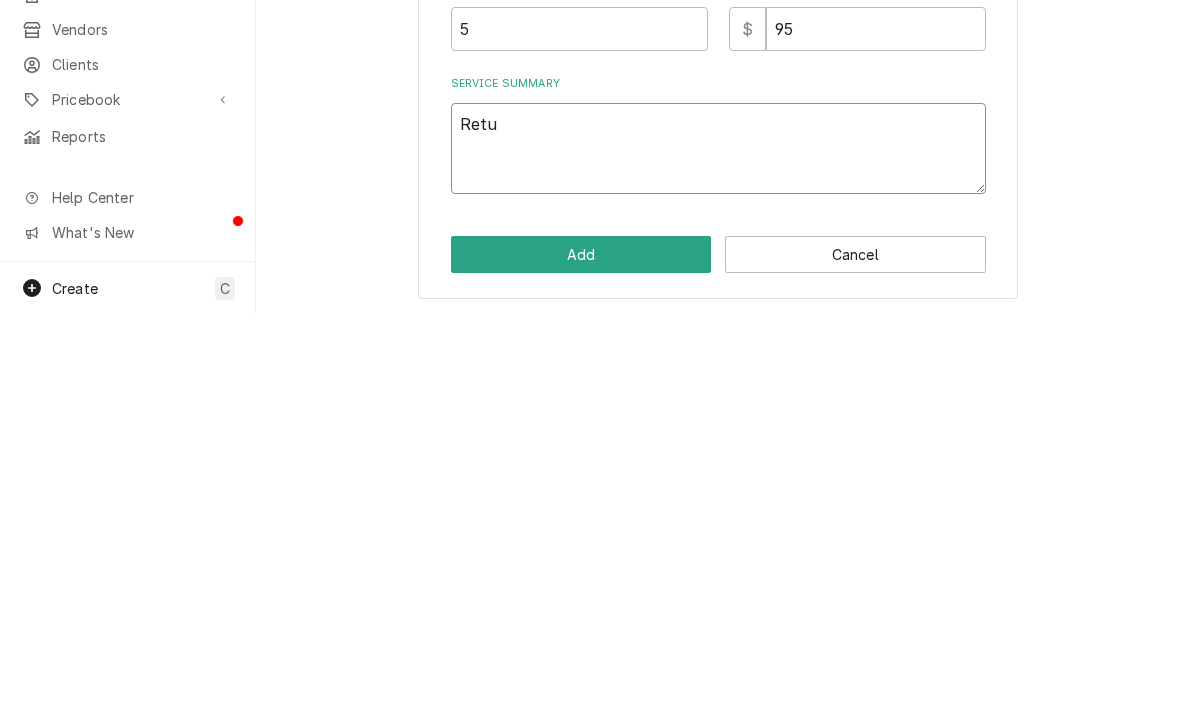 type on "x" 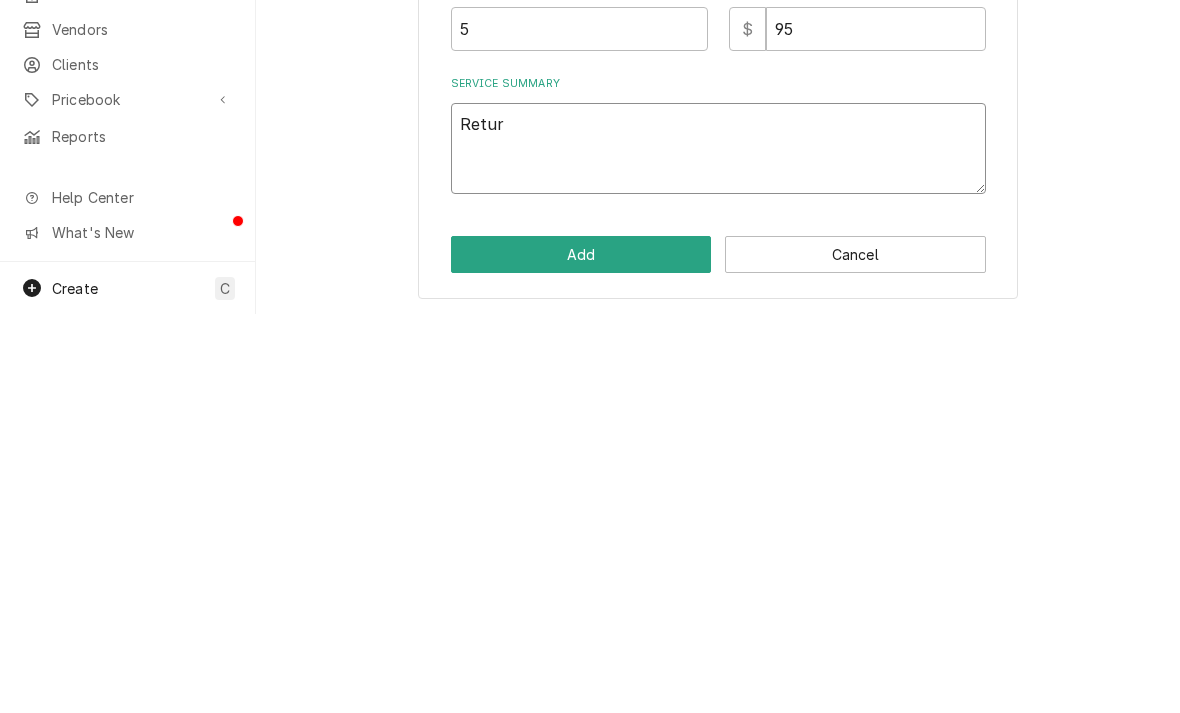 type on "Return" 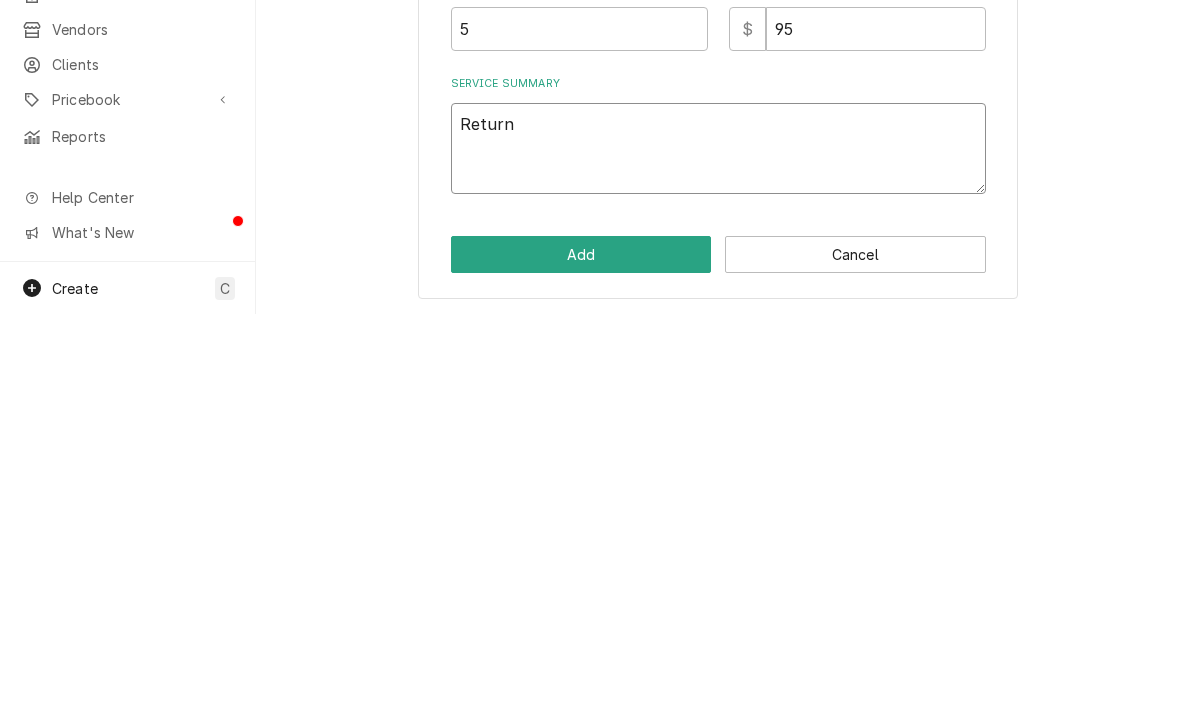 type on "x" 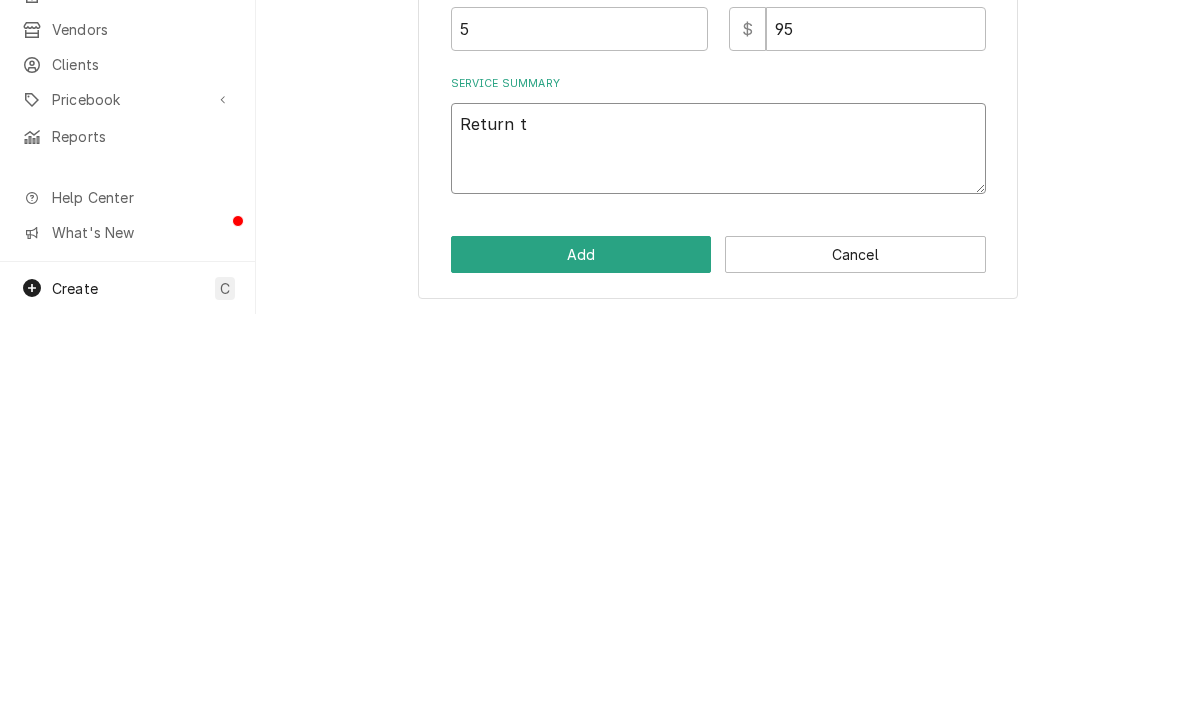type on "x" 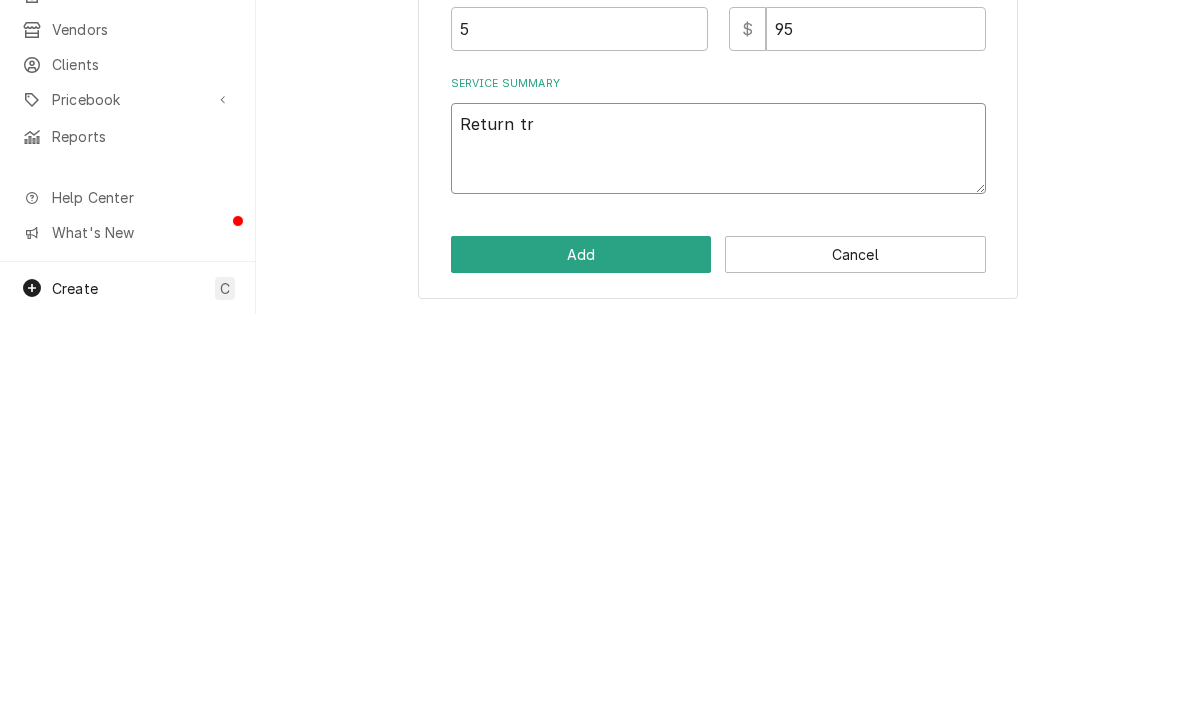 type on "x" 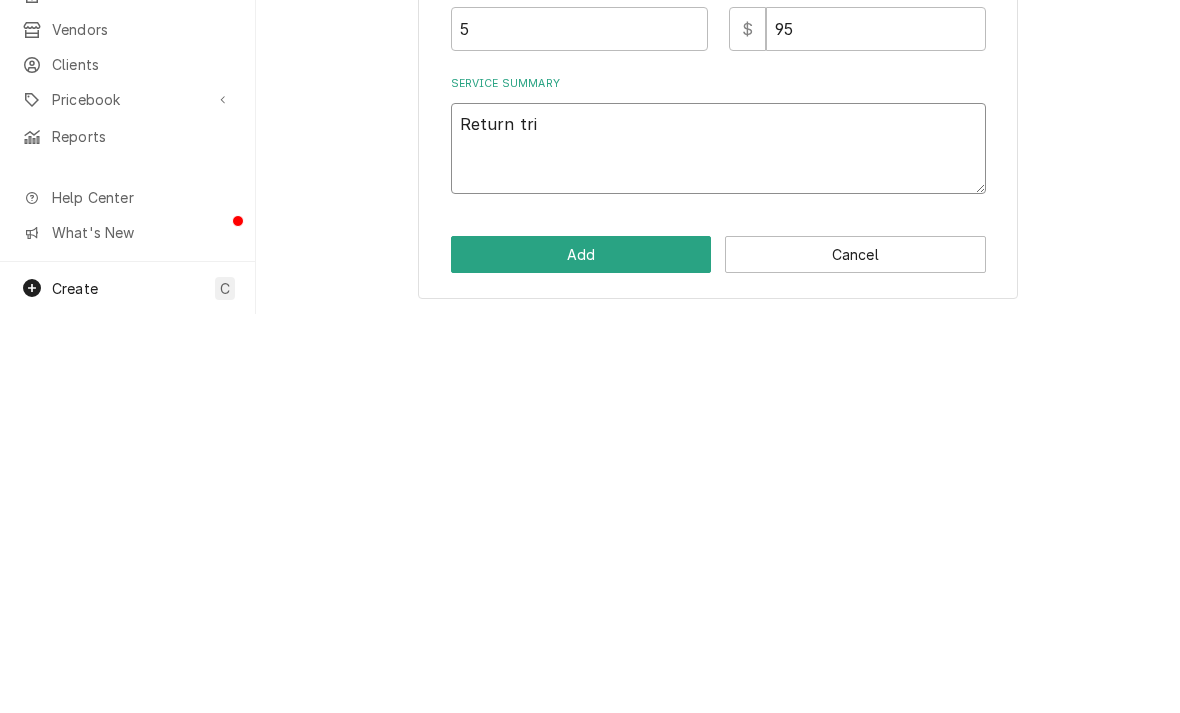type on "x" 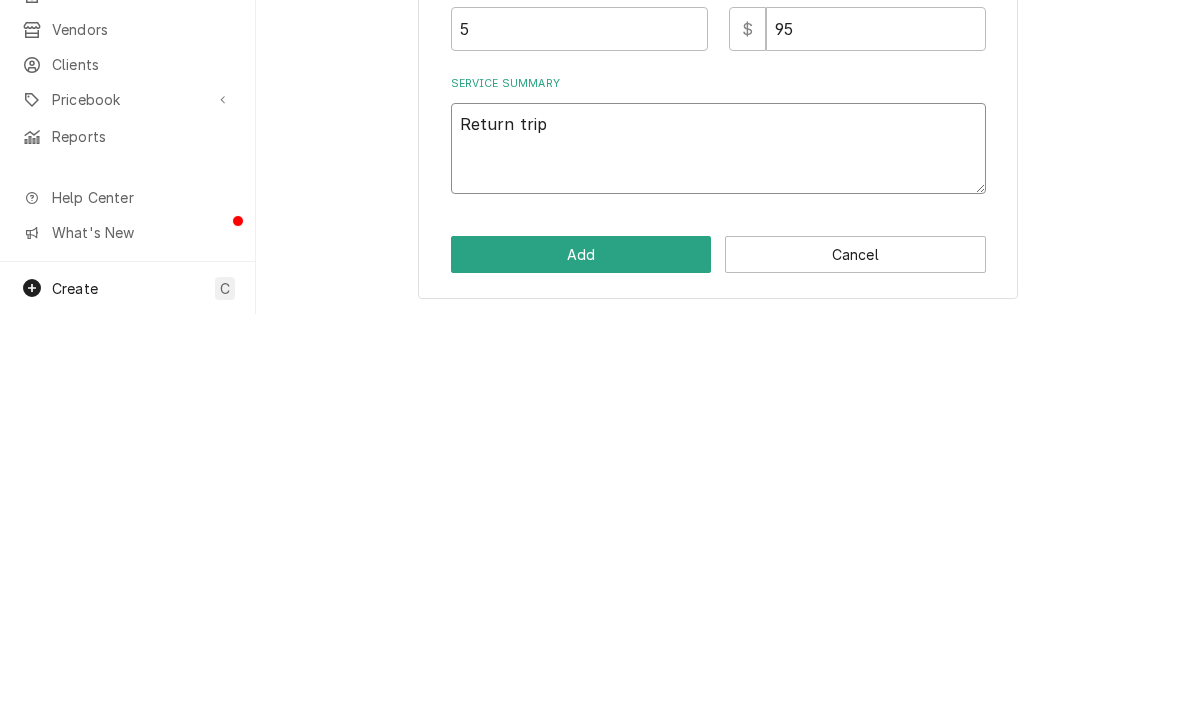 type on "x" 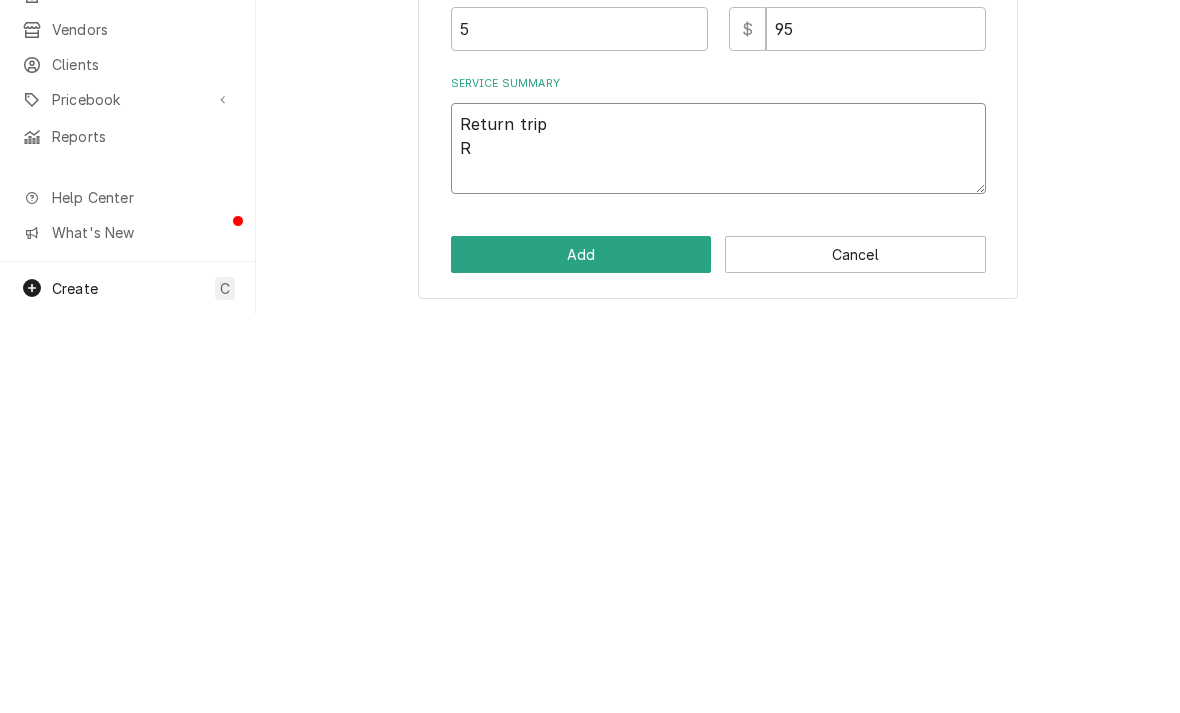 type on "x" 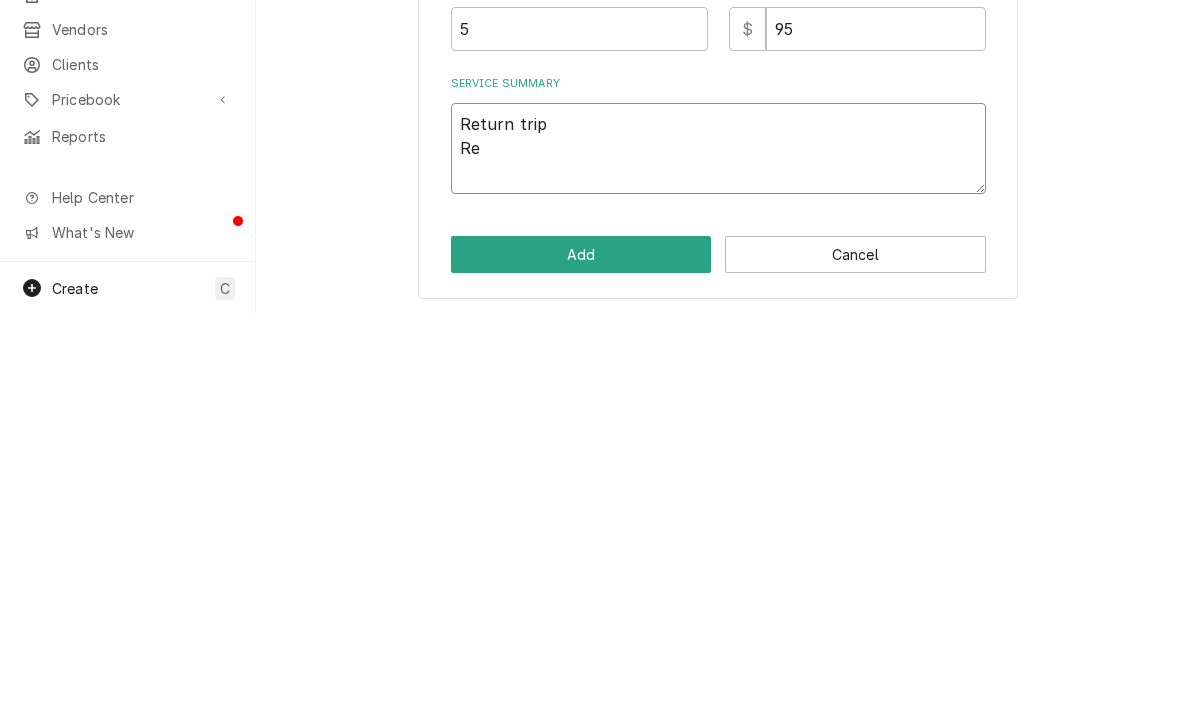type on "Return trip
Rep" 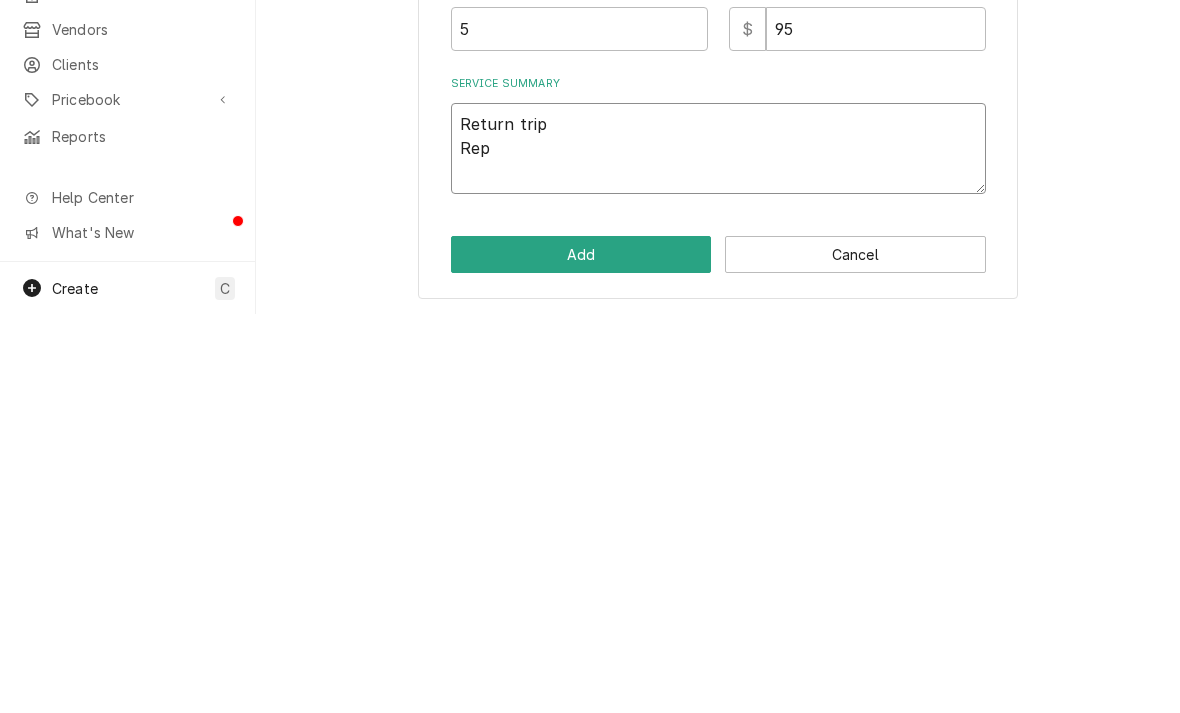 type on "x" 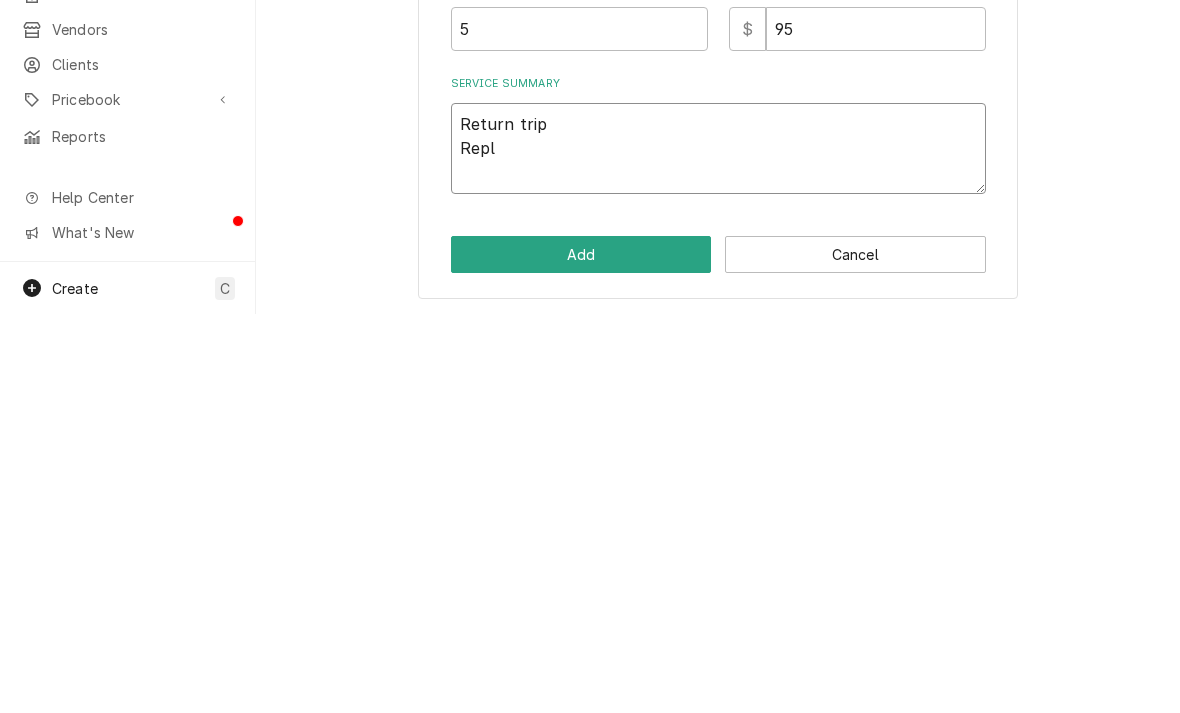 type on "x" 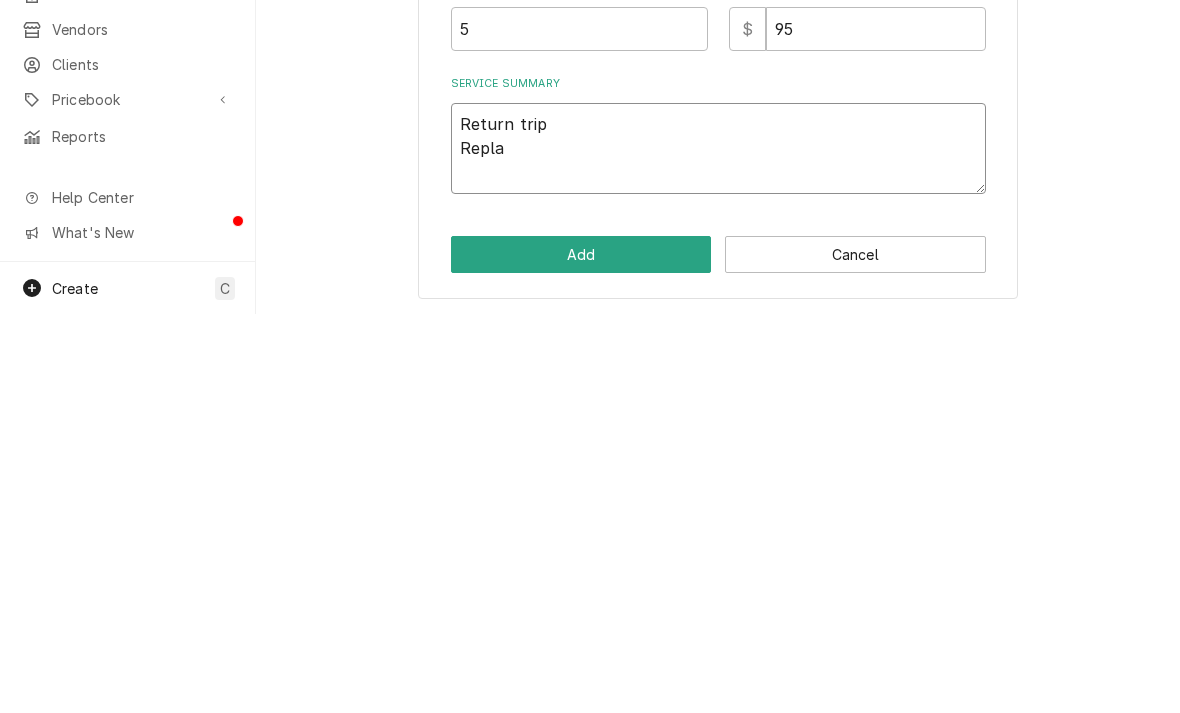 type on "x" 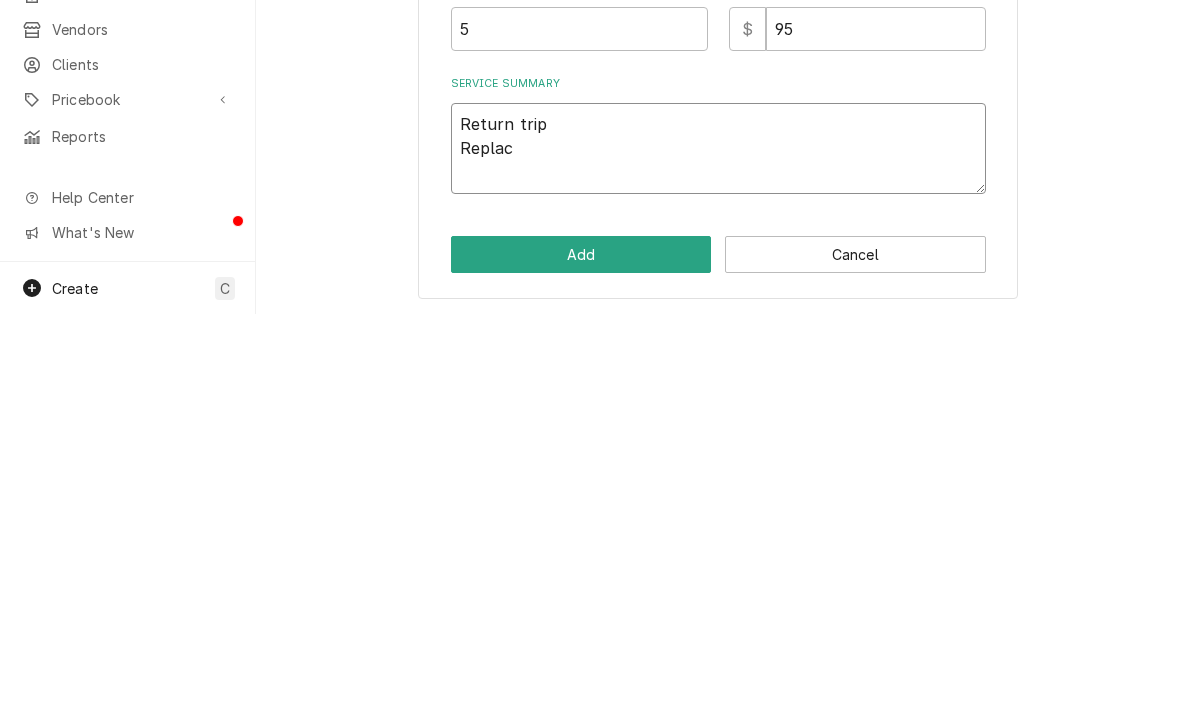 type on "x" 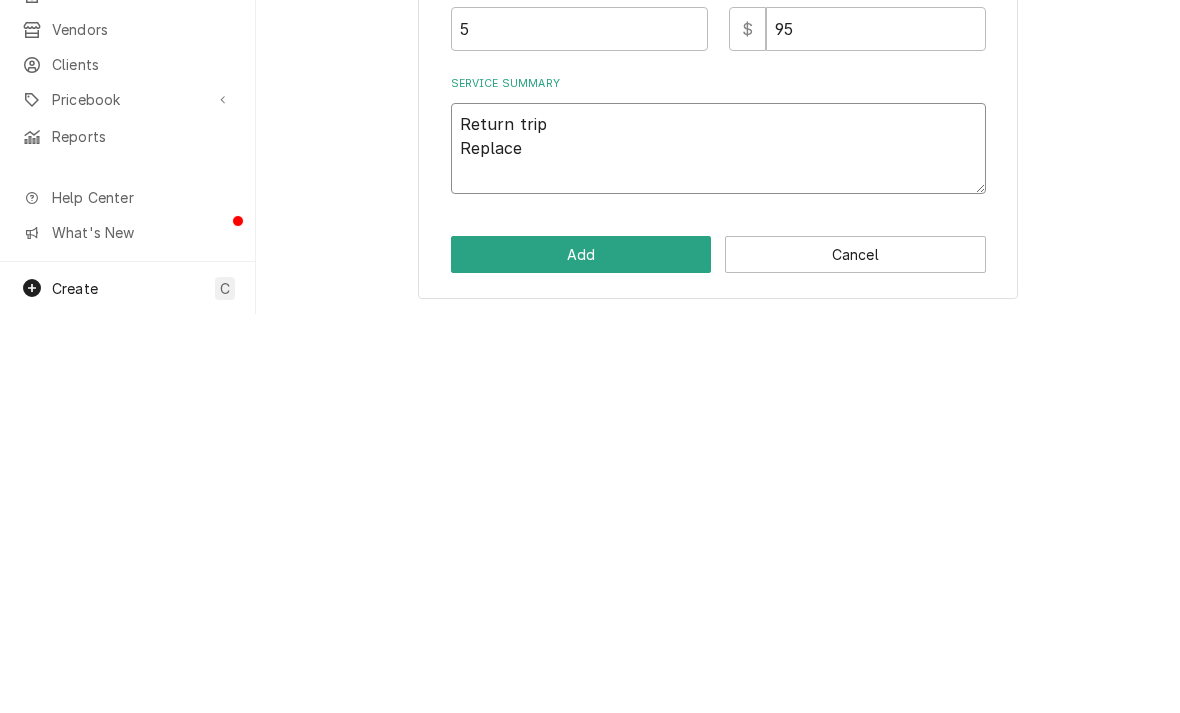 type on "x" 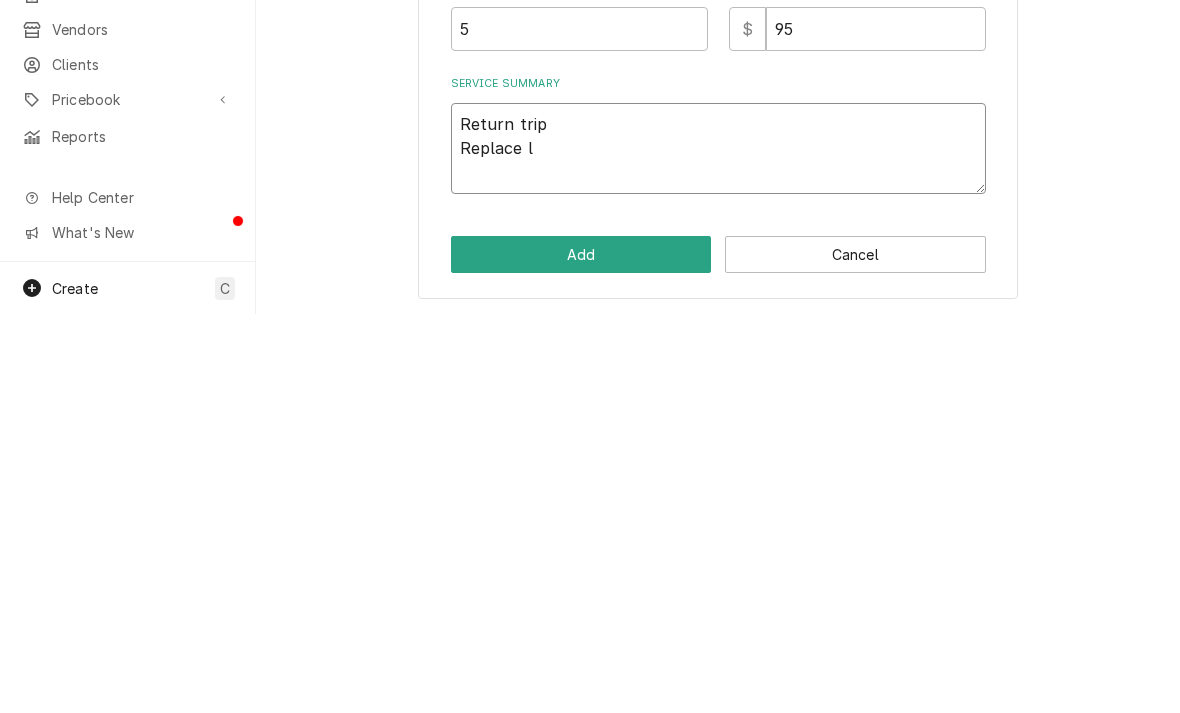 type on "x" 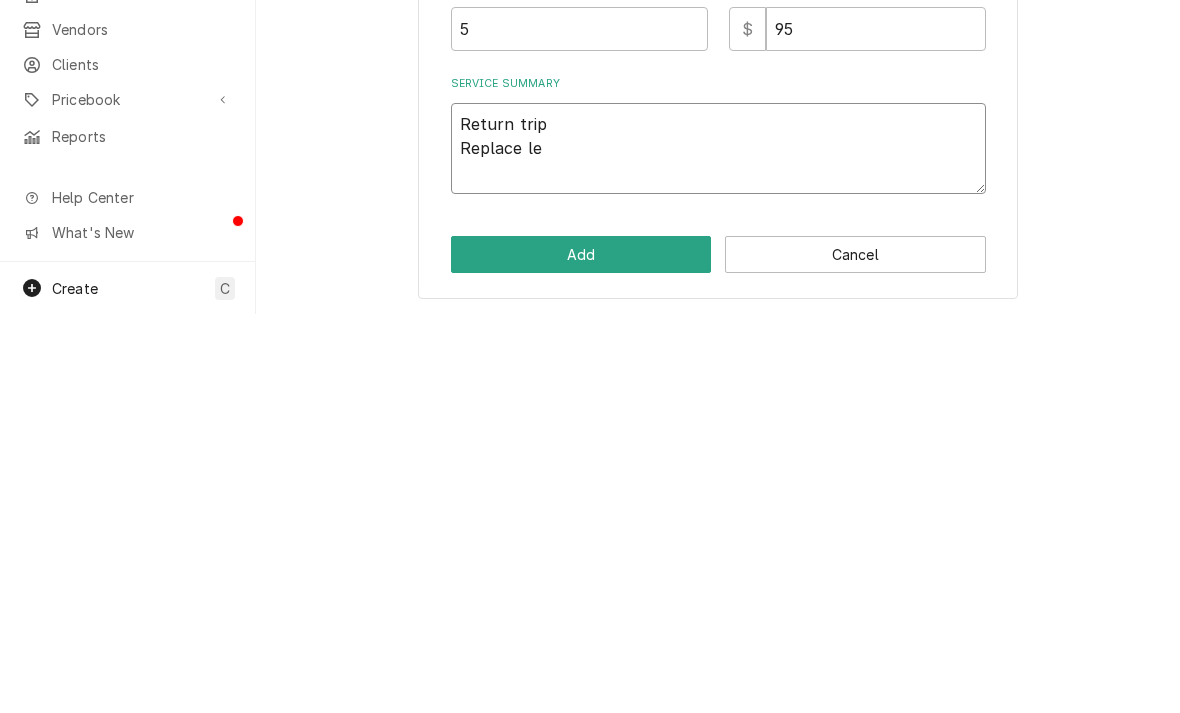type on "x" 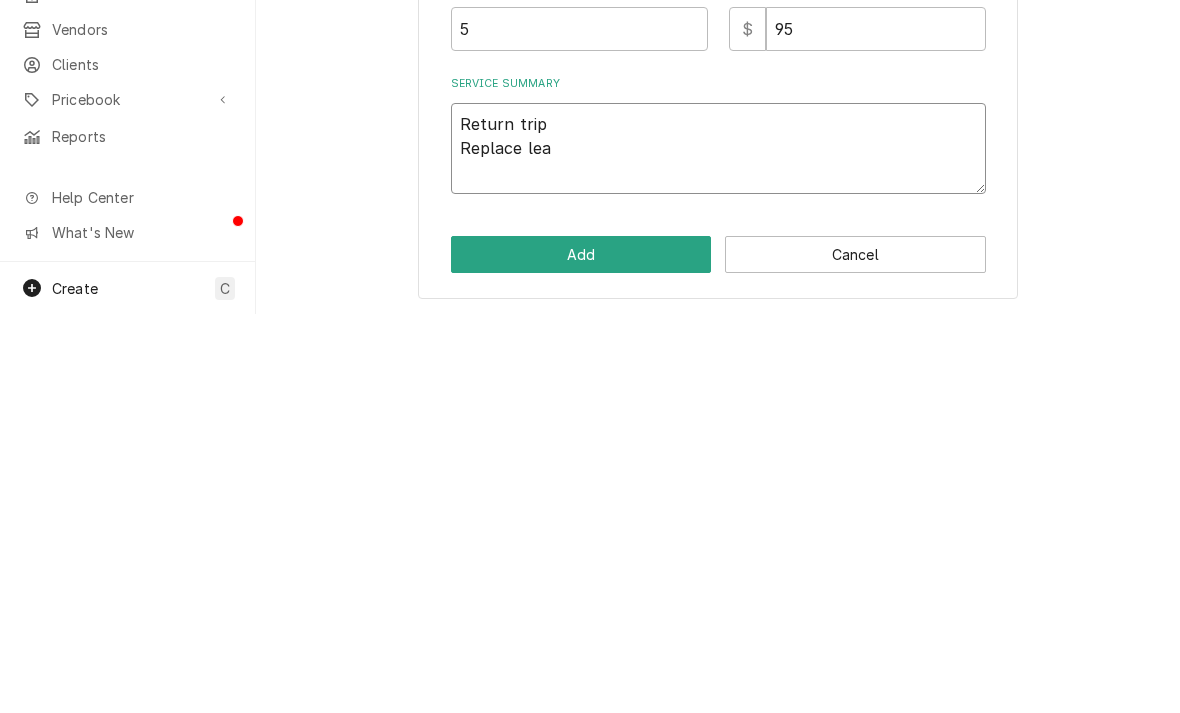 type on "Return trip
Replace leak" 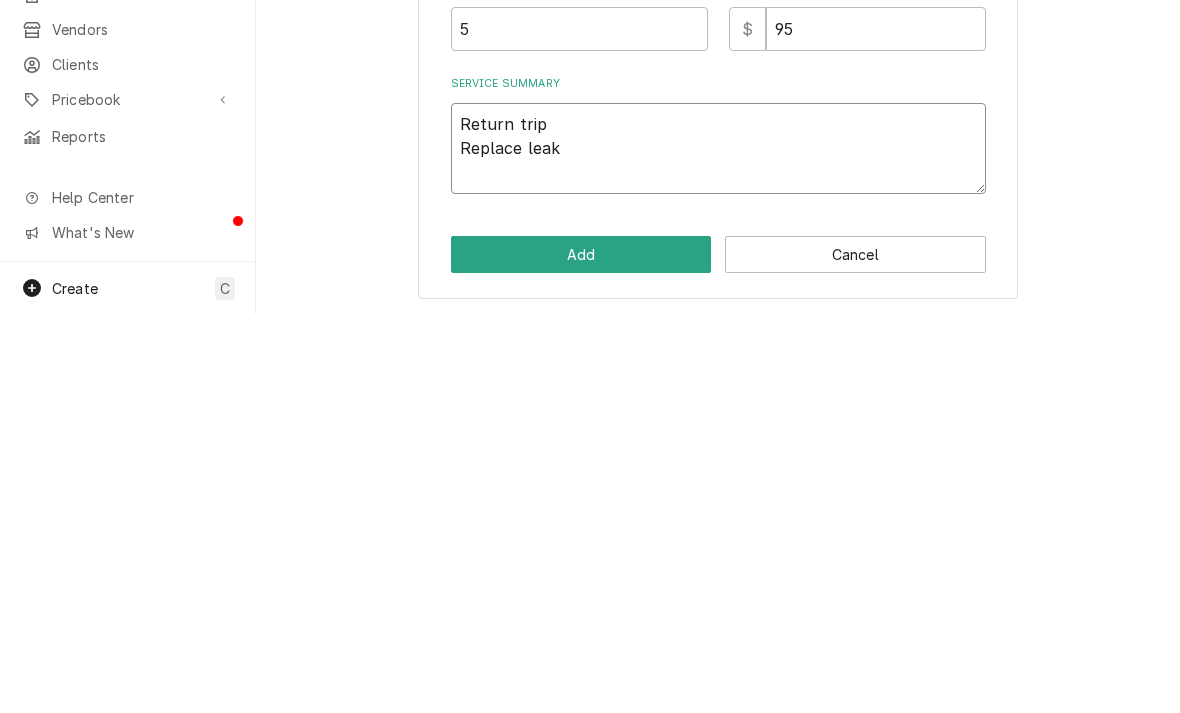 type on "x" 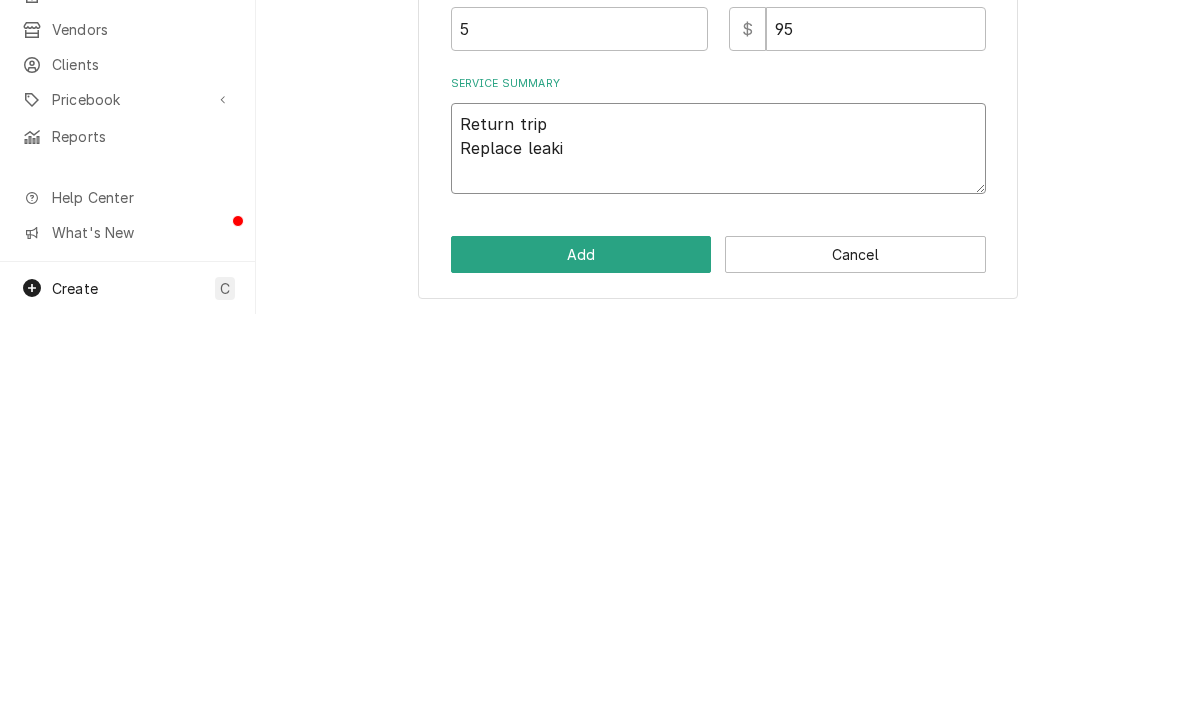 type on "x" 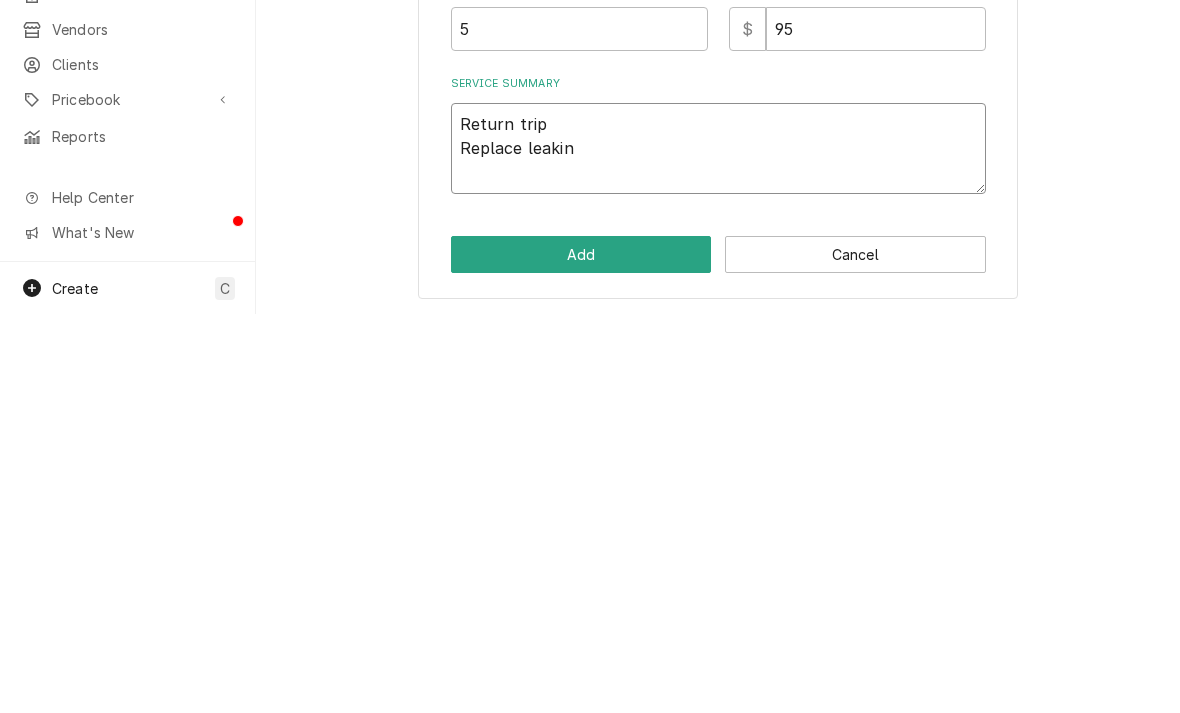 type on "x" 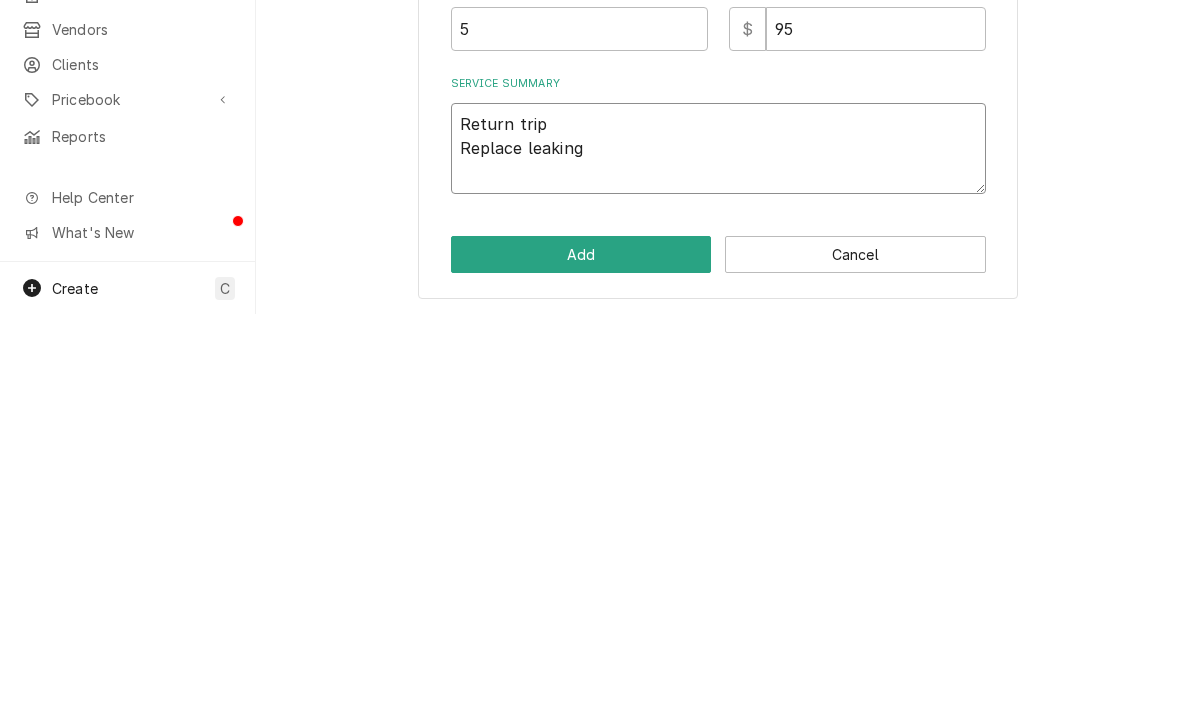 type on "x" 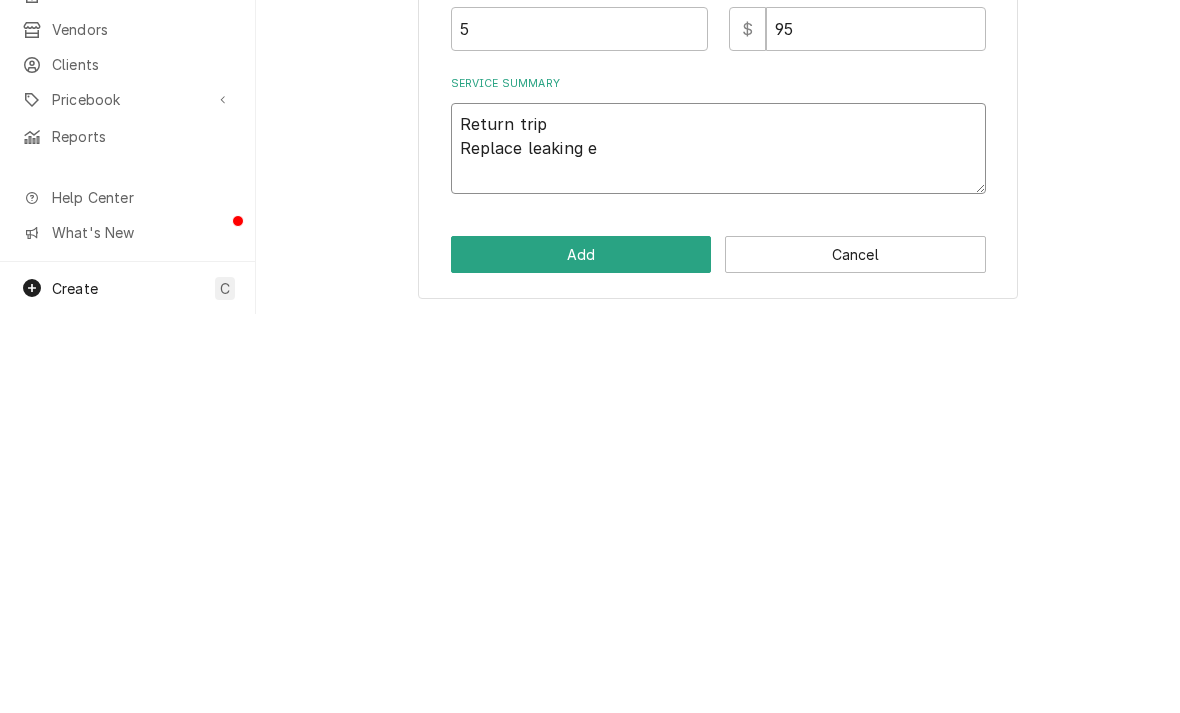 type on "x" 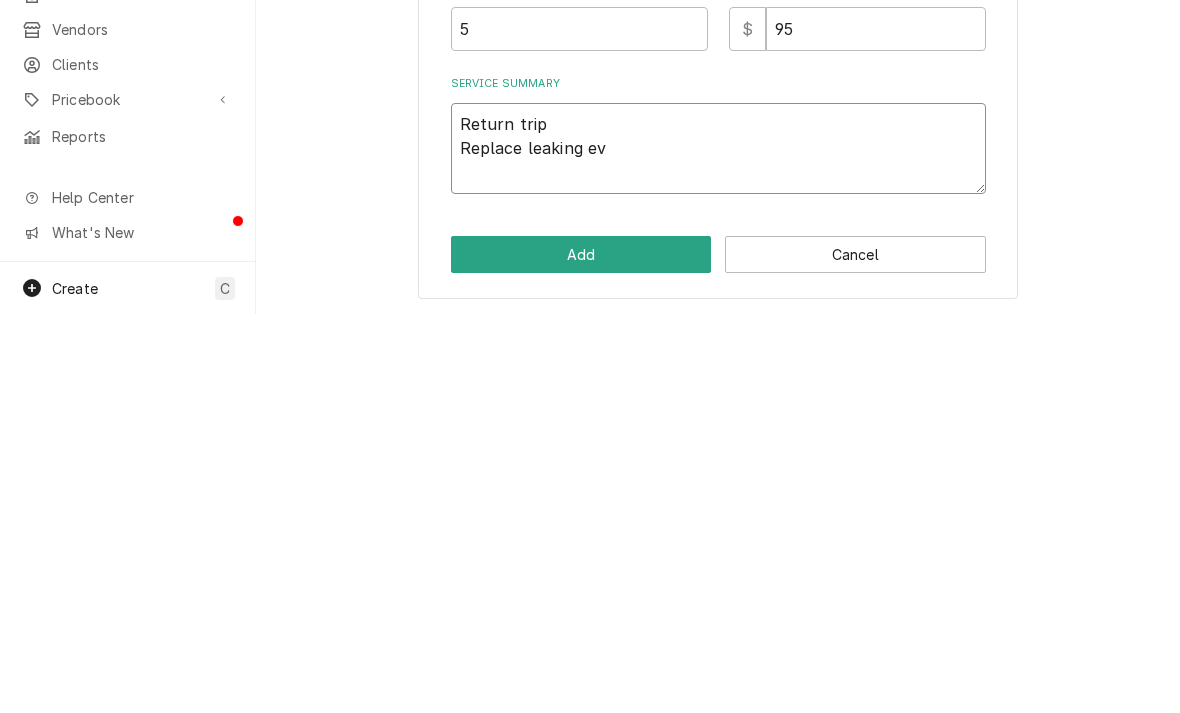 type on "x" 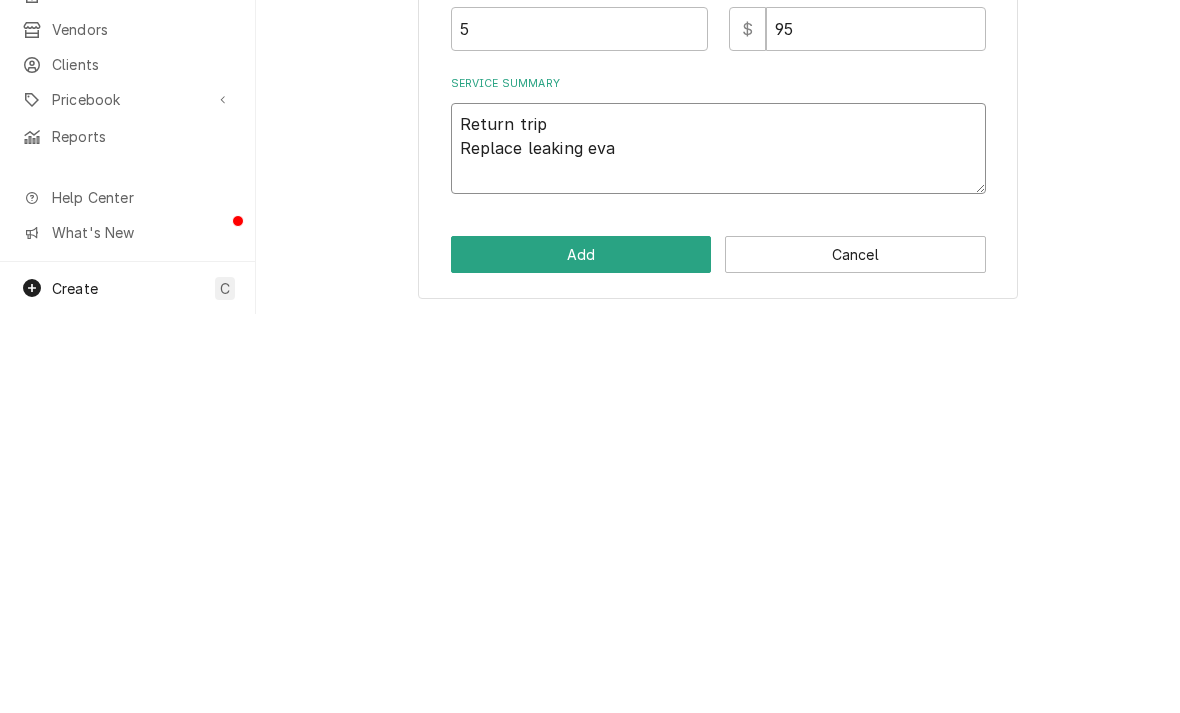 type on "x" 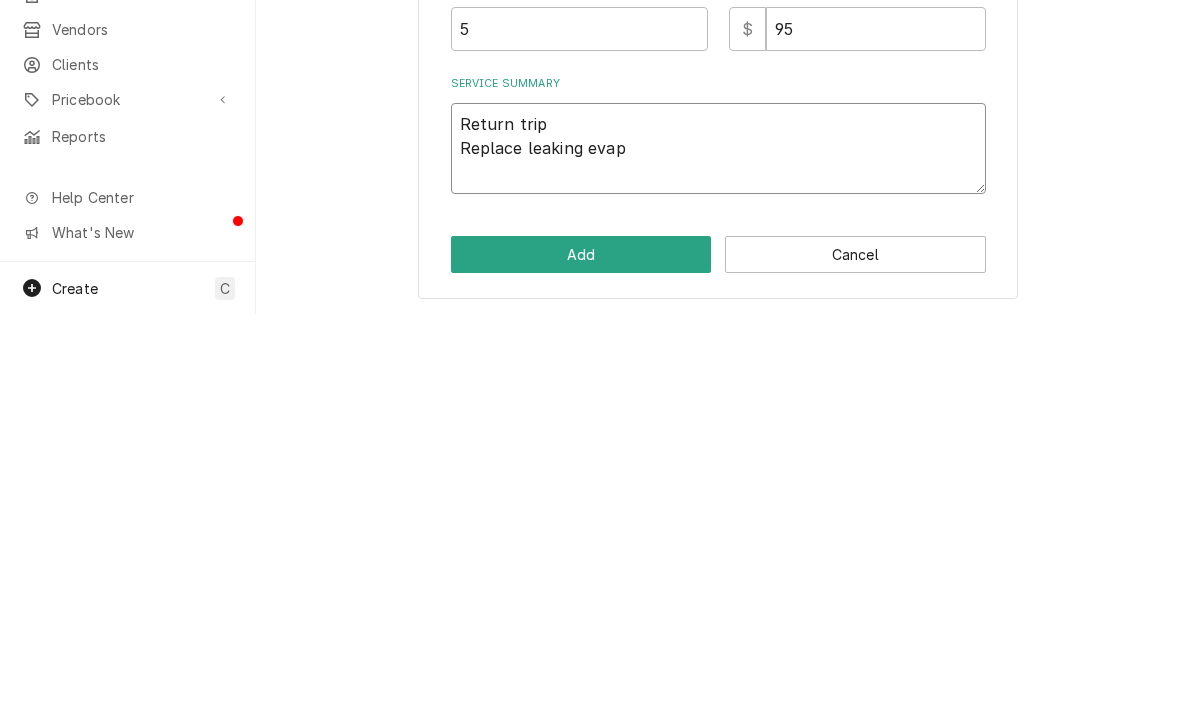 type on "Return trip
Replace leaking evapo" 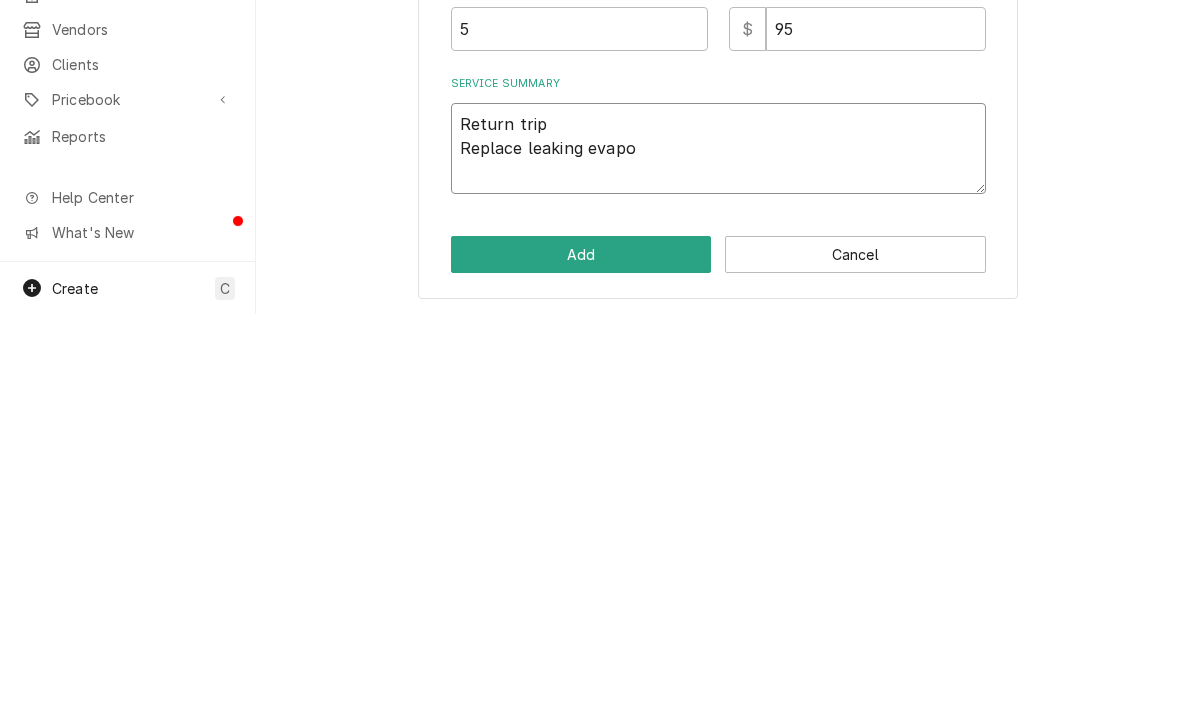 type on "x" 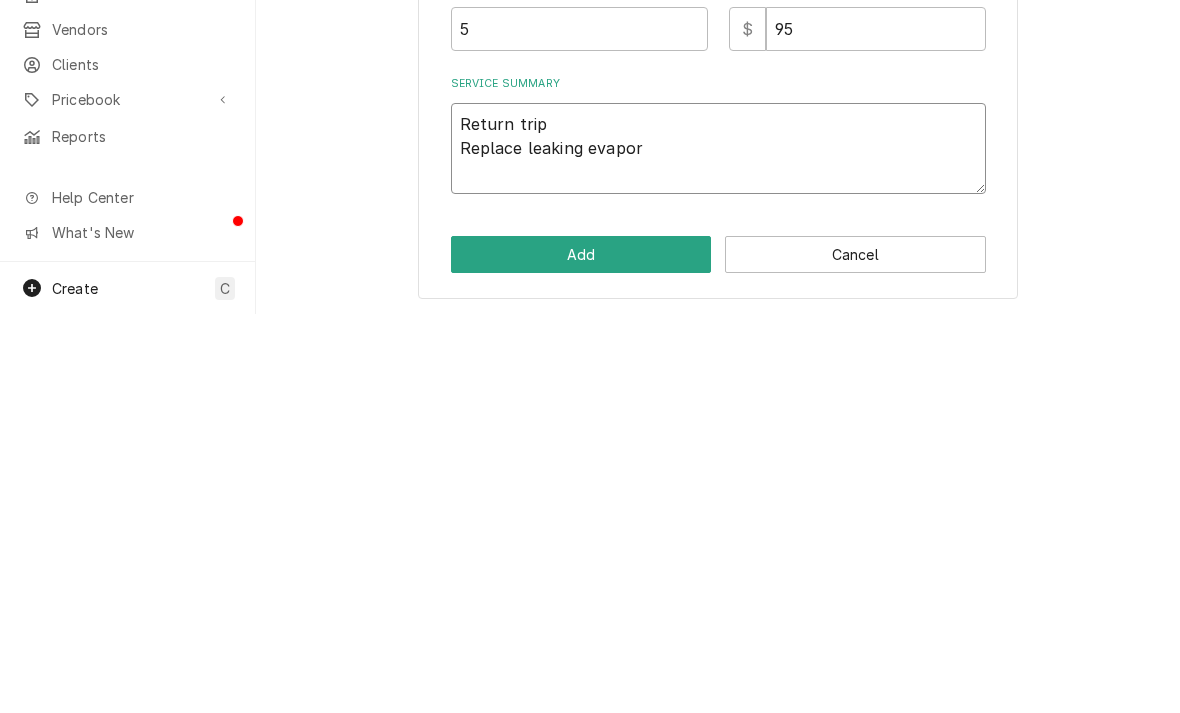type on "x" 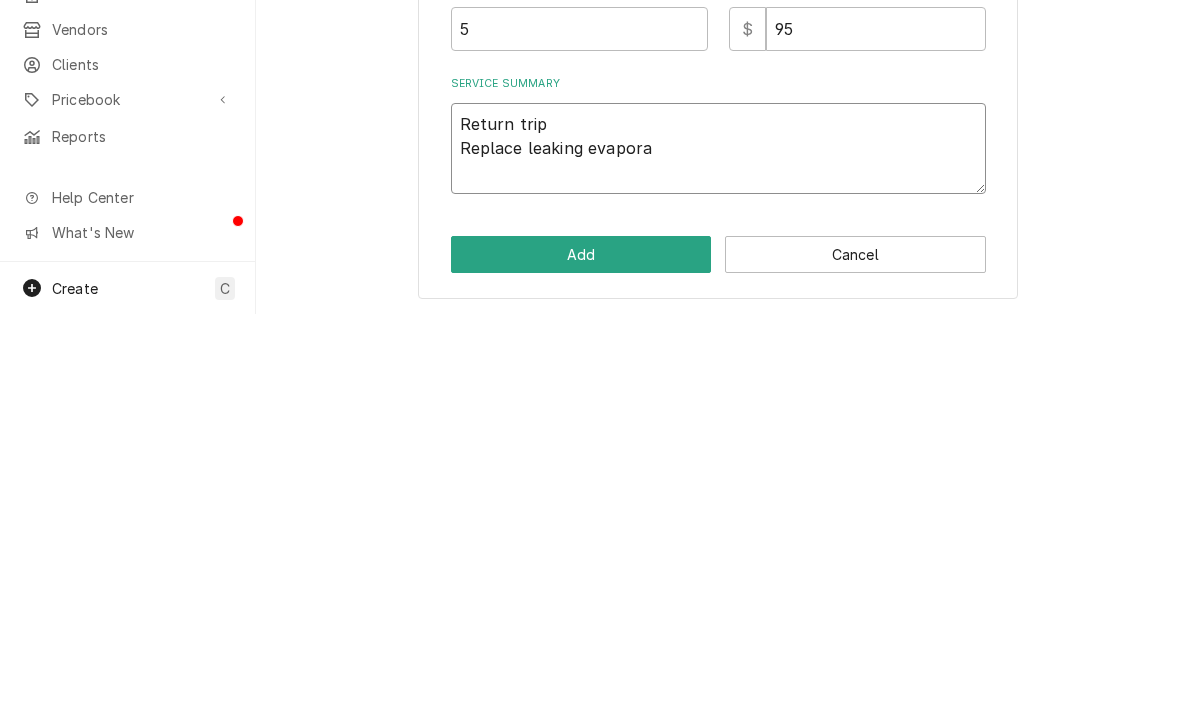 type on "x" 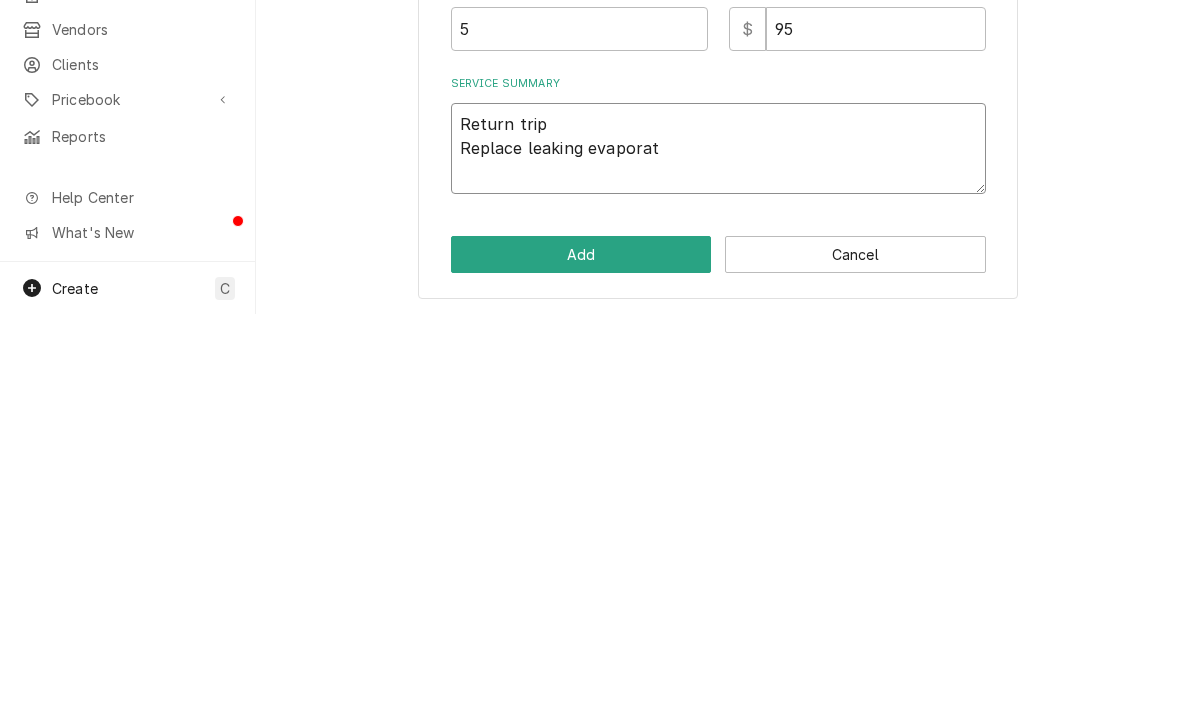 type on "x" 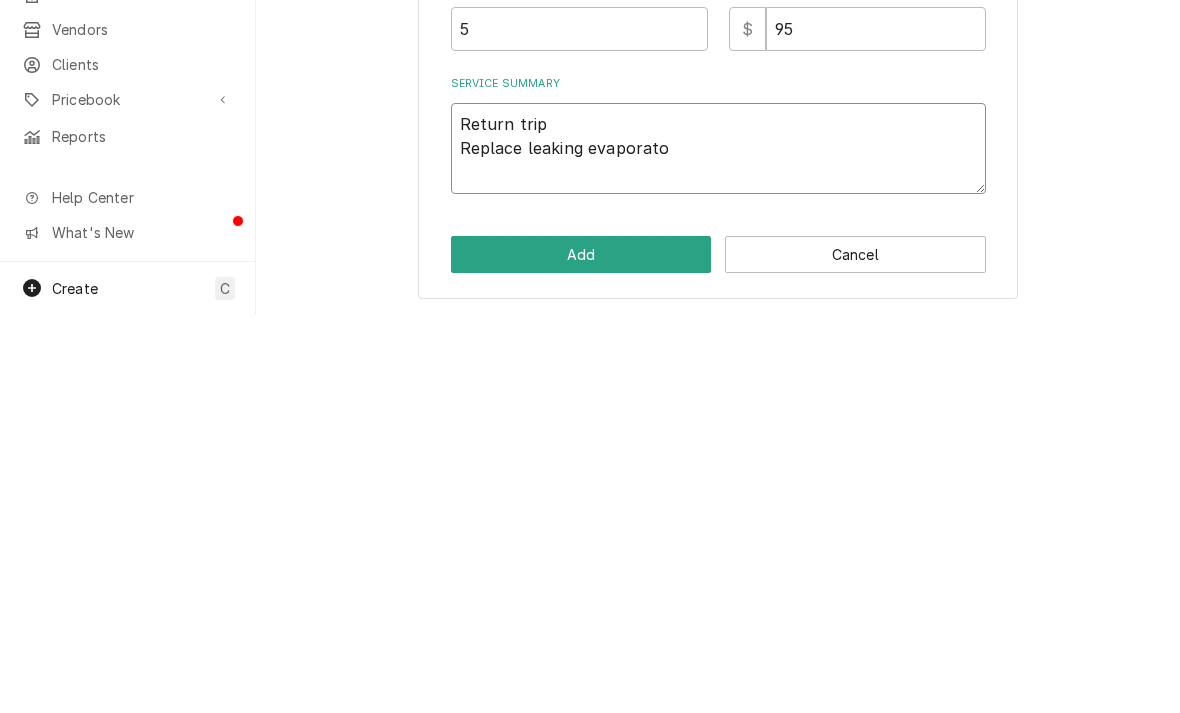 type on "Return trip
Replace leaking evaporator" 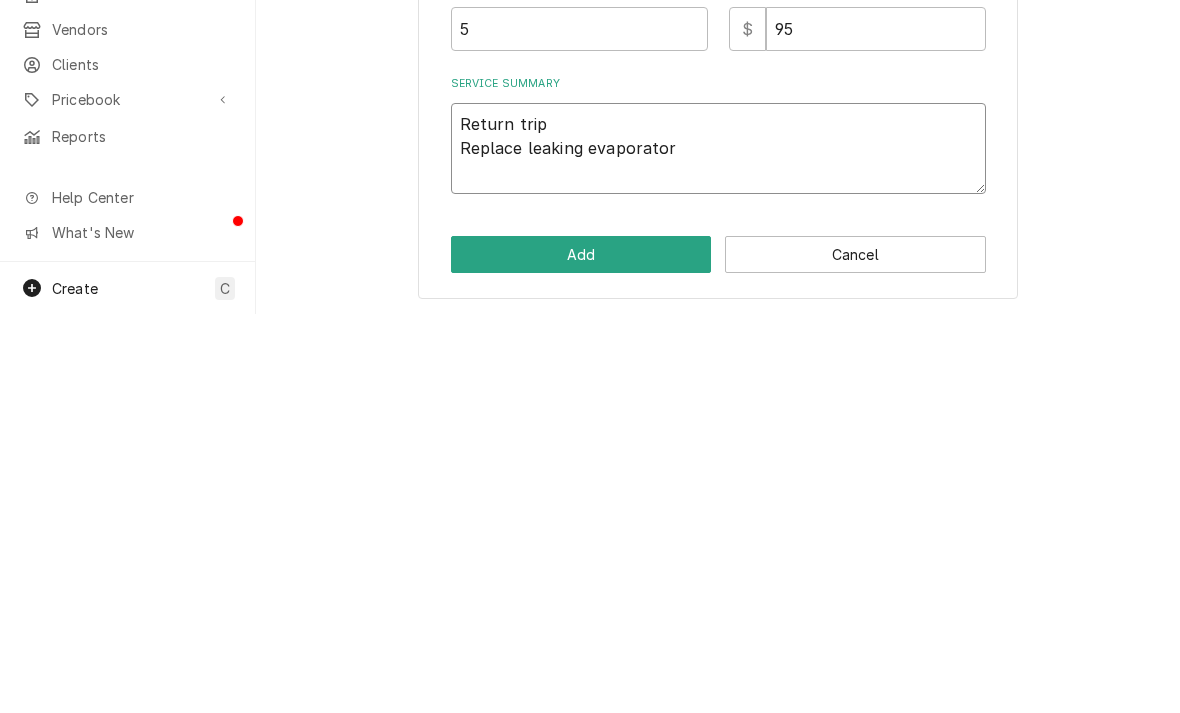 type on "x" 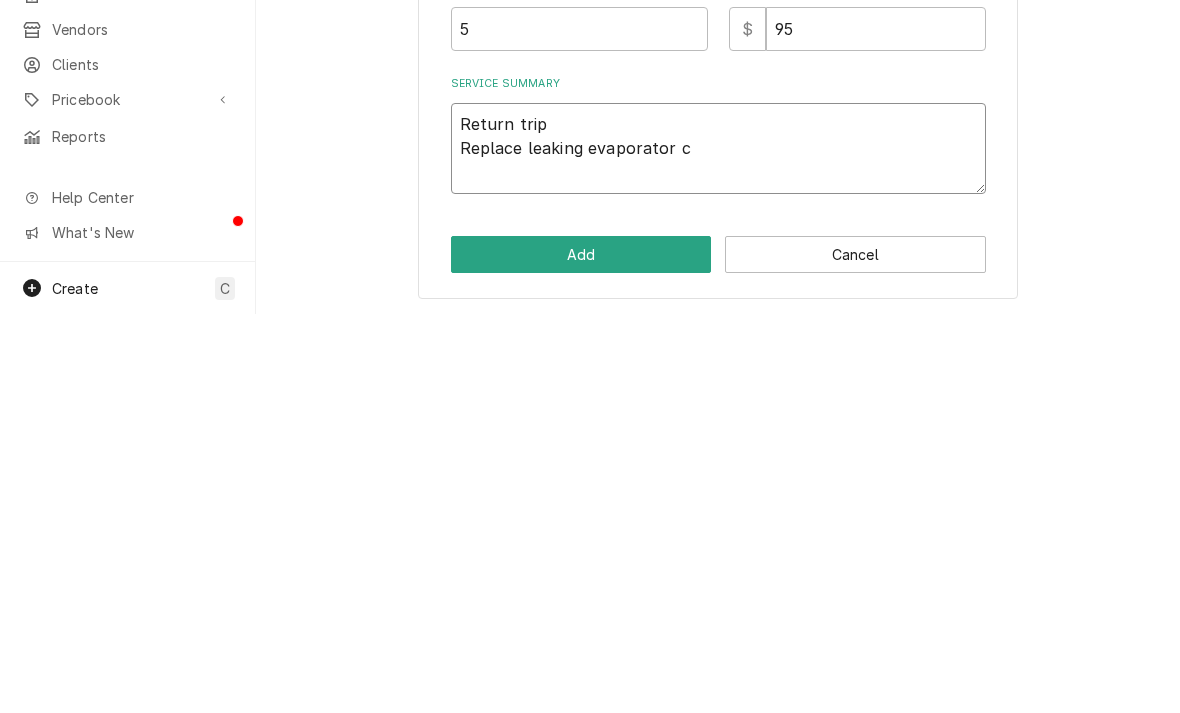type on "x" 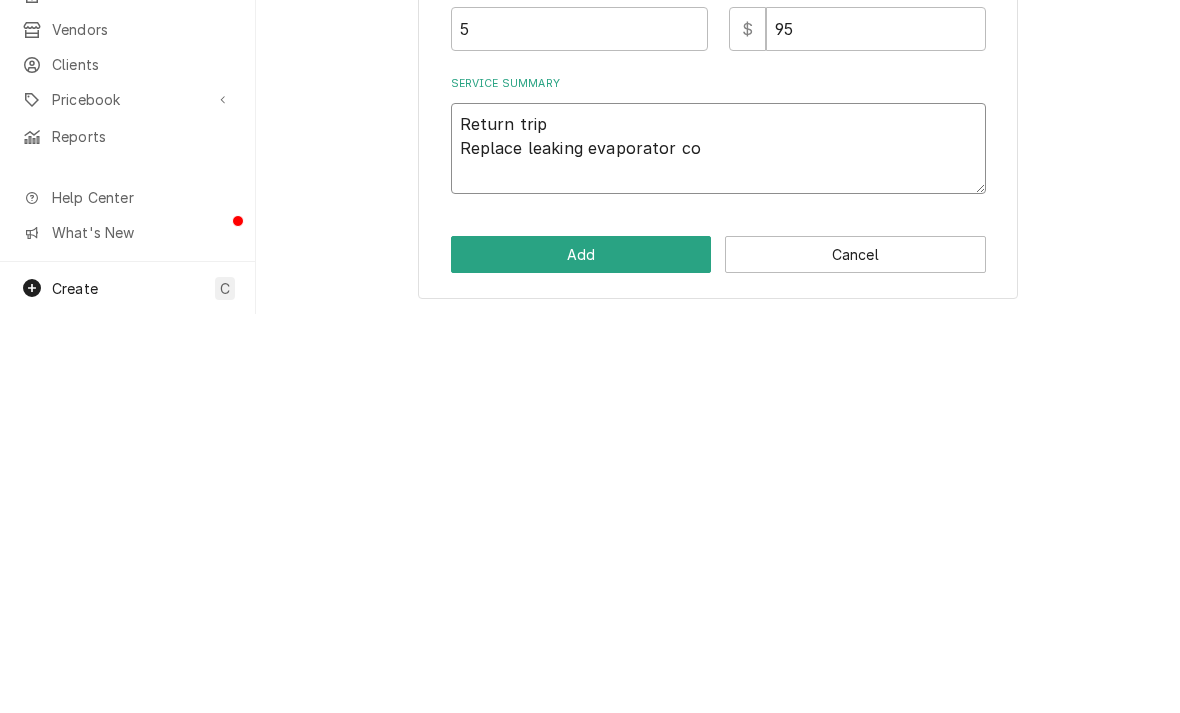type on "x" 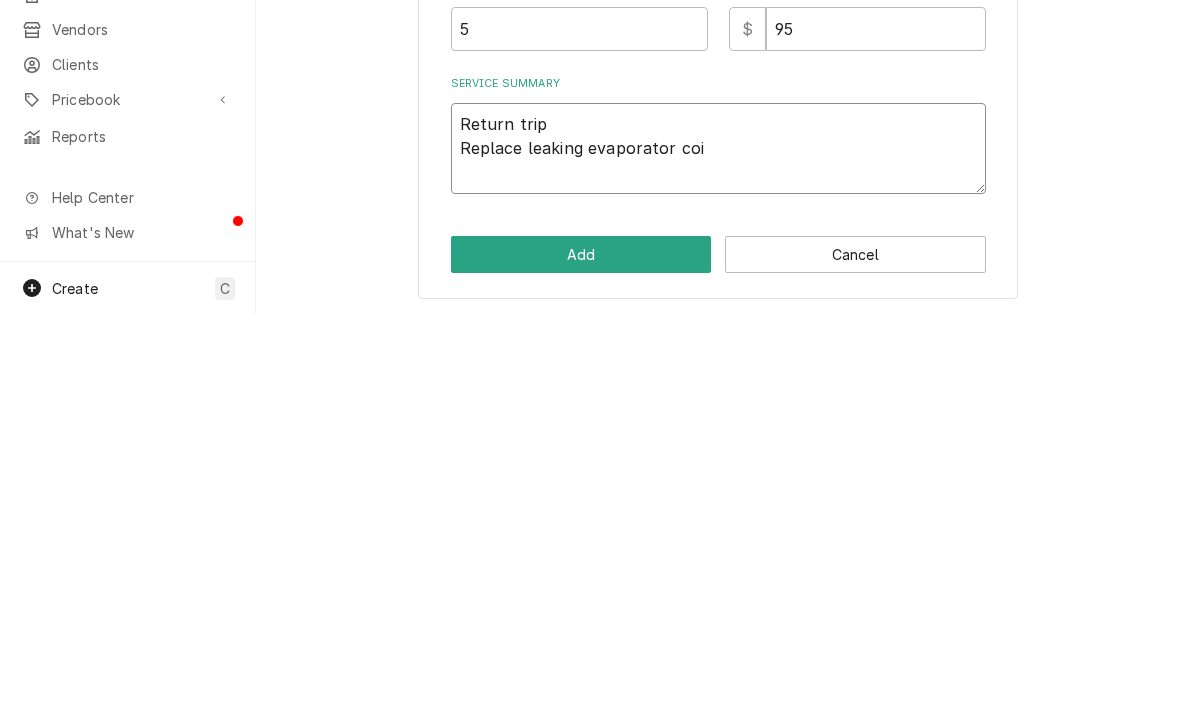 type on "x" 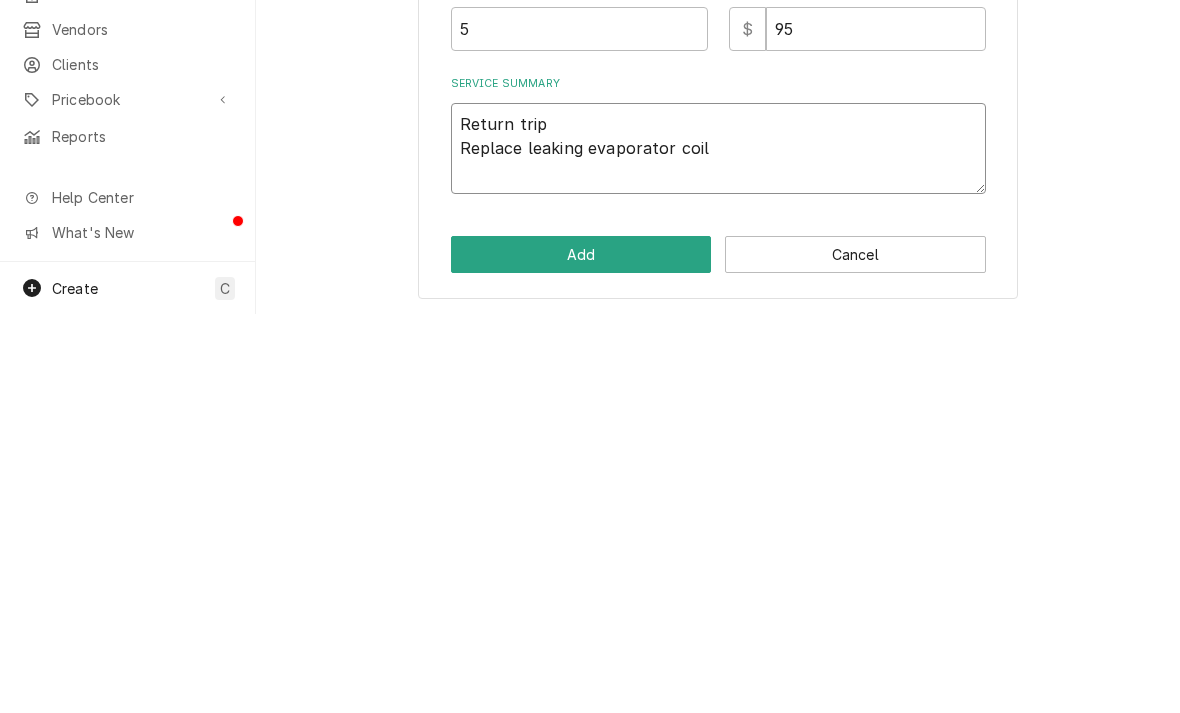 type on "x" 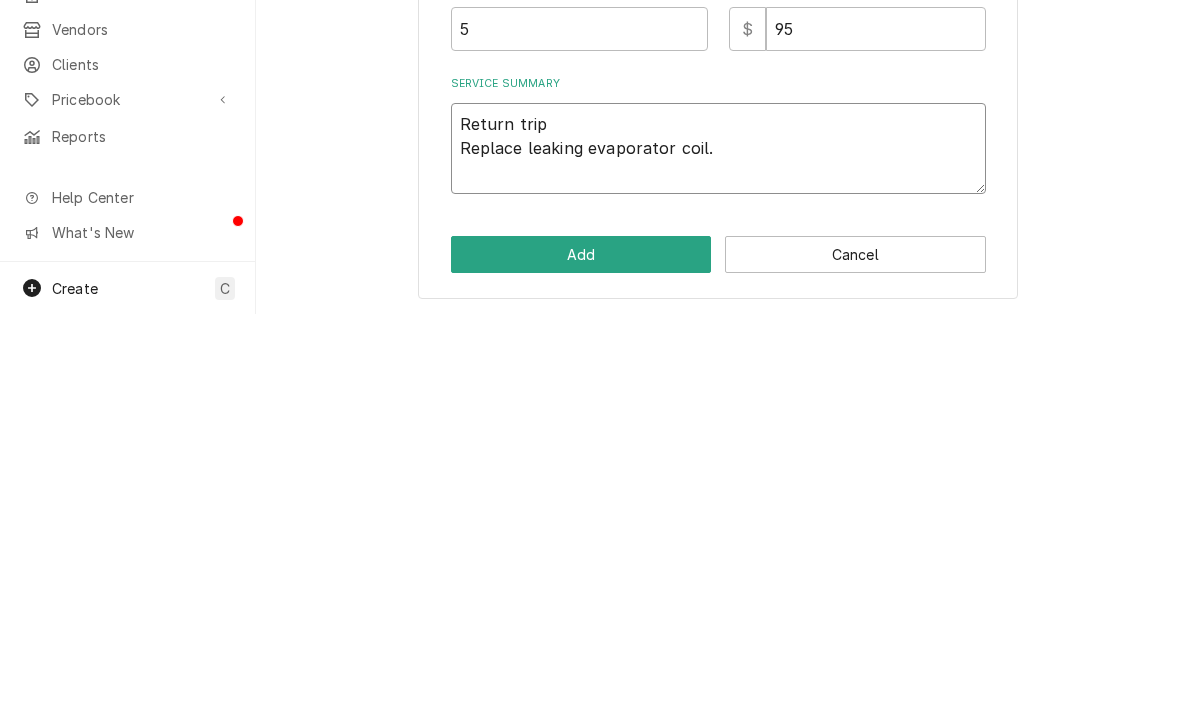 type on "x" 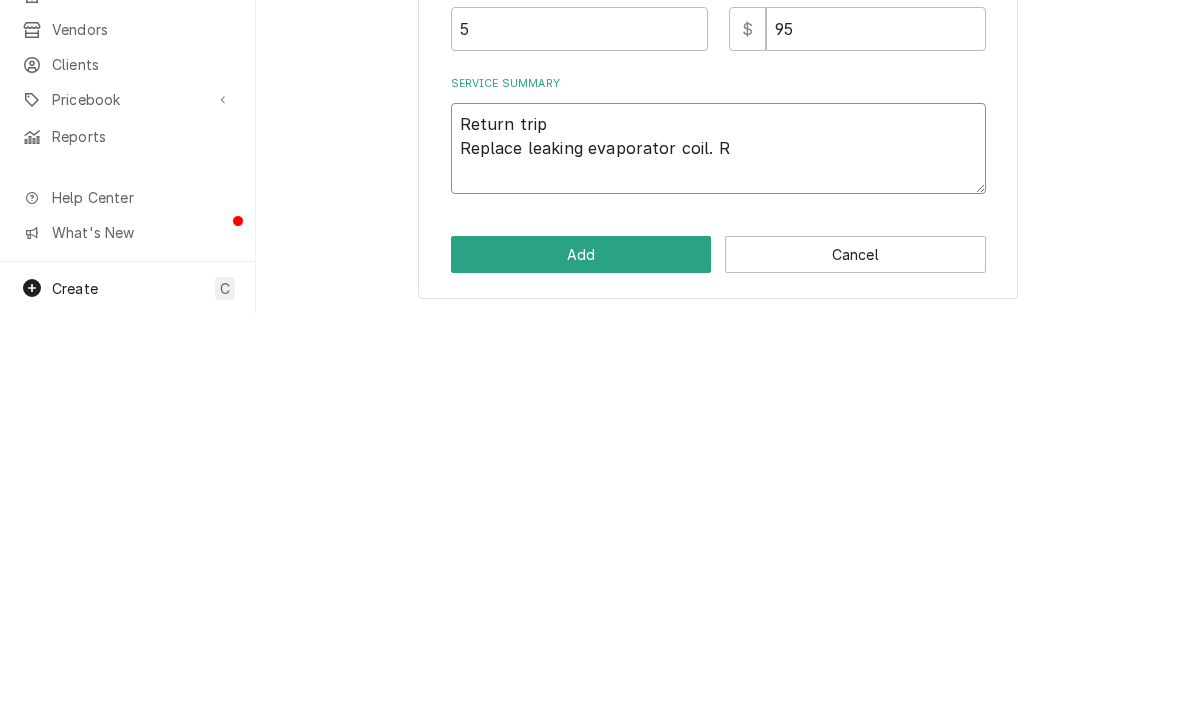 type on "Return trip
Replace leaking evaporator coil. Re" 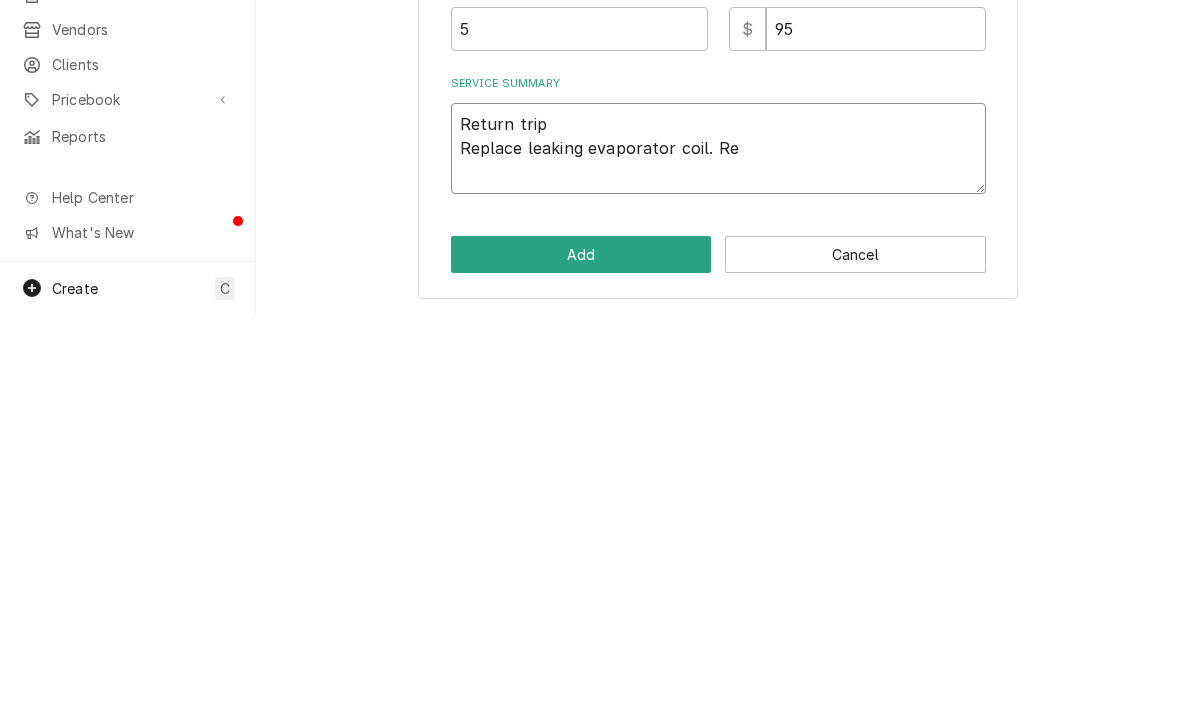 type on "x" 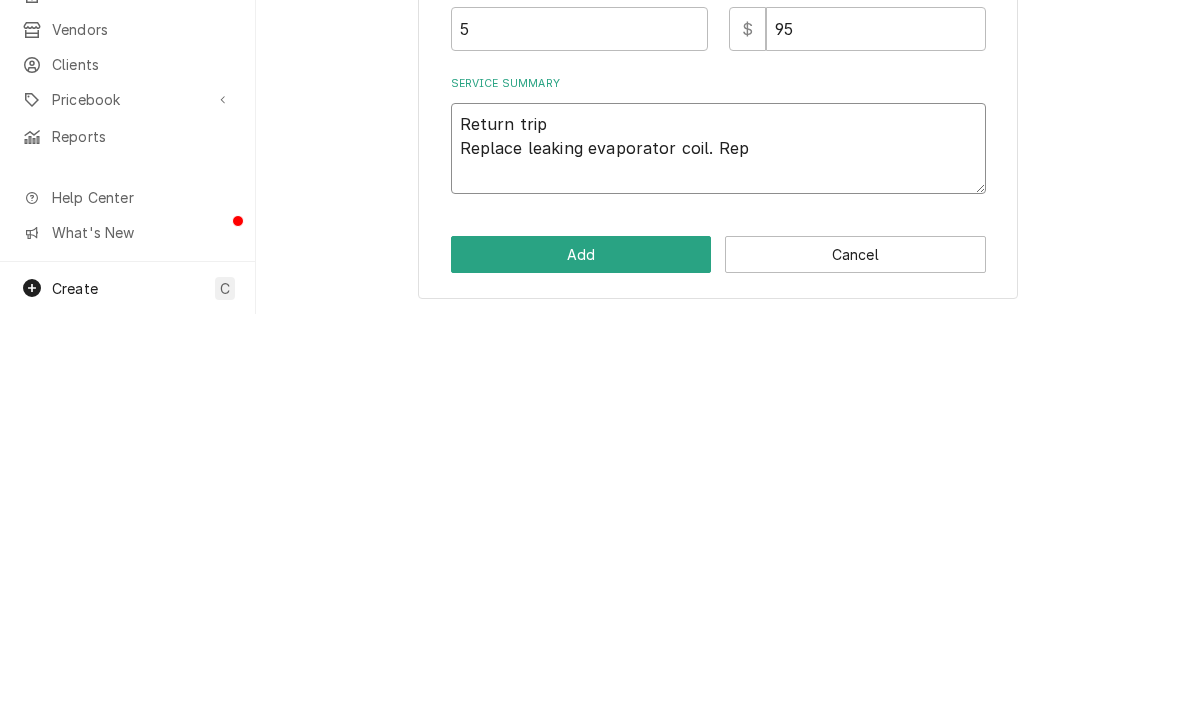 type on "x" 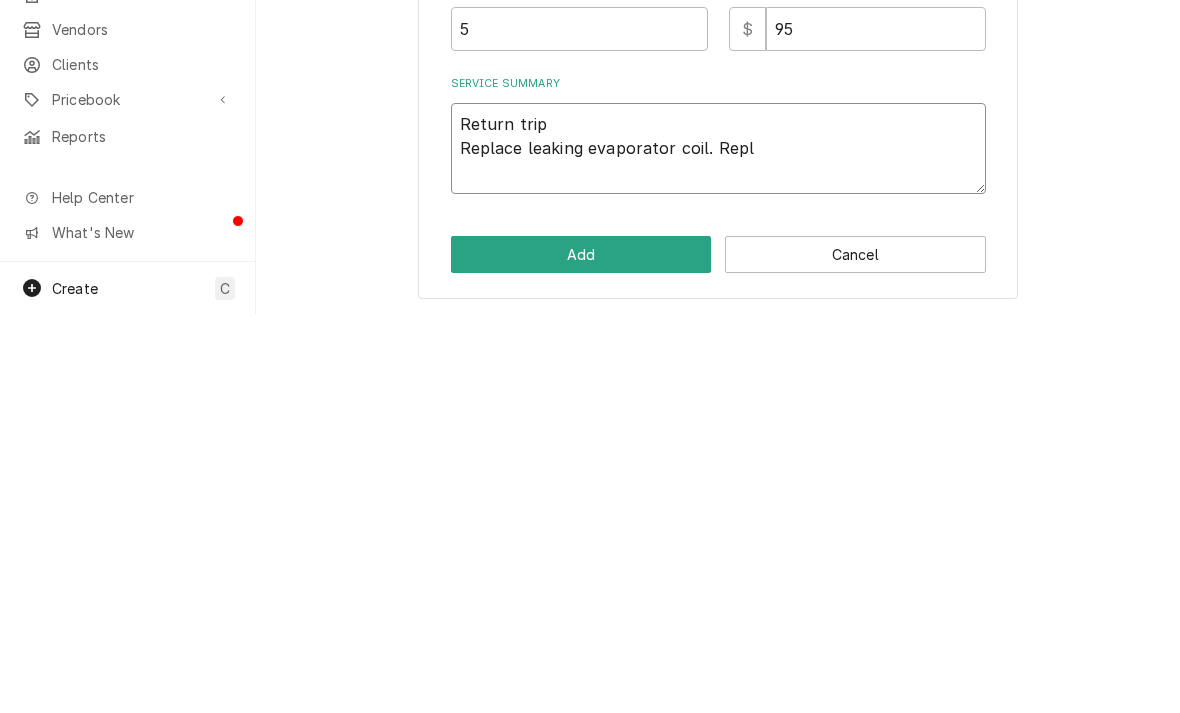 type on "x" 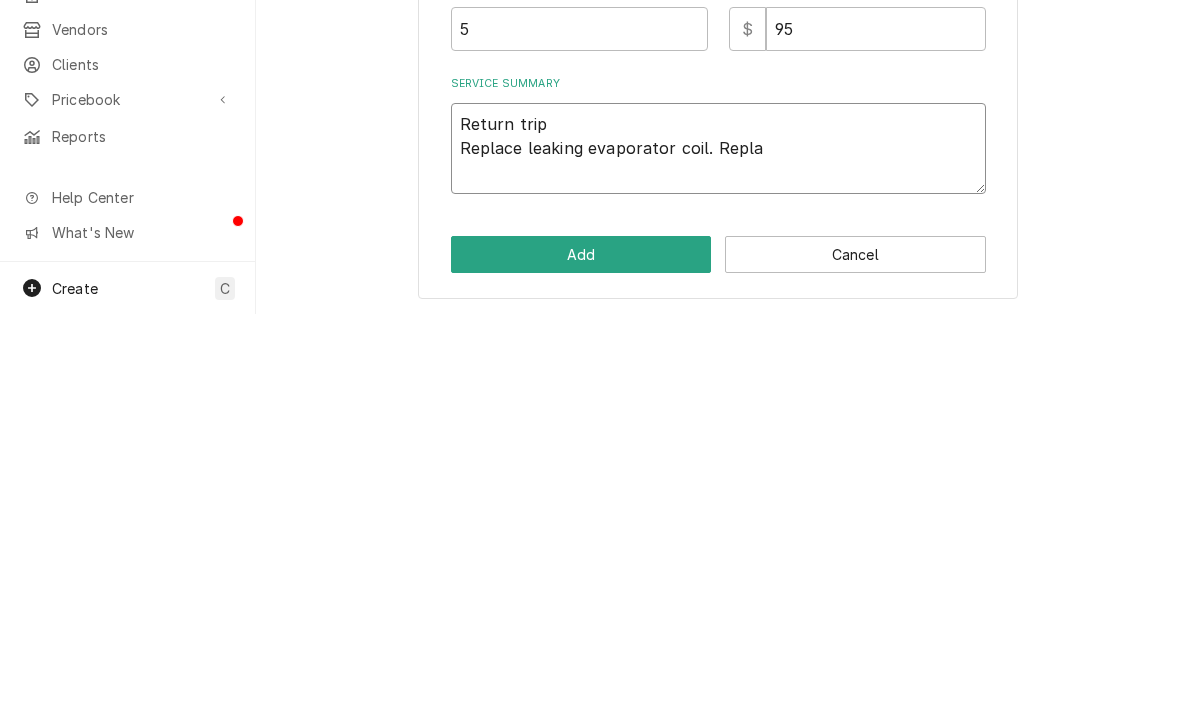 type on "x" 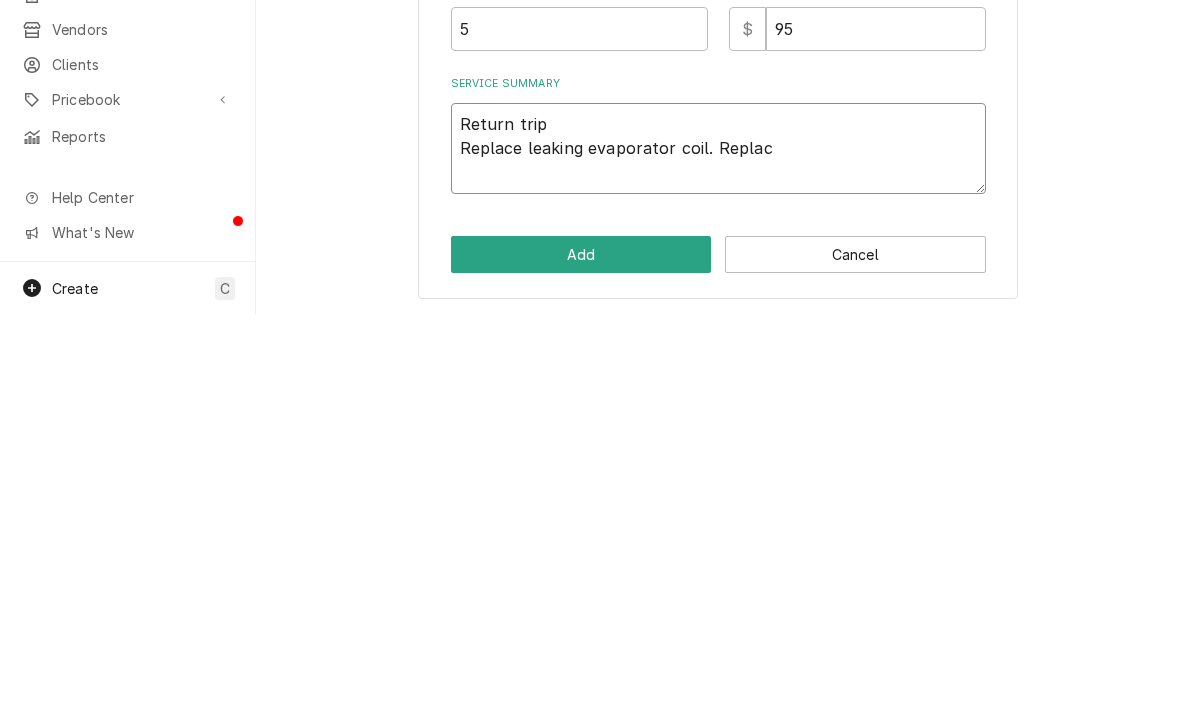 type on "x" 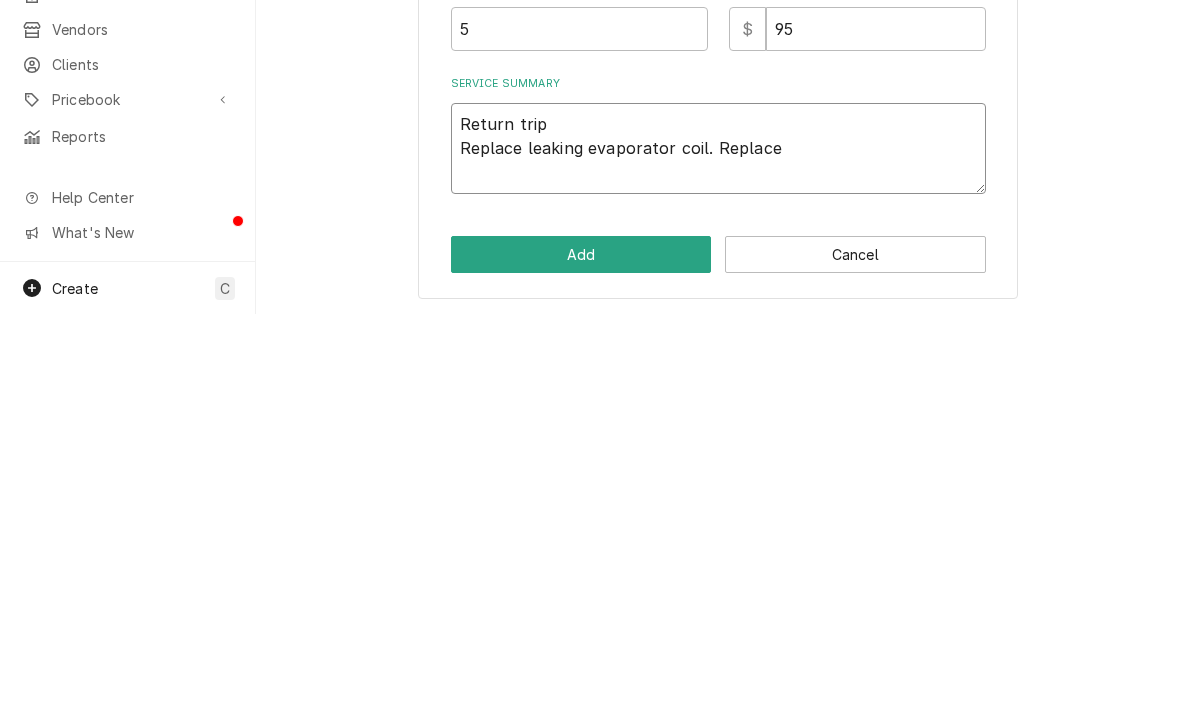 type on "Return trip
Replace leaking evaporator coil. Replace" 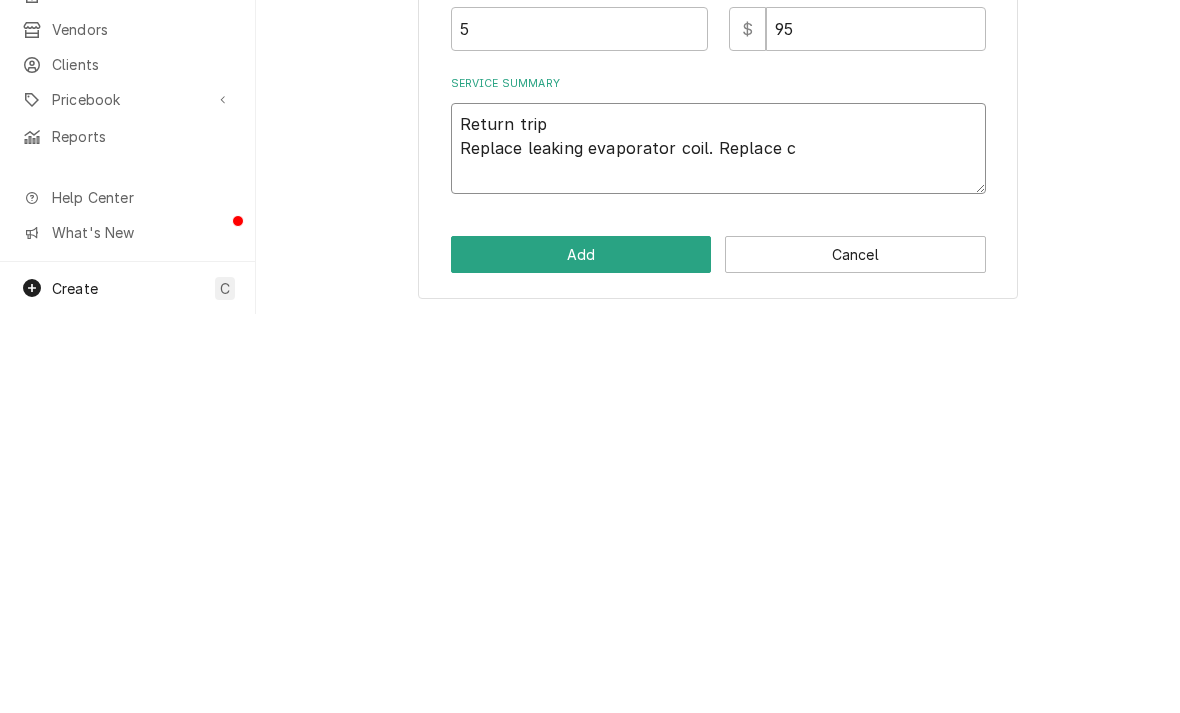 type on "x" 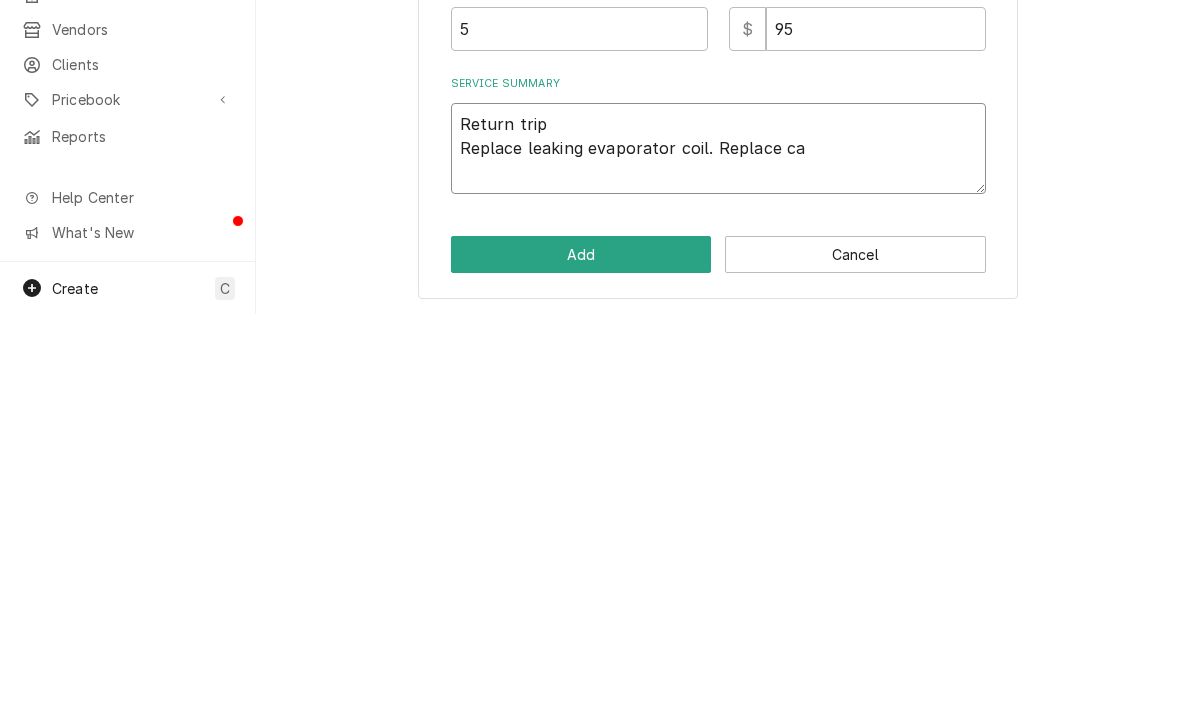 type on "x" 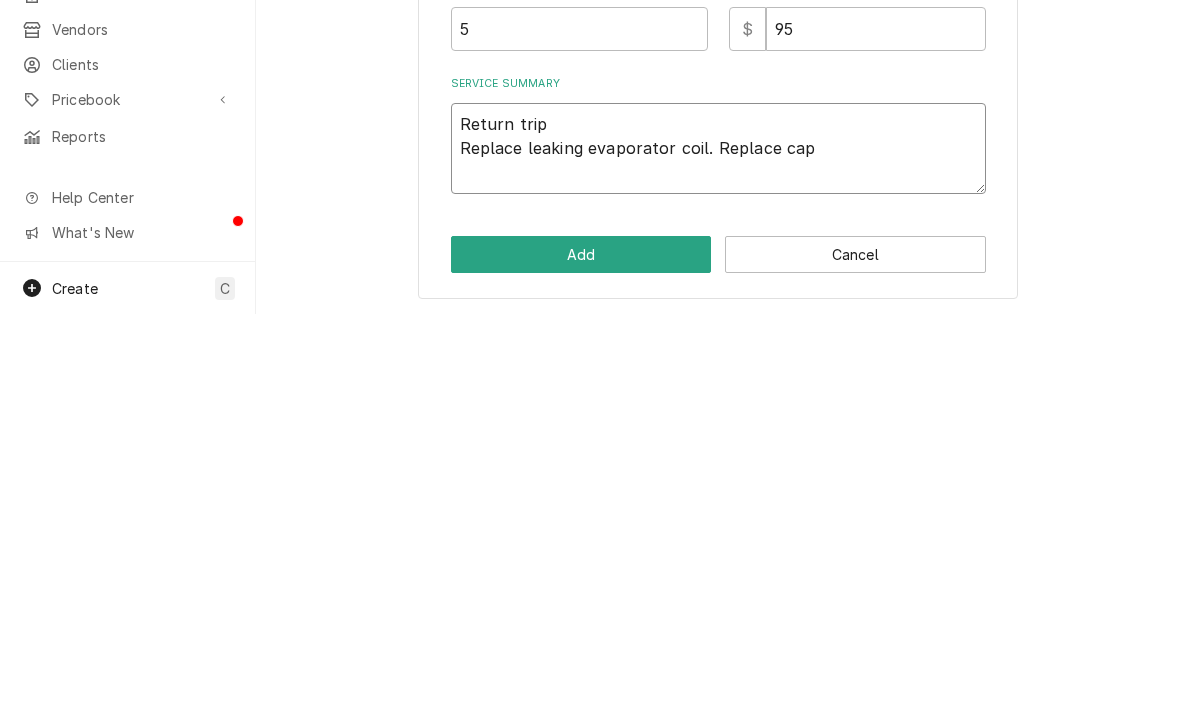 type on "x" 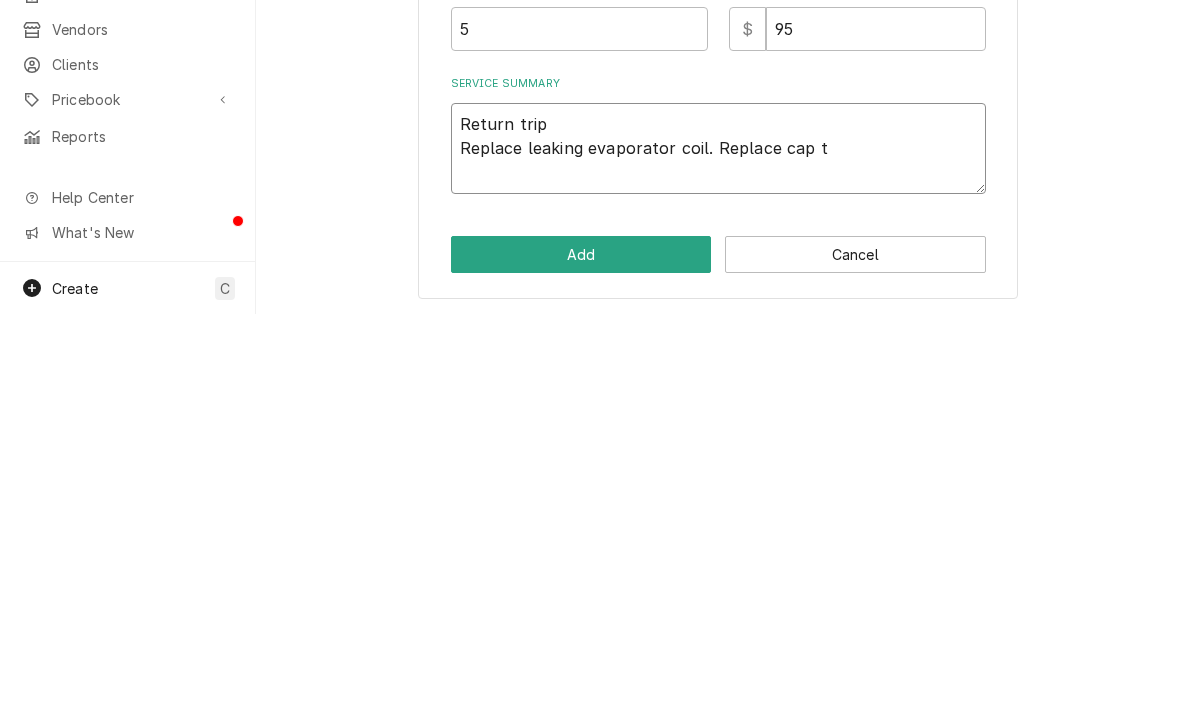 type on "x" 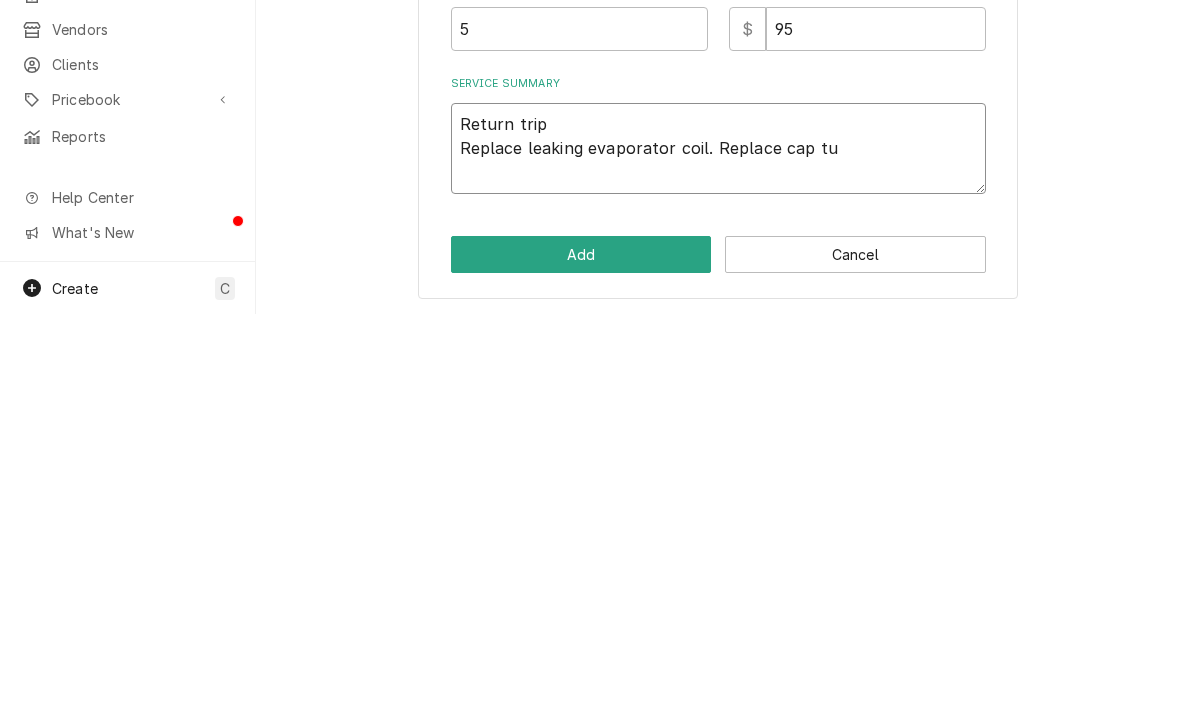 type on "x" 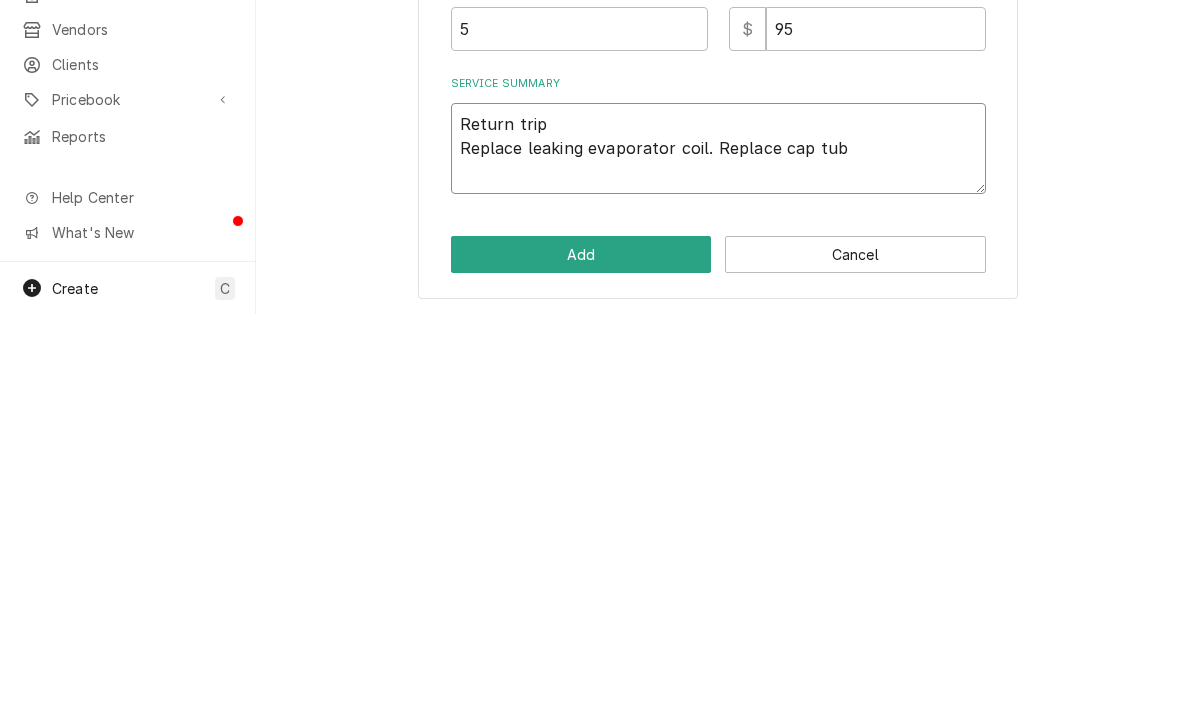 type on "x" 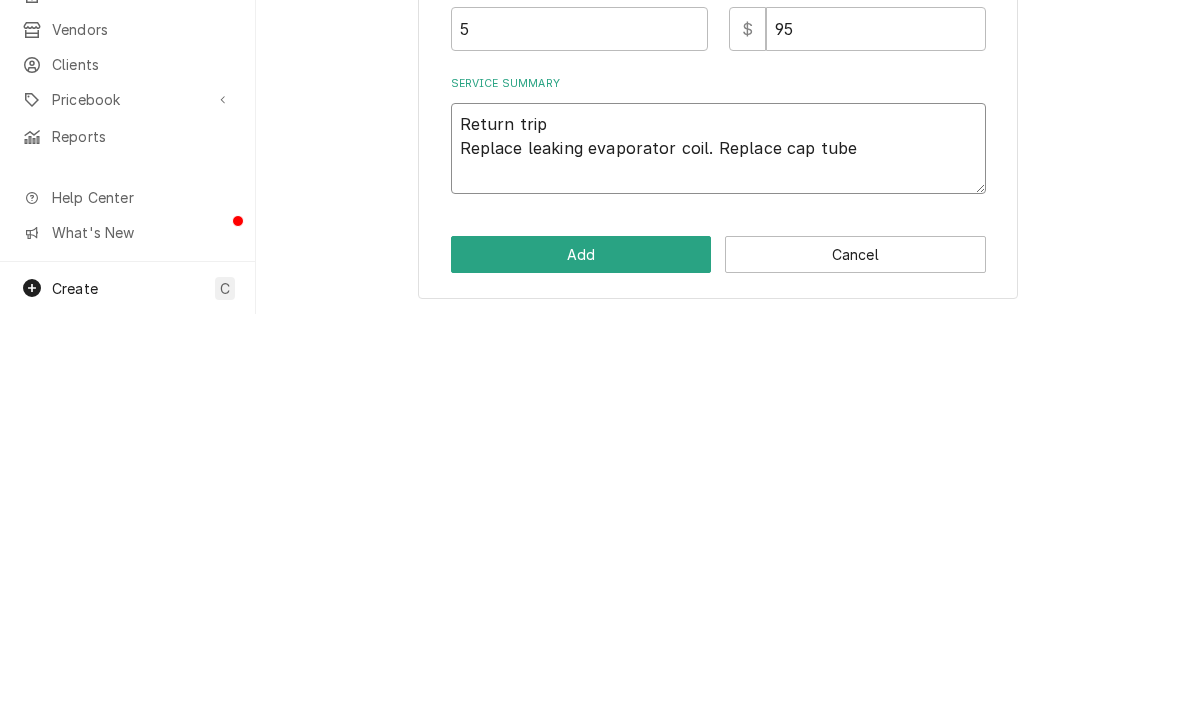 type on "x" 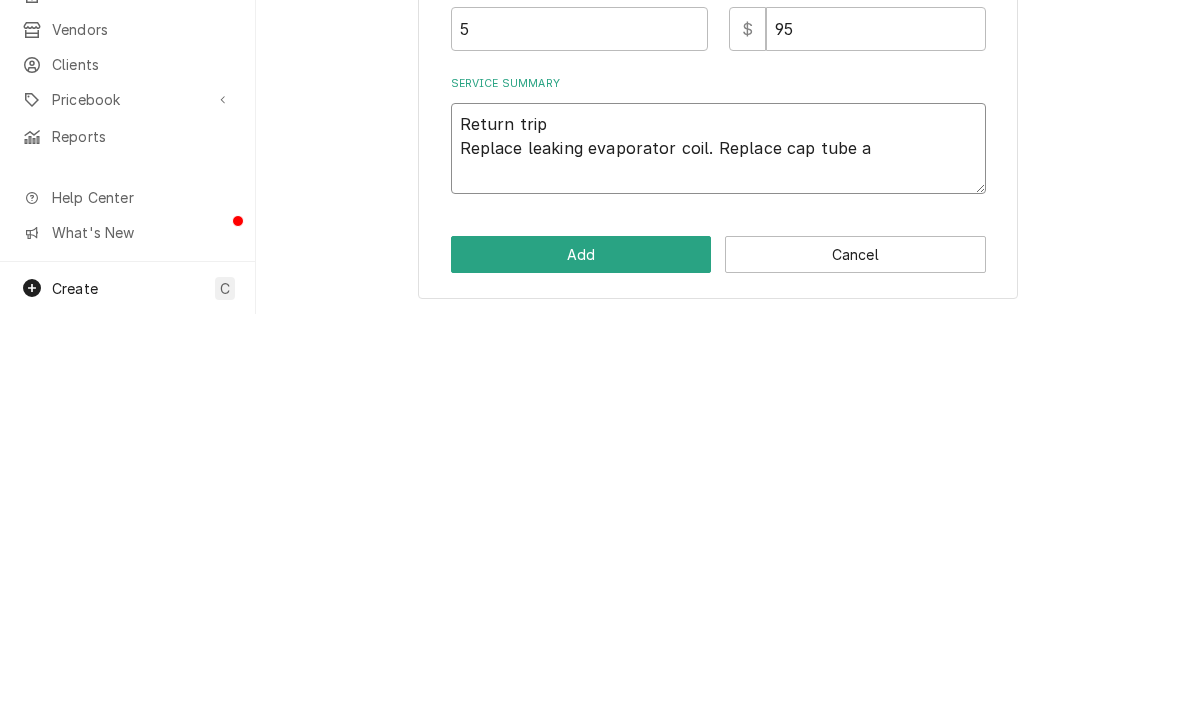 type on "x" 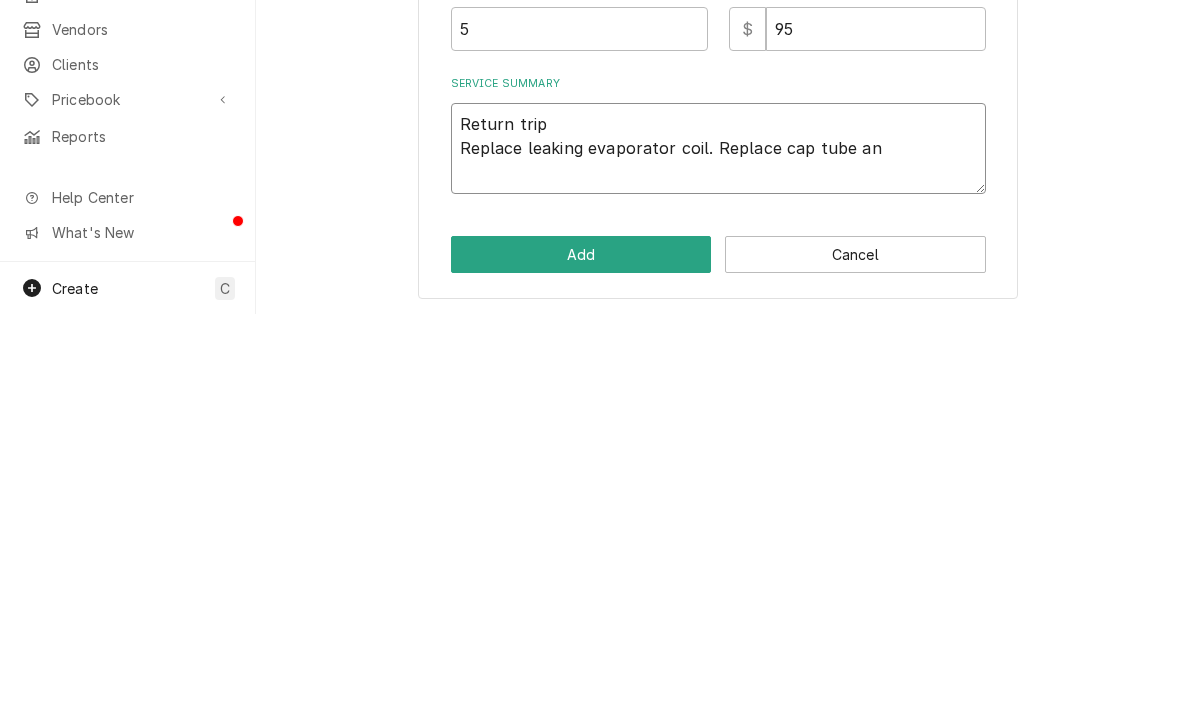 type on "x" 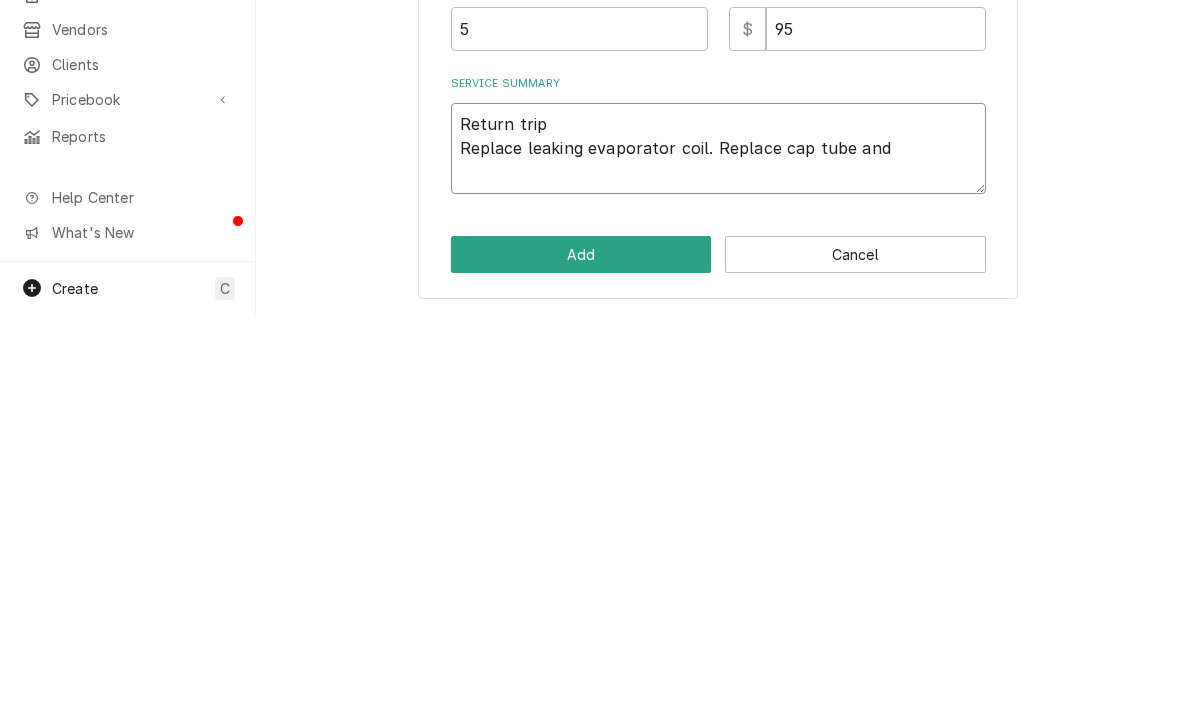 type on "x" 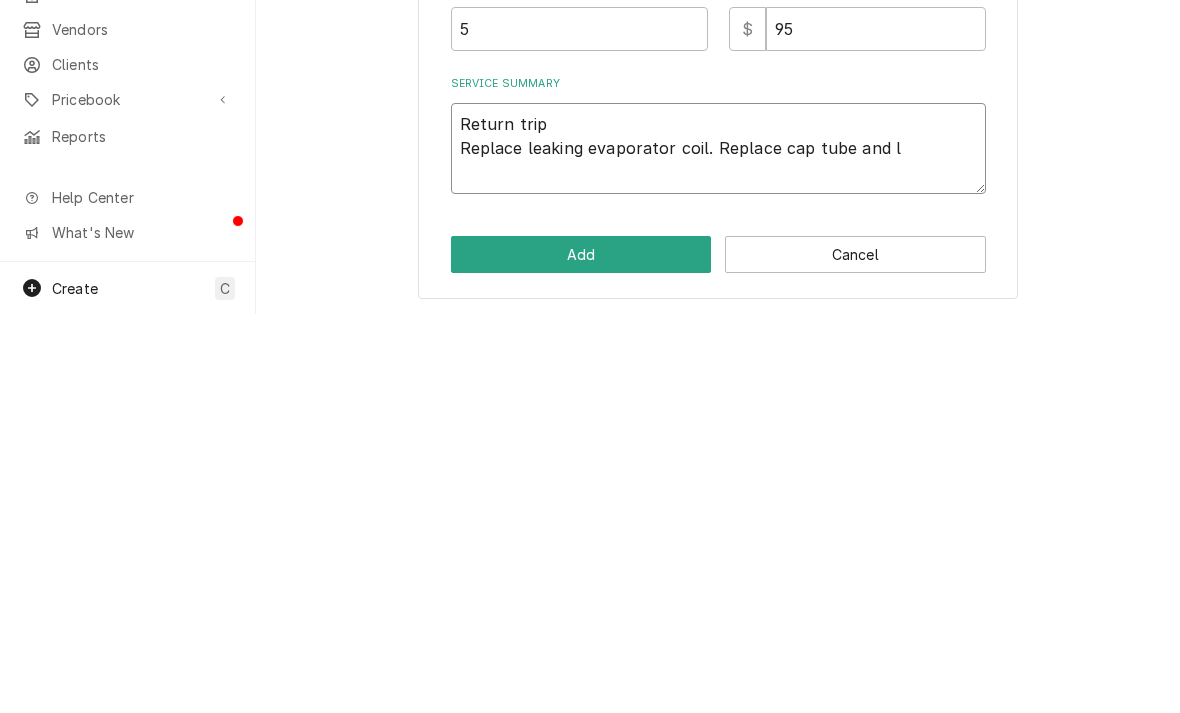 type on "Return trip
Replace leaking evaporator coil. Replace cap tube and li" 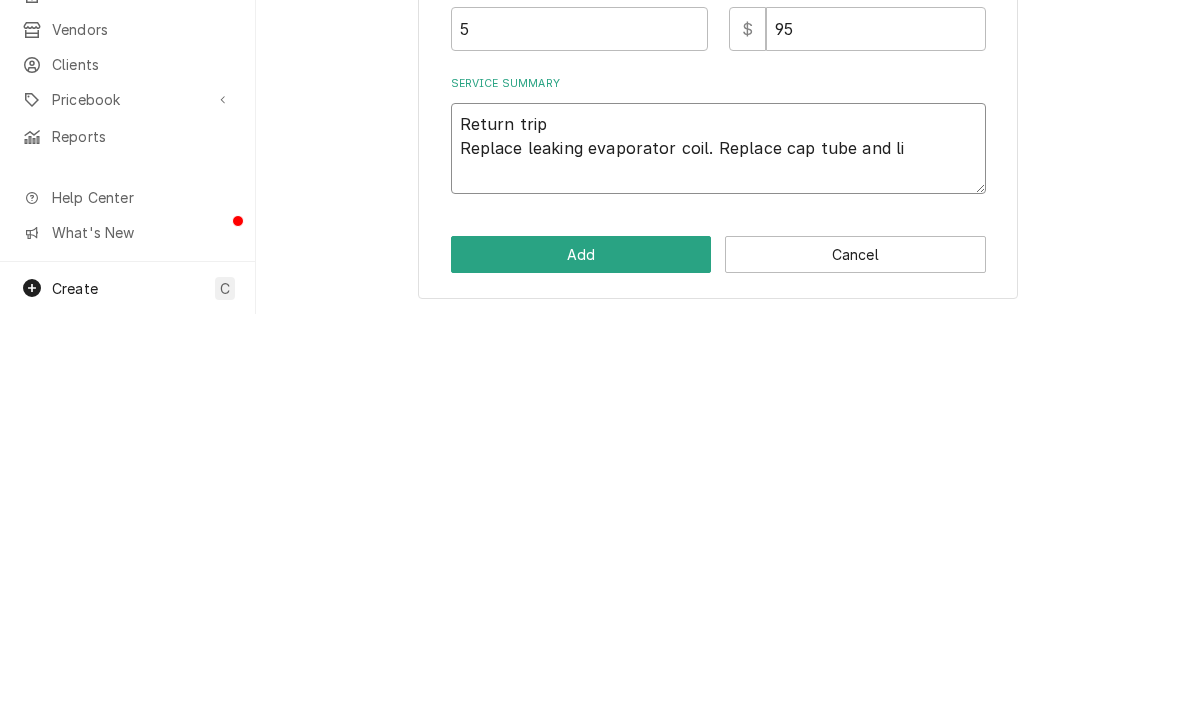 type on "x" 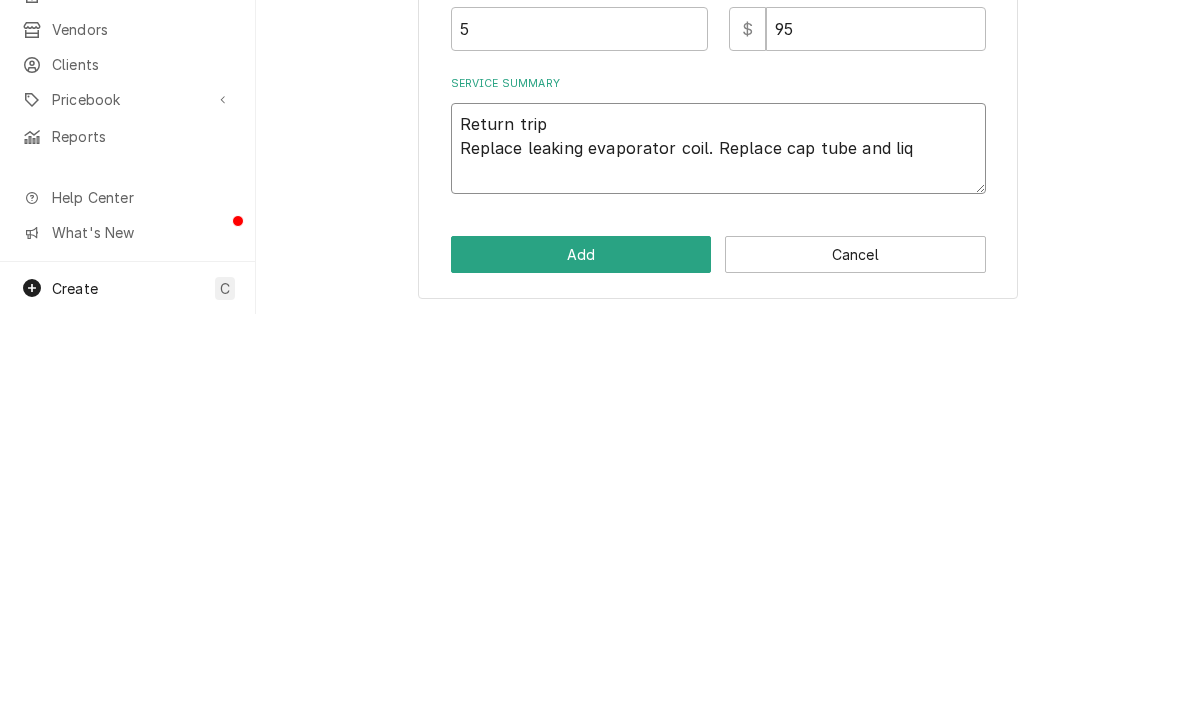 type on "x" 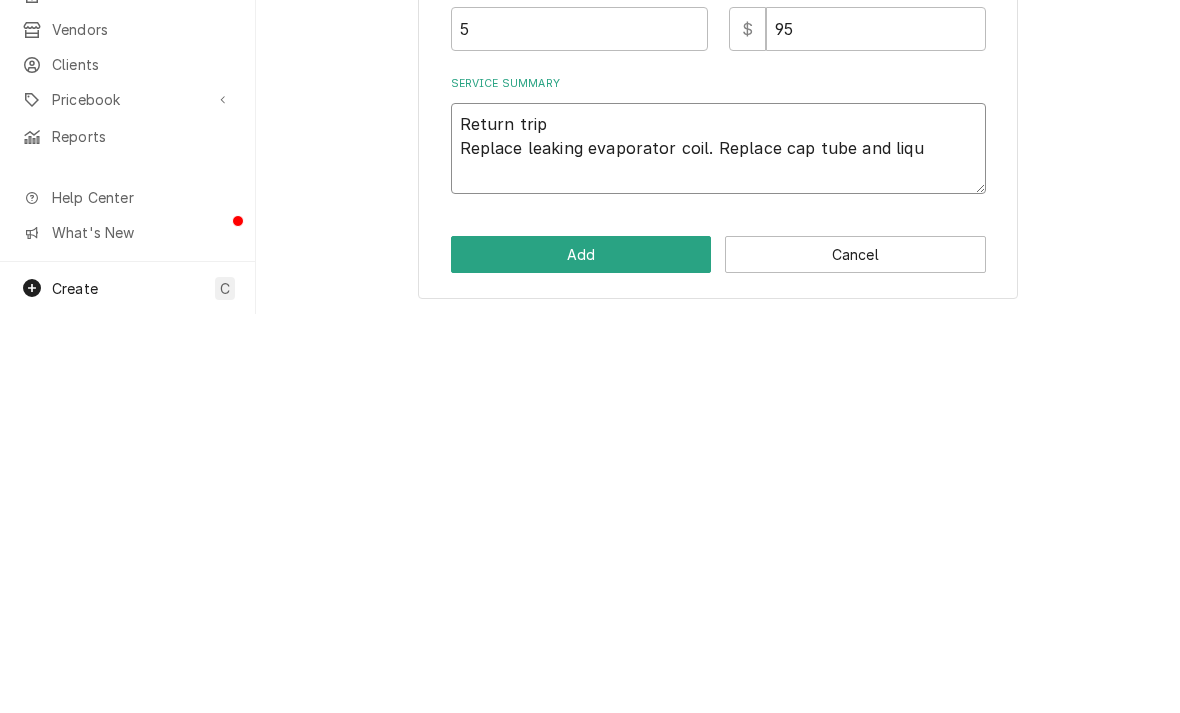 type on "x" 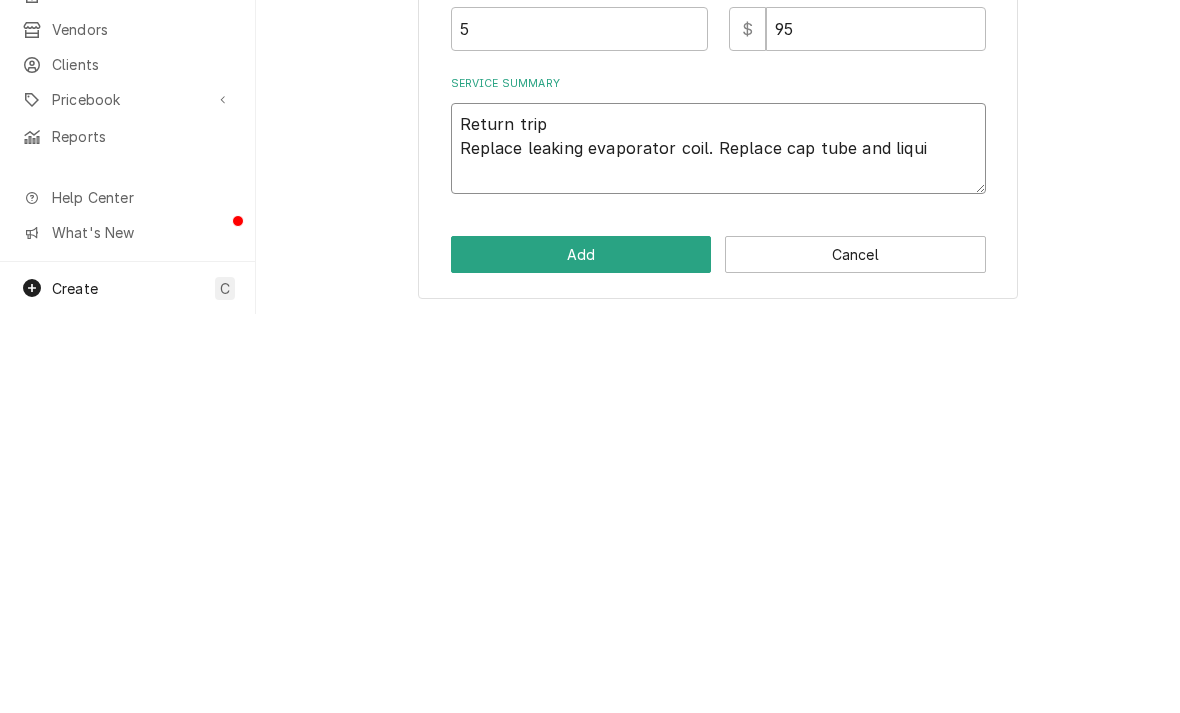 type on "x" 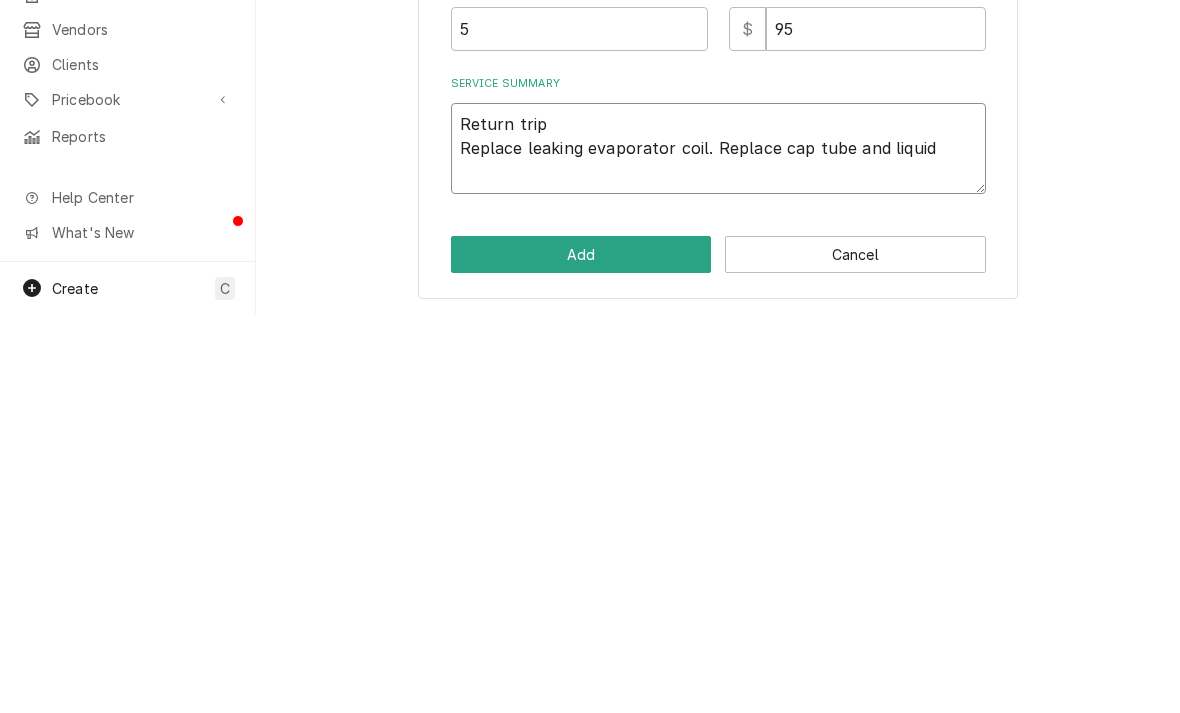 type on "x" 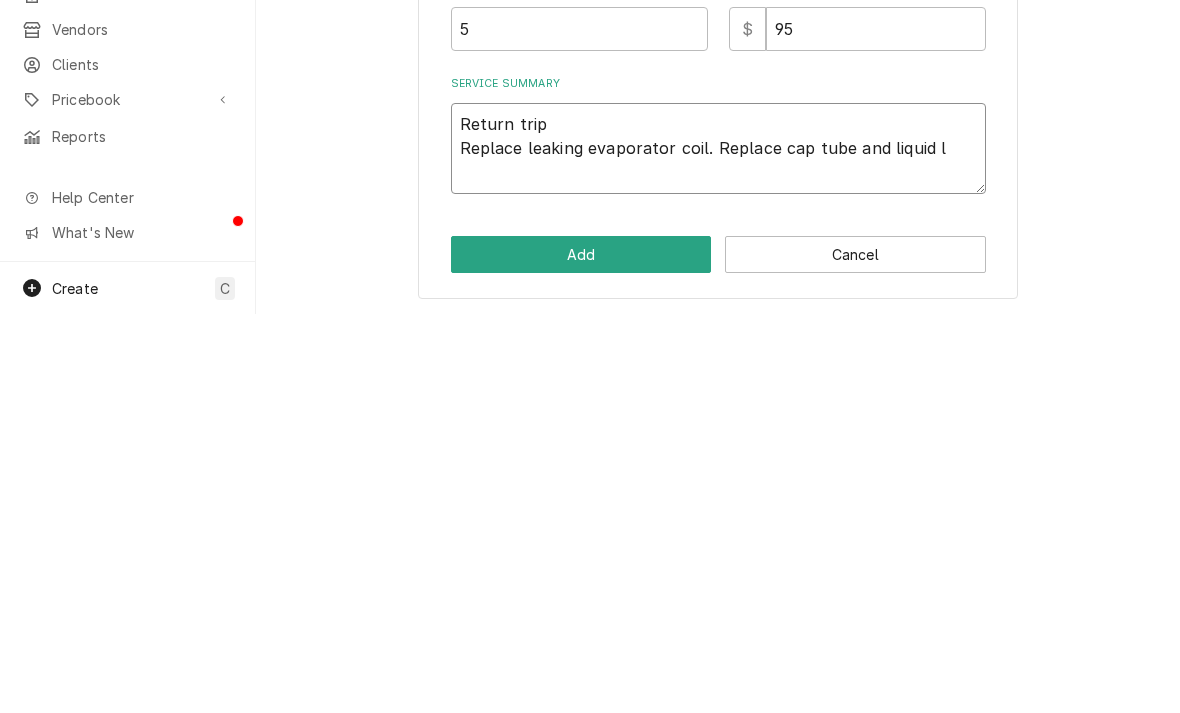type on "x" 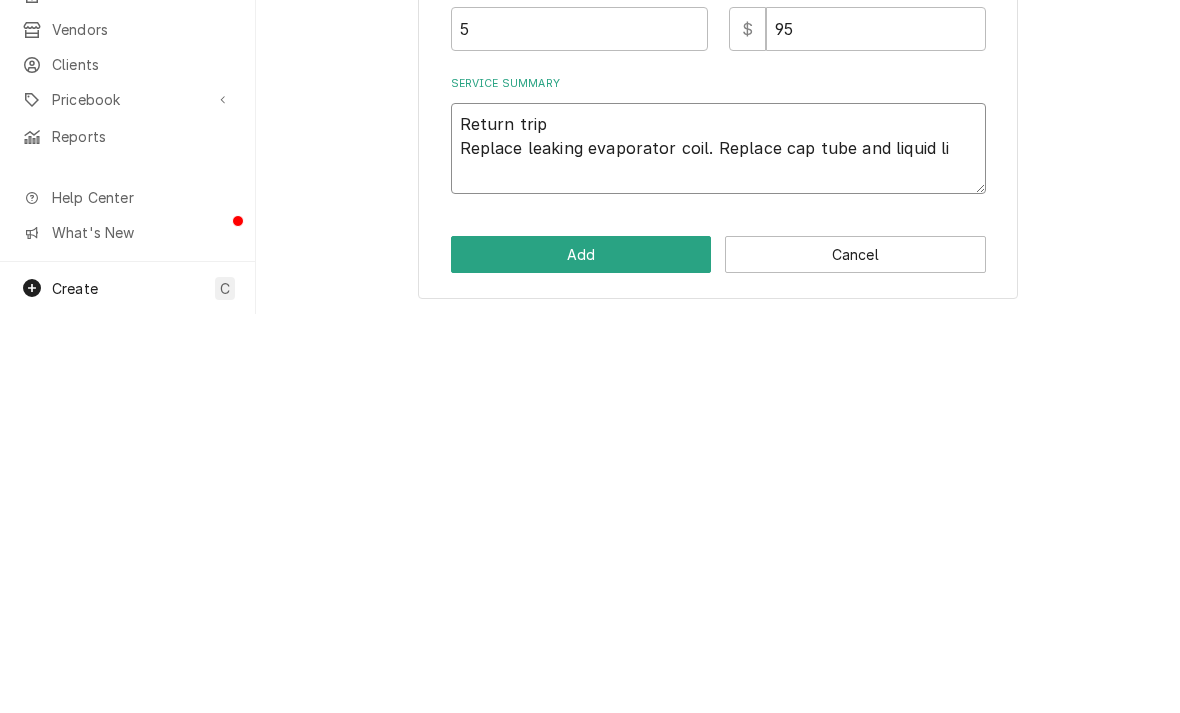 type on "Return trip
Replace leaking evaporator coil. Replace cap tube and liquid lin" 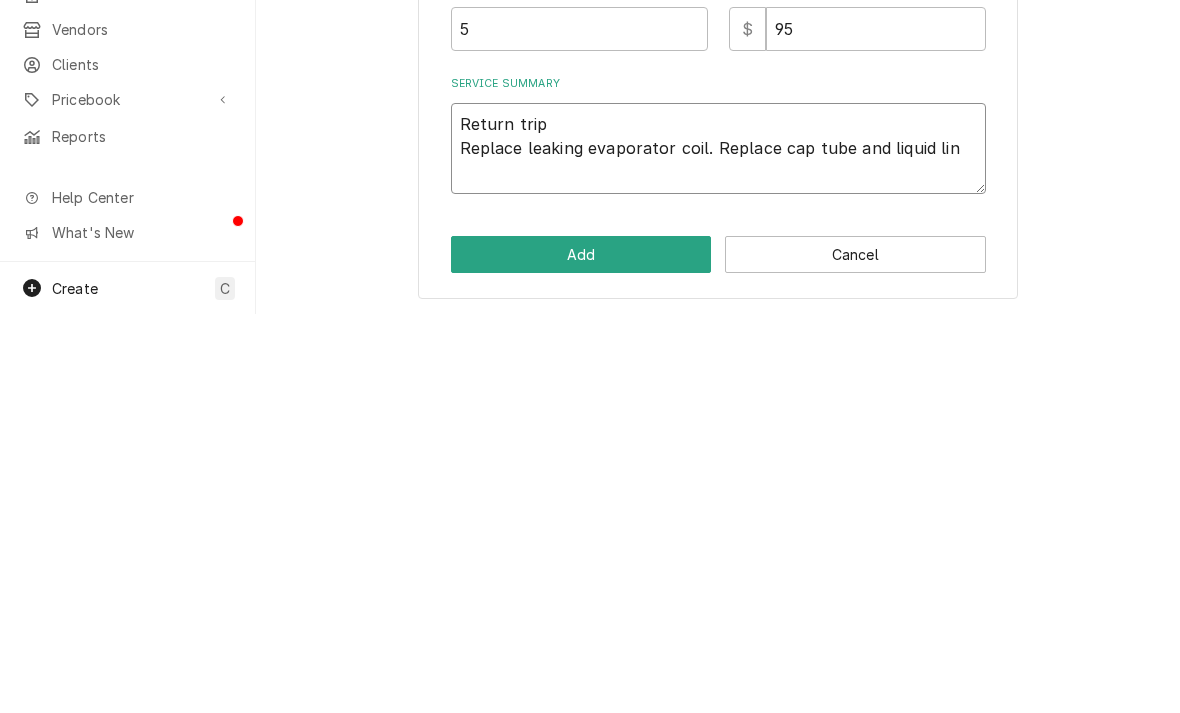 type on "x" 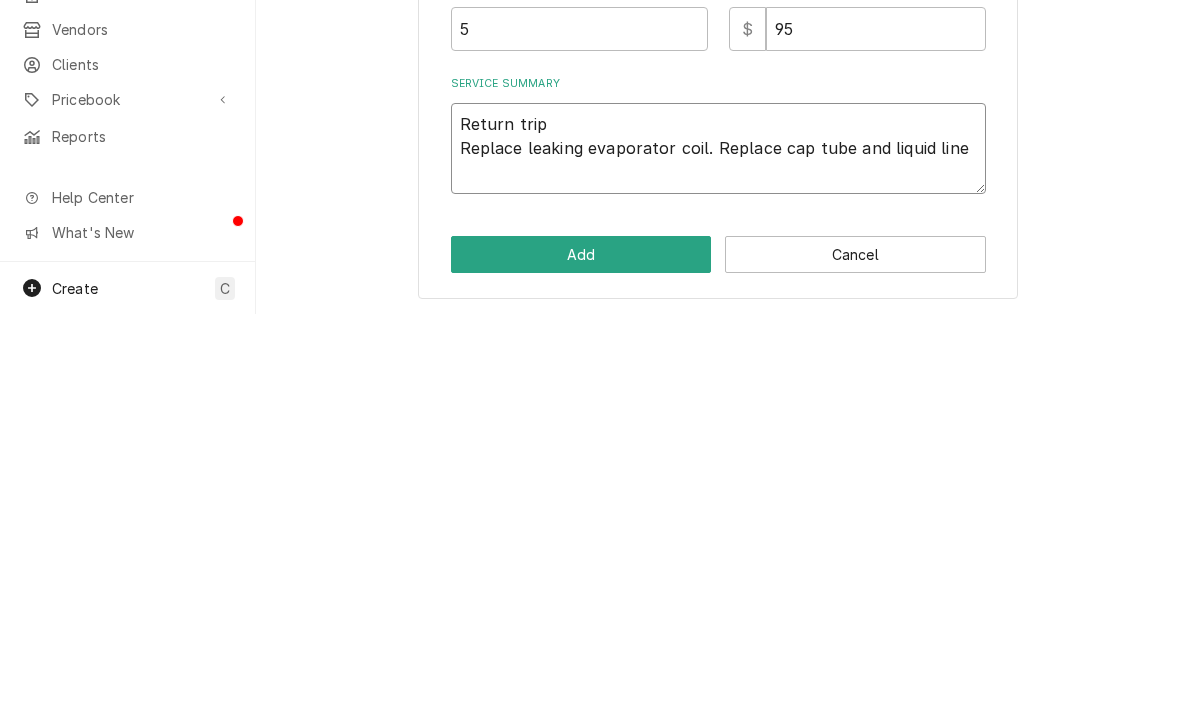 type on "x" 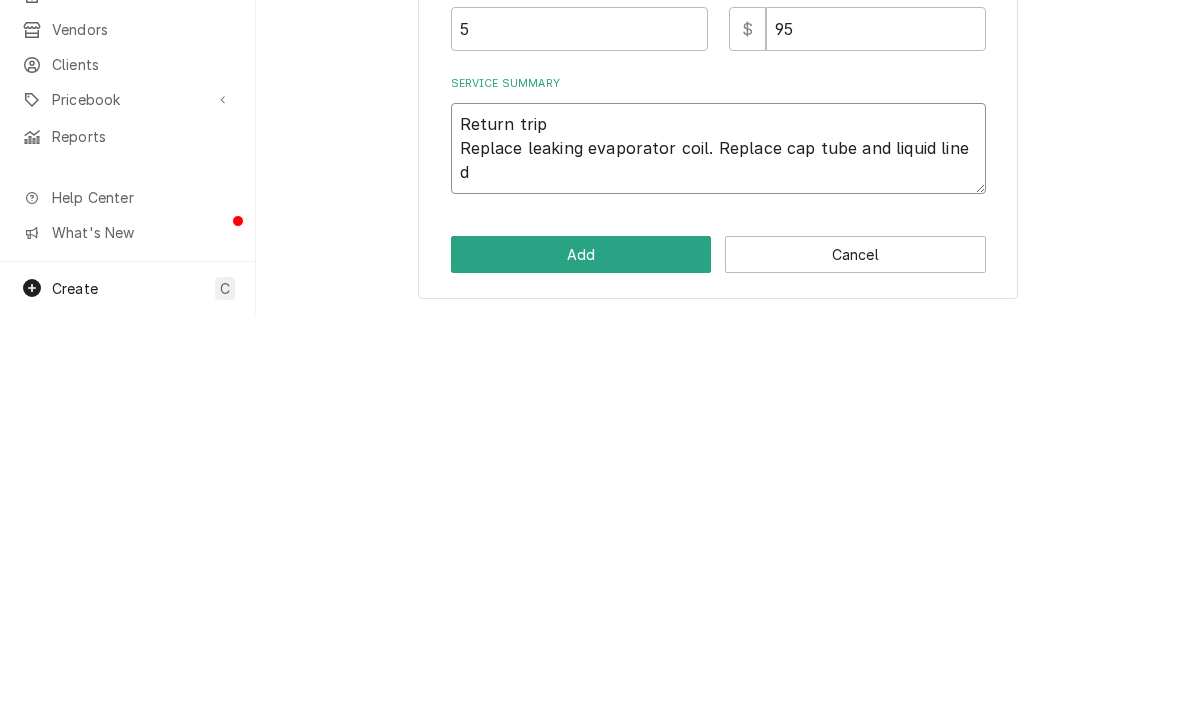 type on "x" 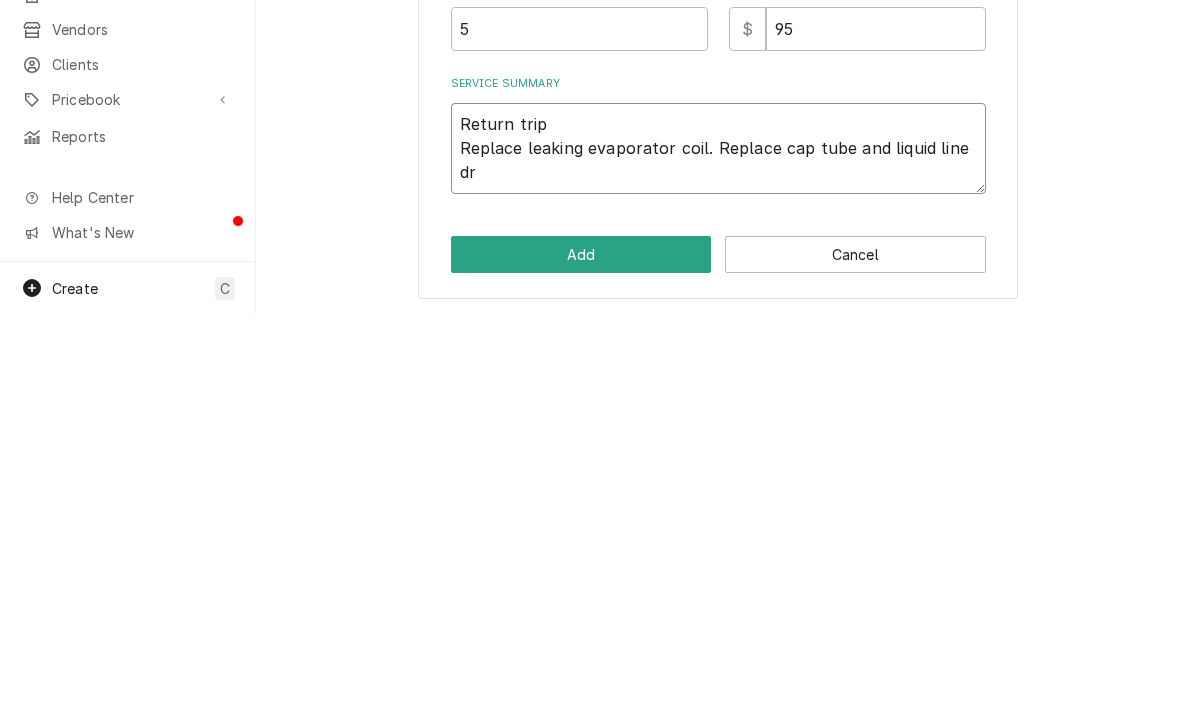 type on "x" 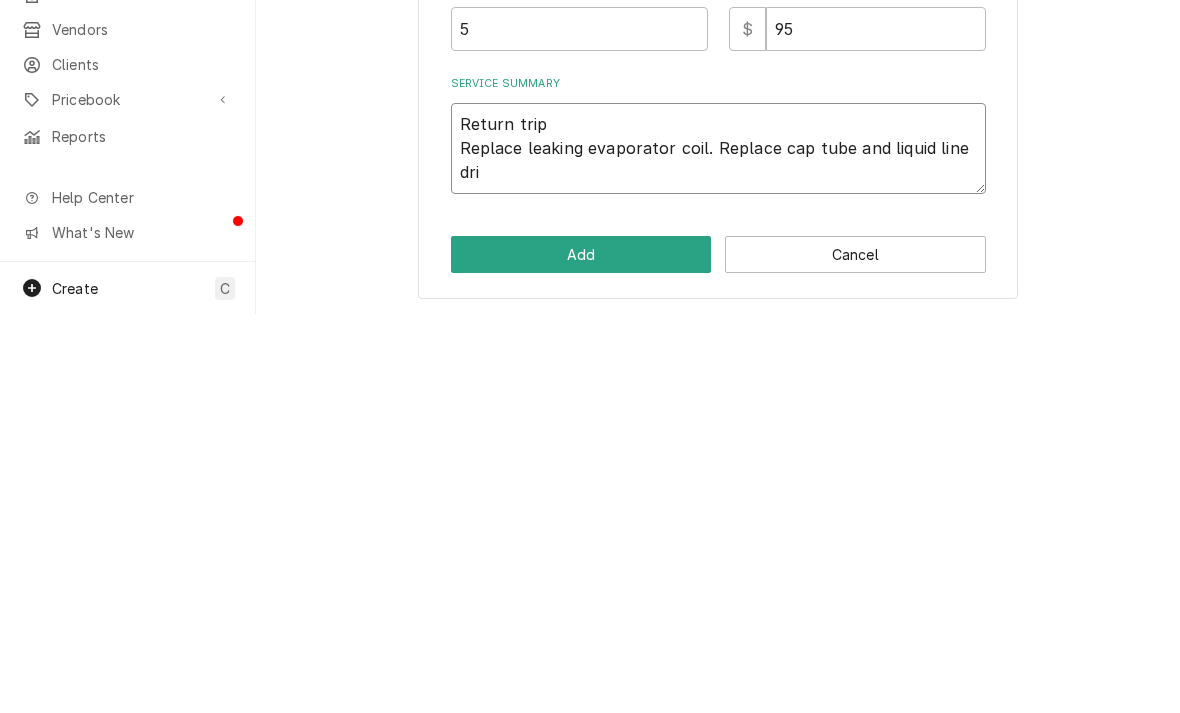type on "x" 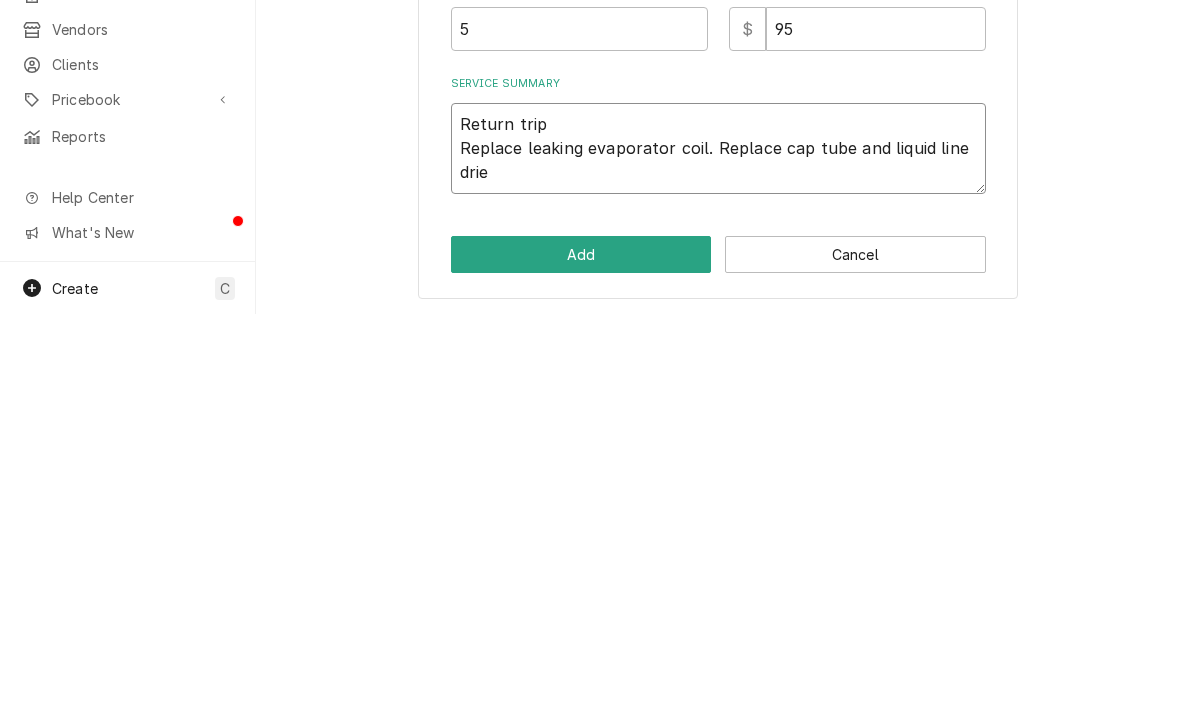 type on "x" 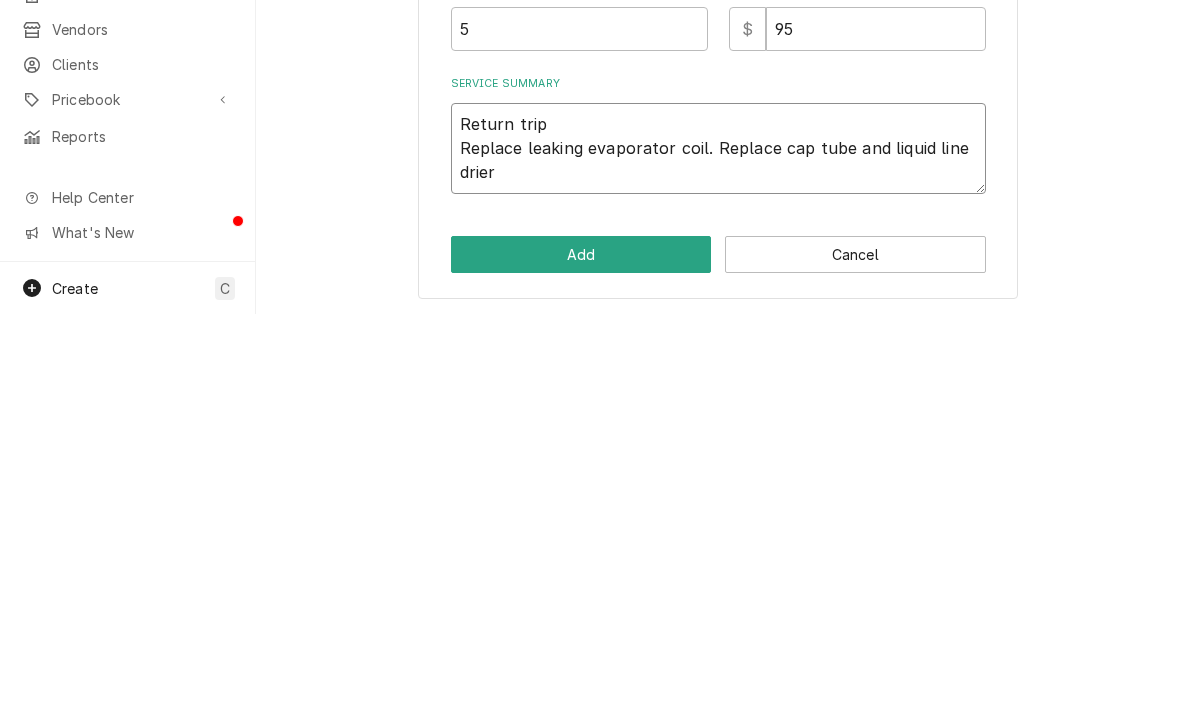 type on "x" 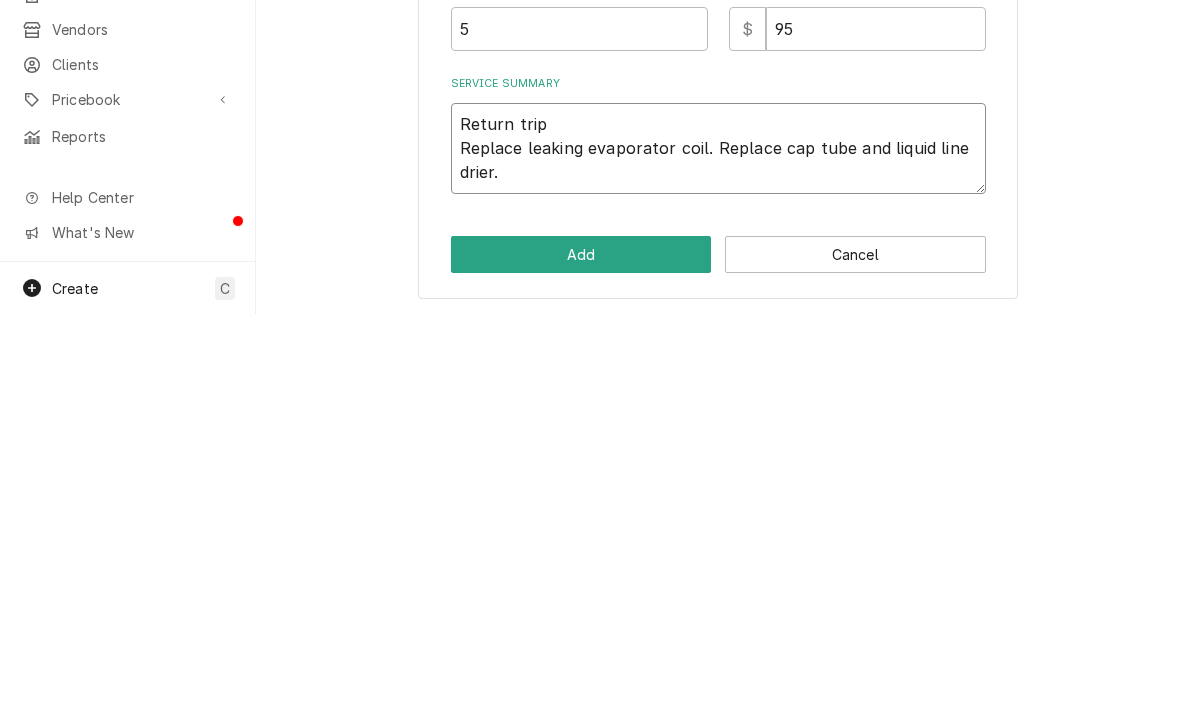 type on "x" 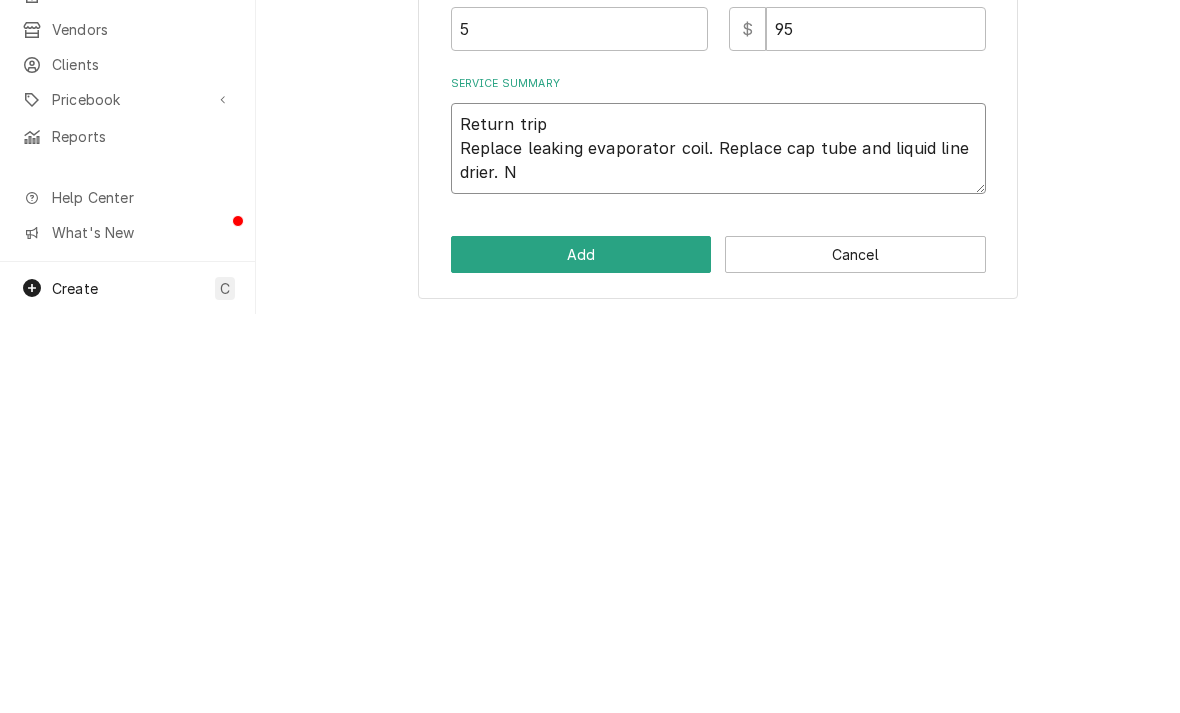 type on "x" 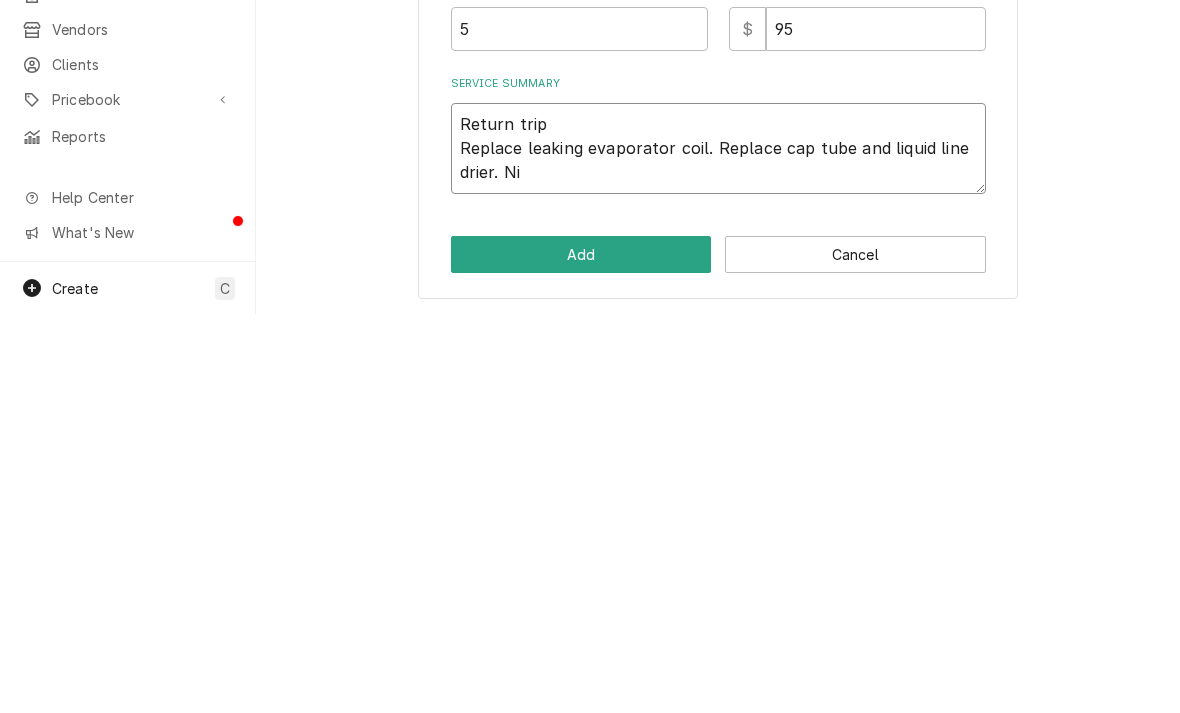 type on "x" 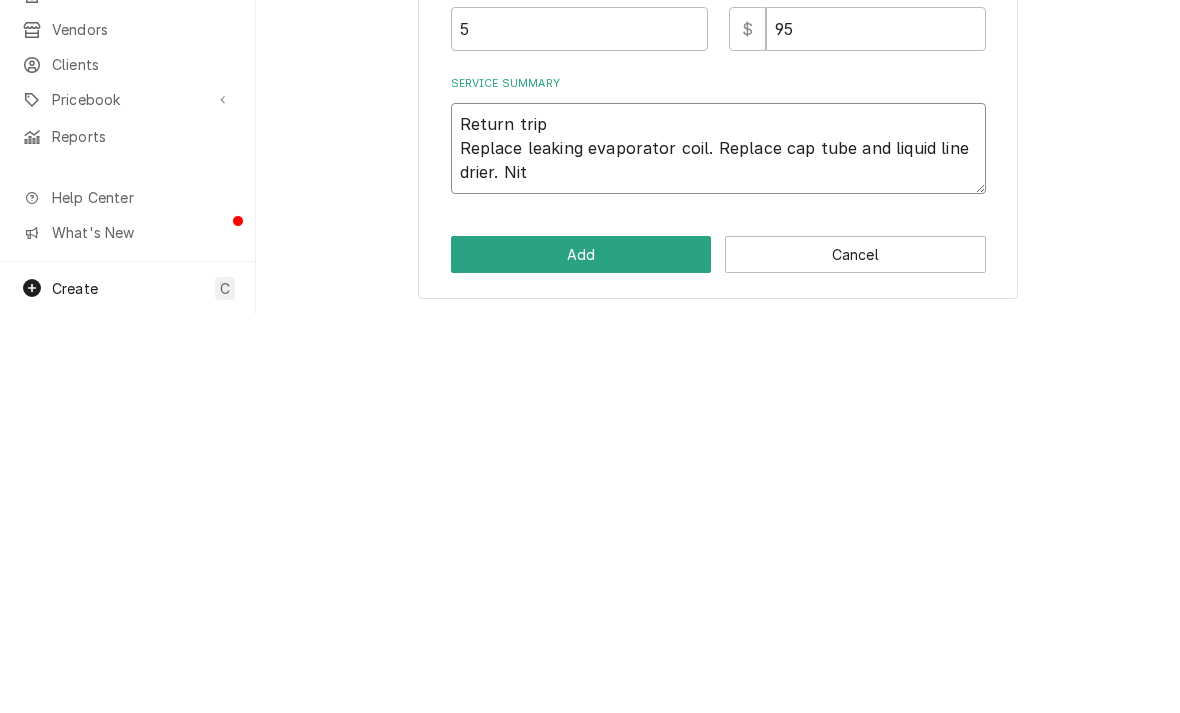 type on "x" 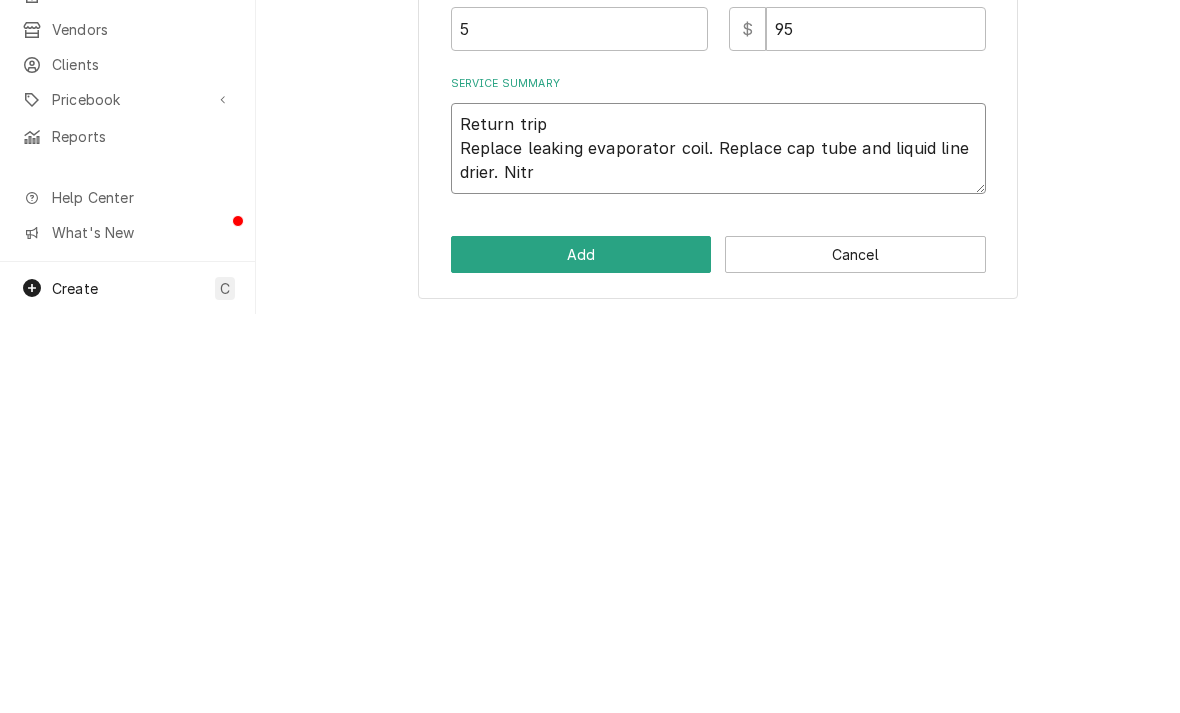 type on "Return trip
Replace leaking evaporator coil. Replace cap tube and liquid line drier. Nitro" 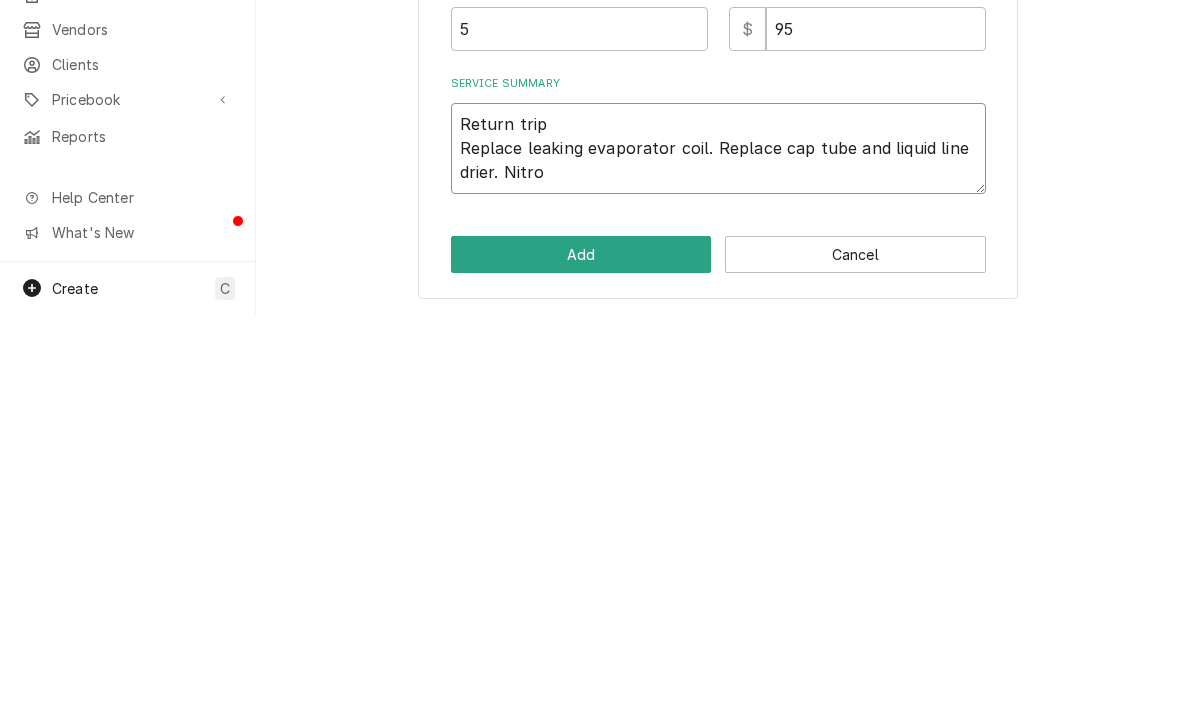 type on "x" 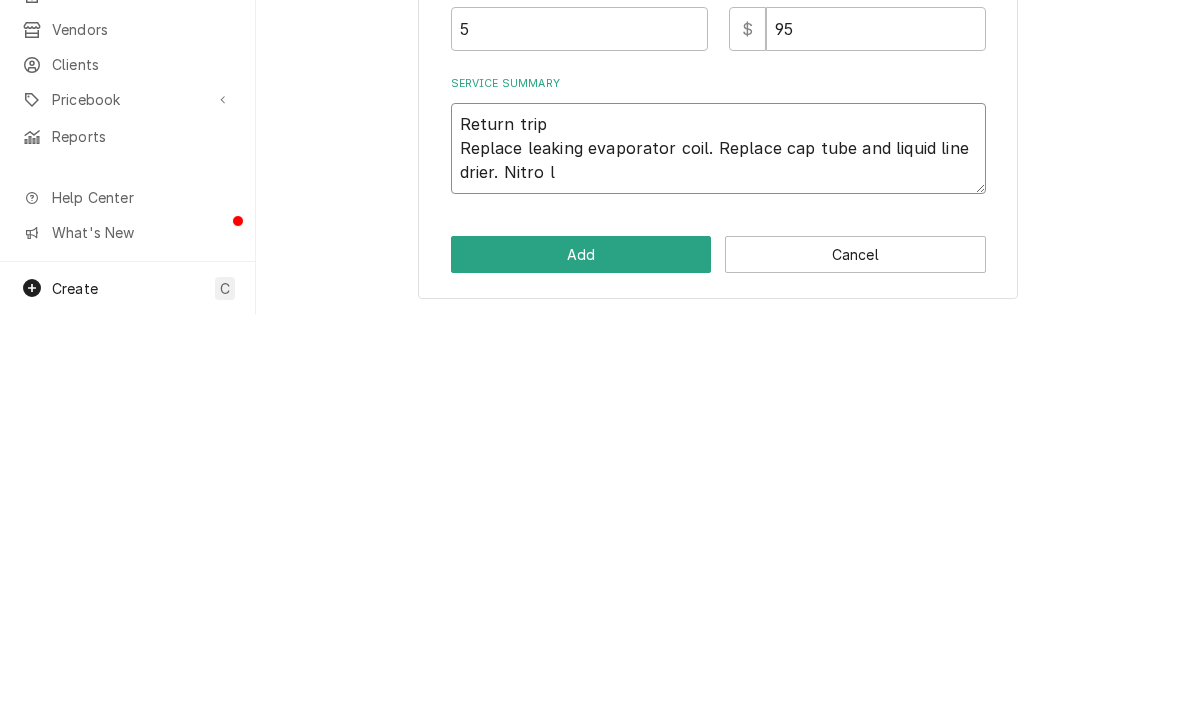 type on "x" 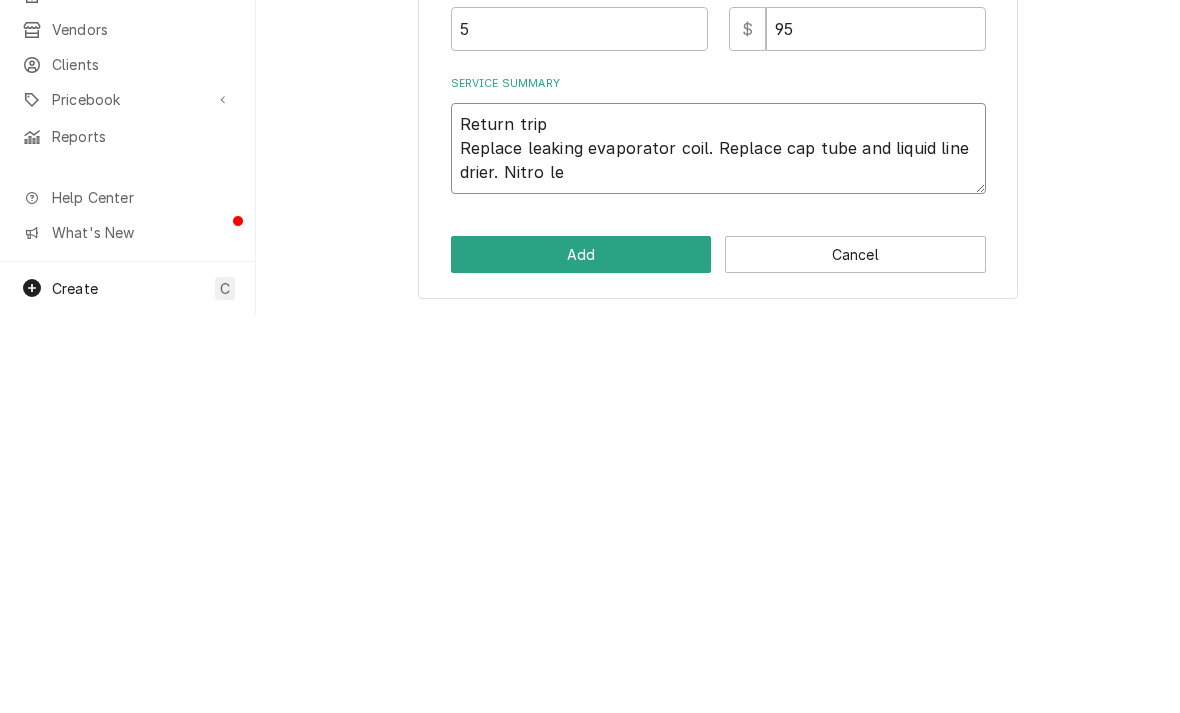 type on "x" 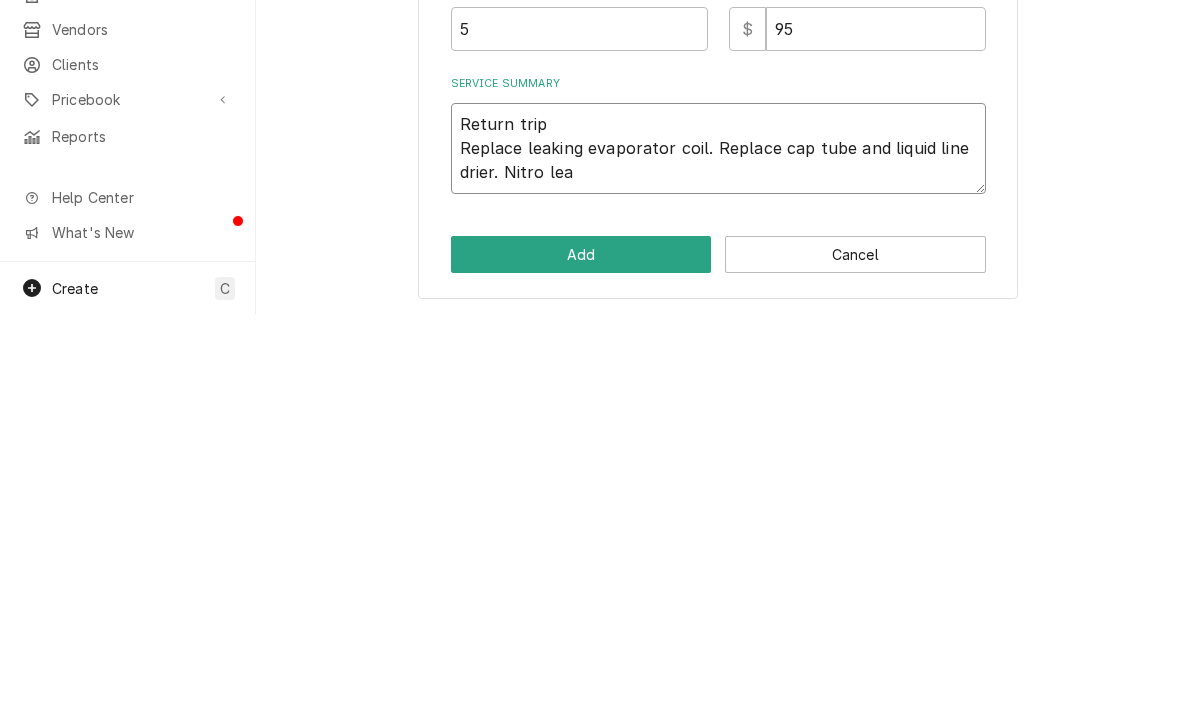 type on "x" 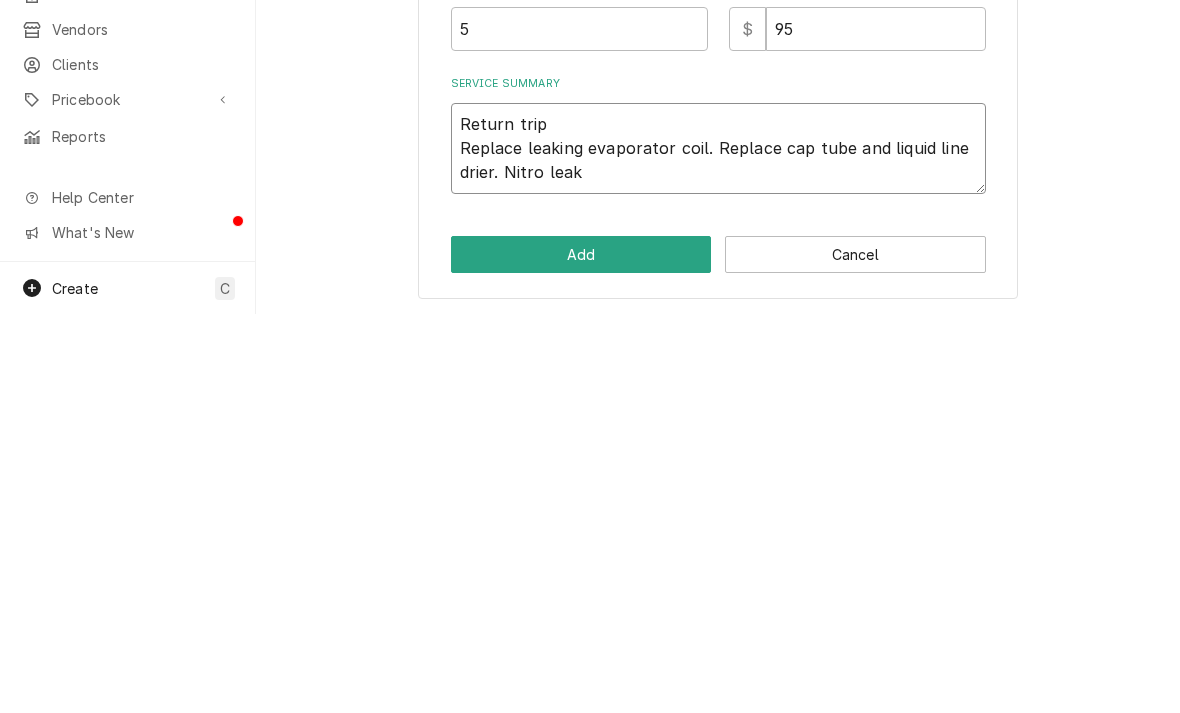 type on "x" 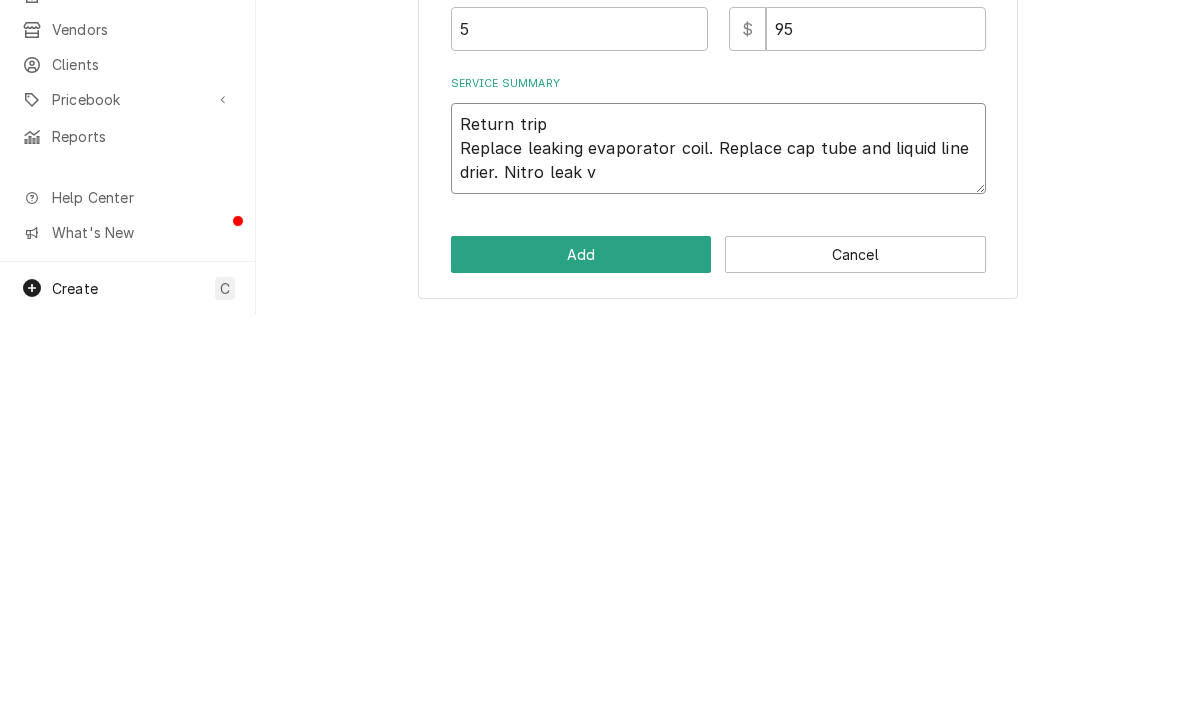 type on "Return trip
Replace leaking evaporator coil. Replace cap tube and liquid line drier. Nitro leak" 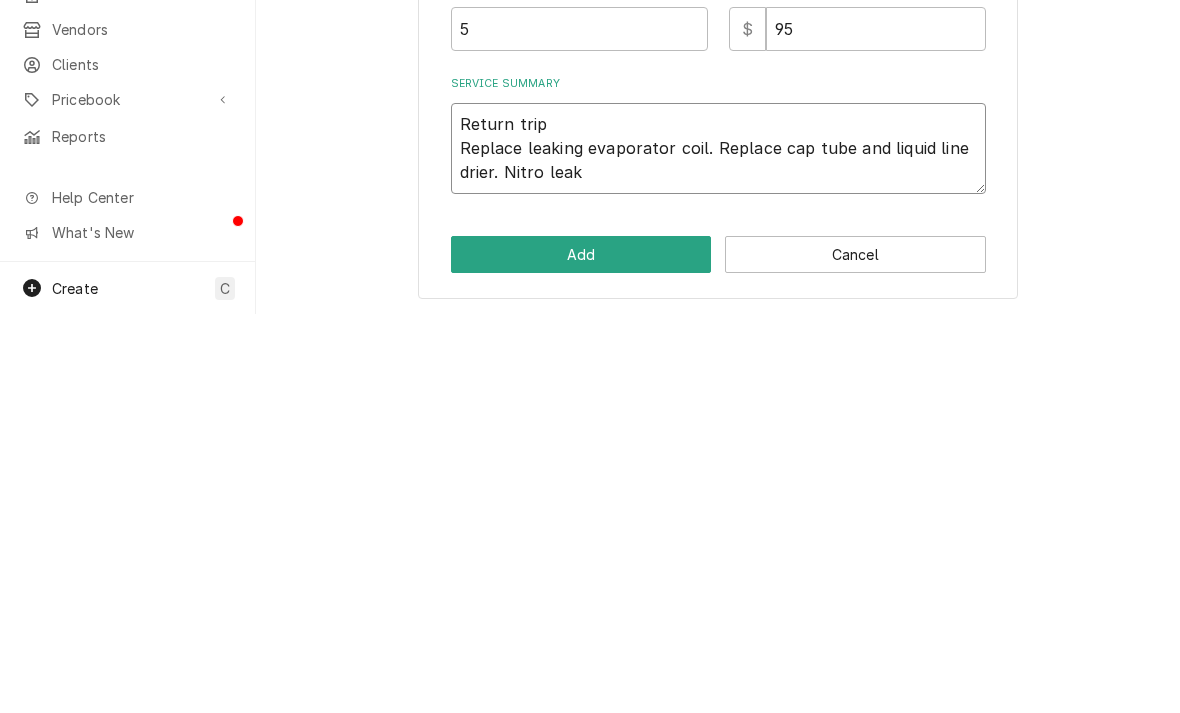 type on "x" 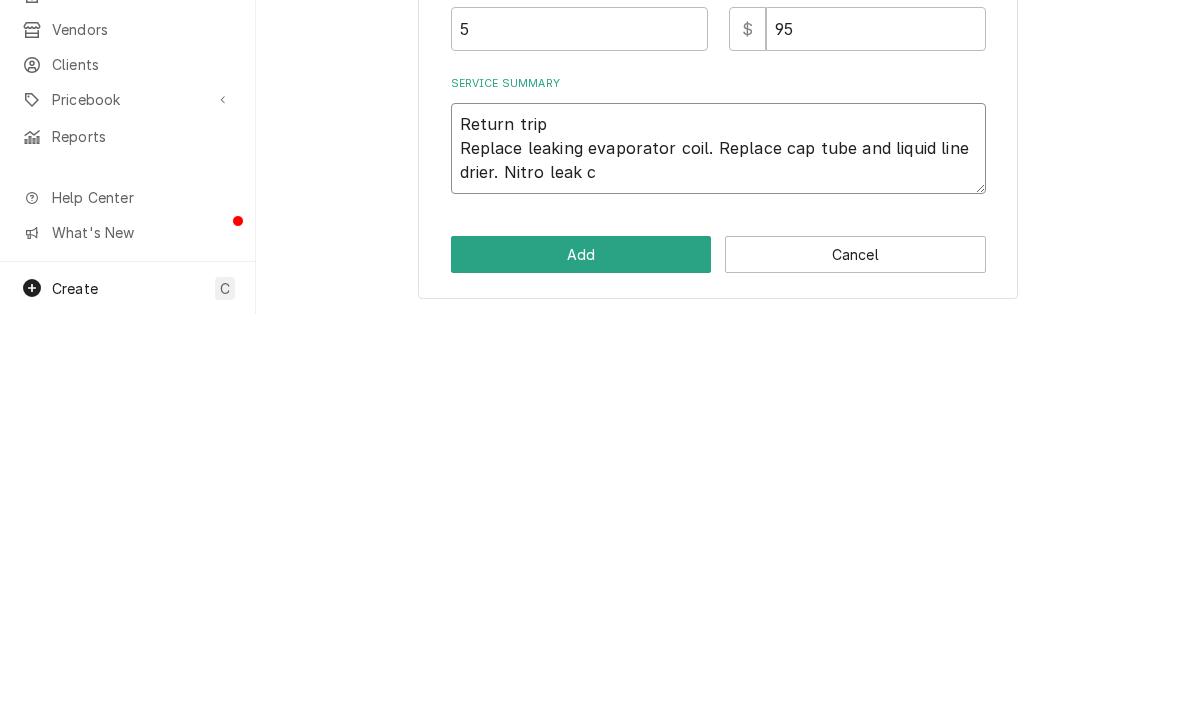 type on "x" 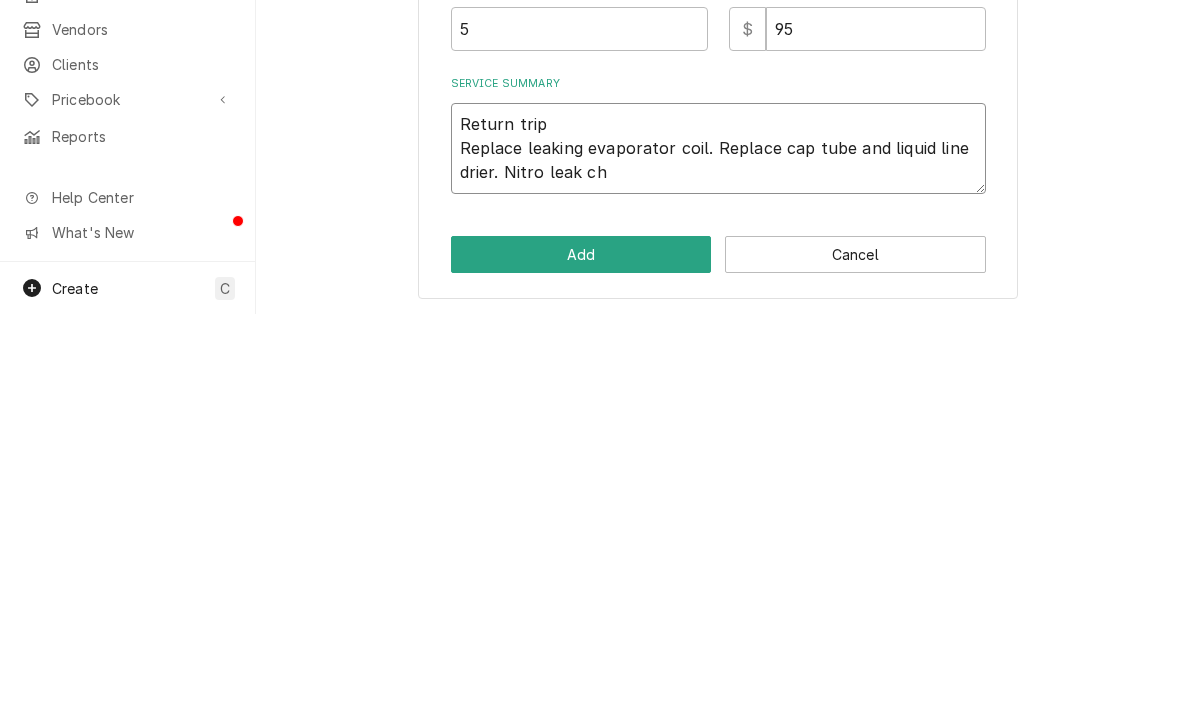 type on "x" 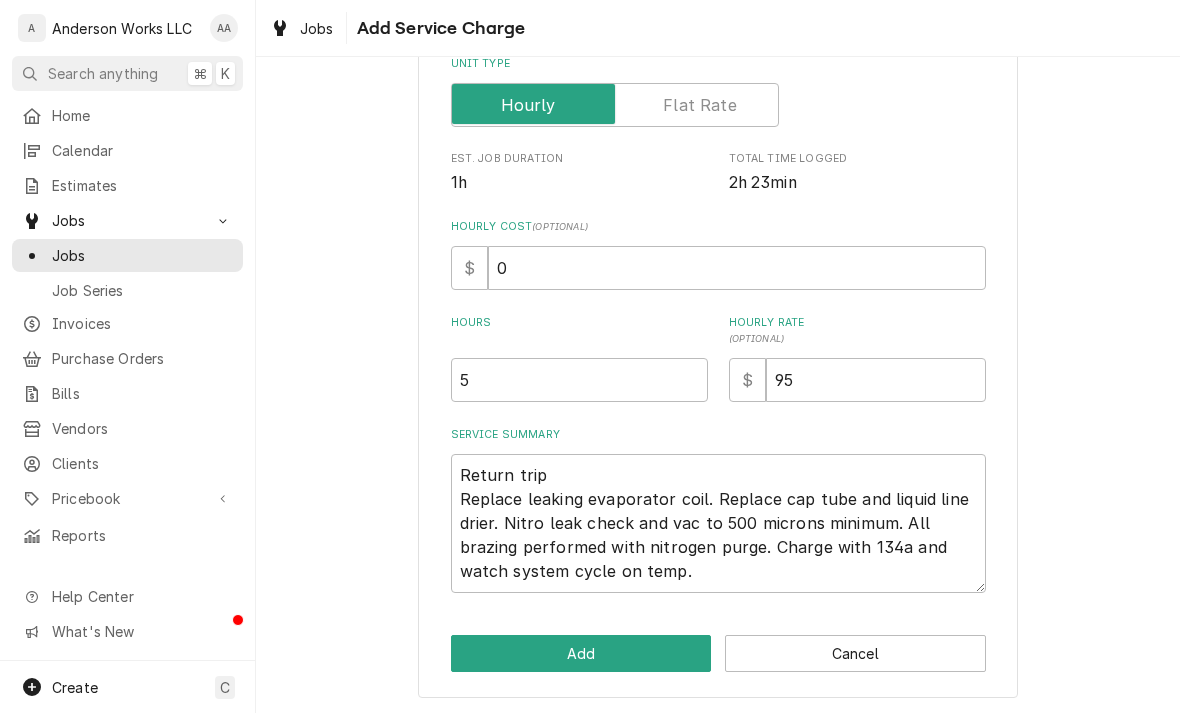 click on "Add" at bounding box center [581, 653] 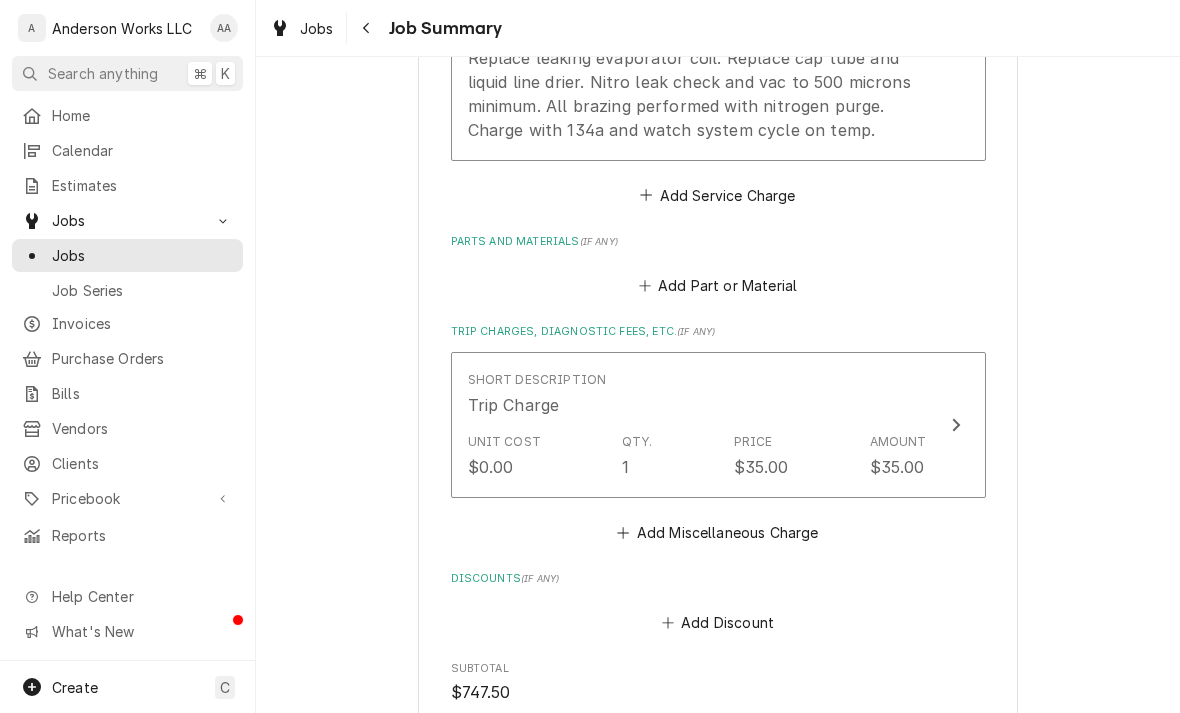 scroll, scrollTop: 1150, scrollLeft: 0, axis: vertical 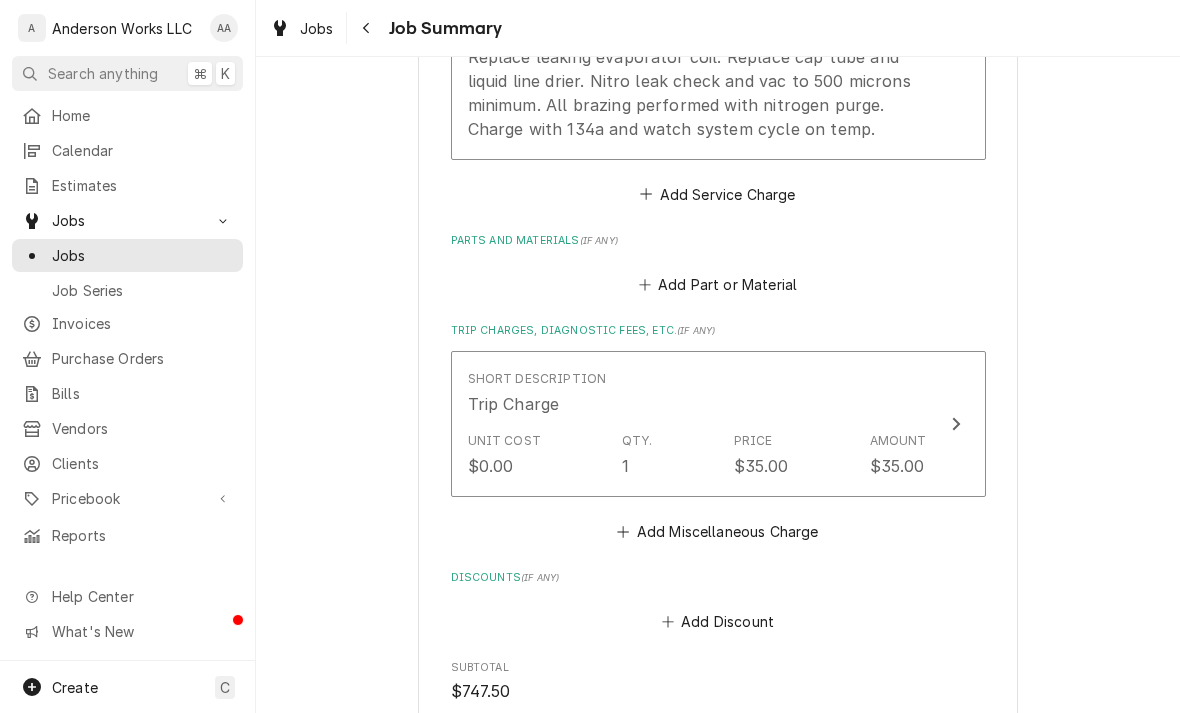 click on "Add Part or Material" at bounding box center [717, 285] 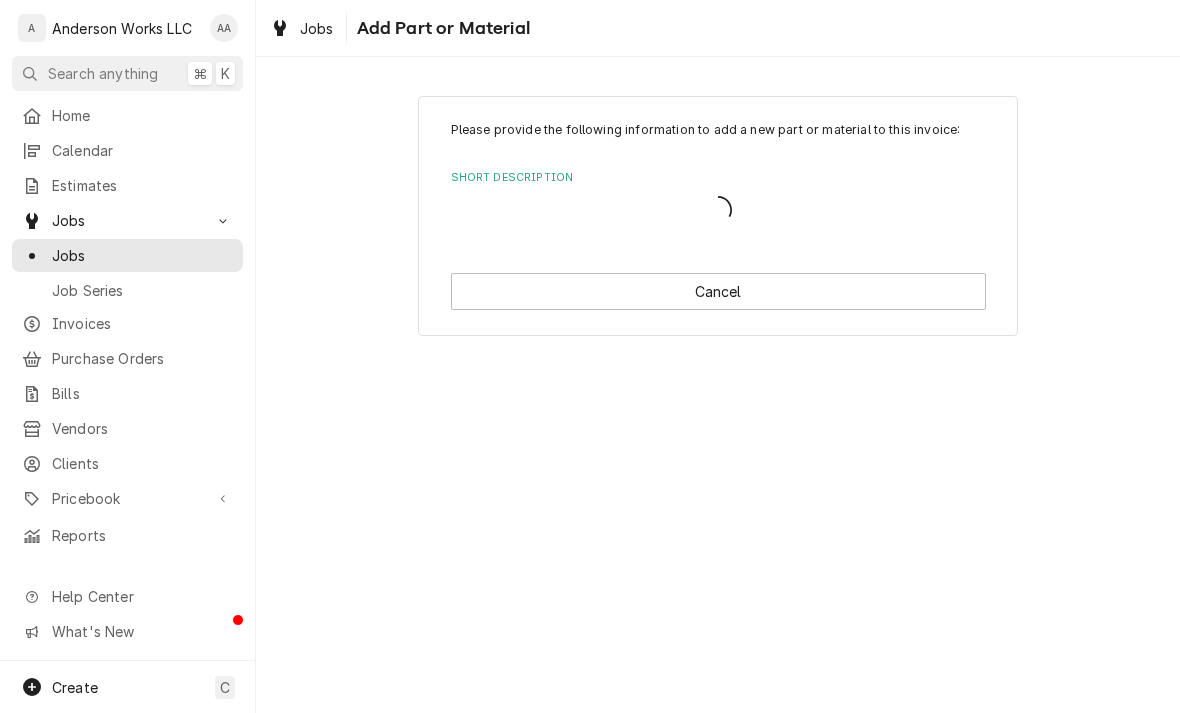 scroll, scrollTop: 0, scrollLeft: 0, axis: both 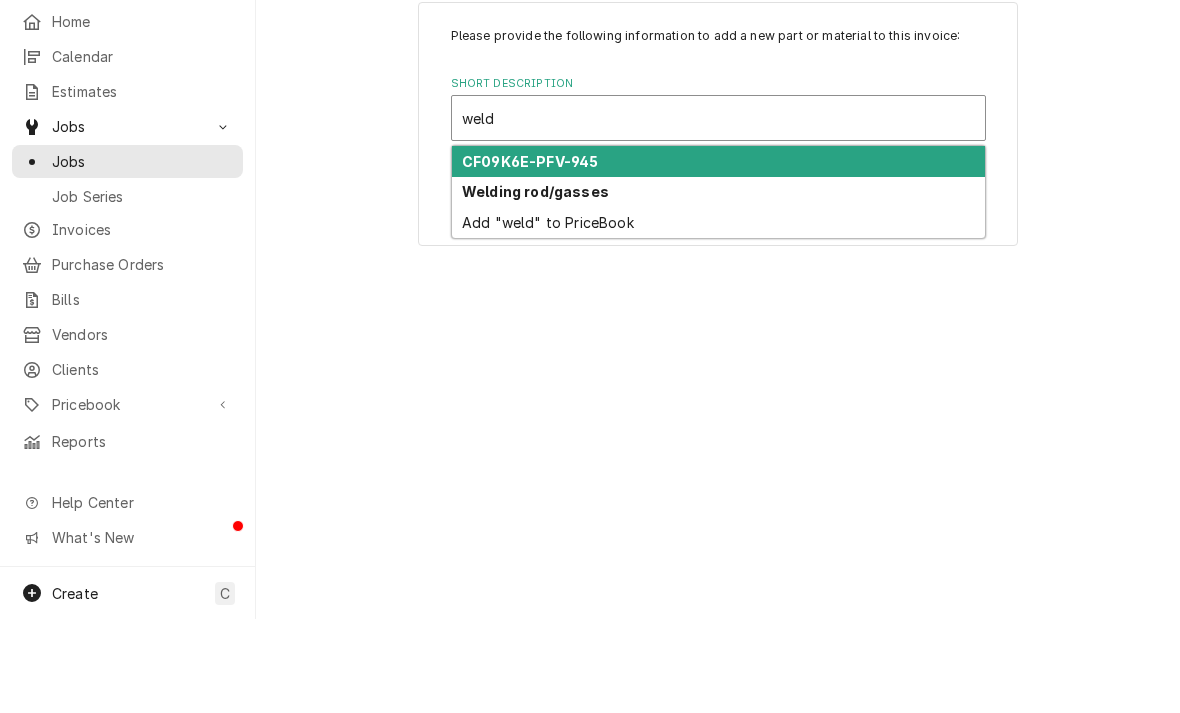 click on "Welding rod/gasses" at bounding box center (535, 285) 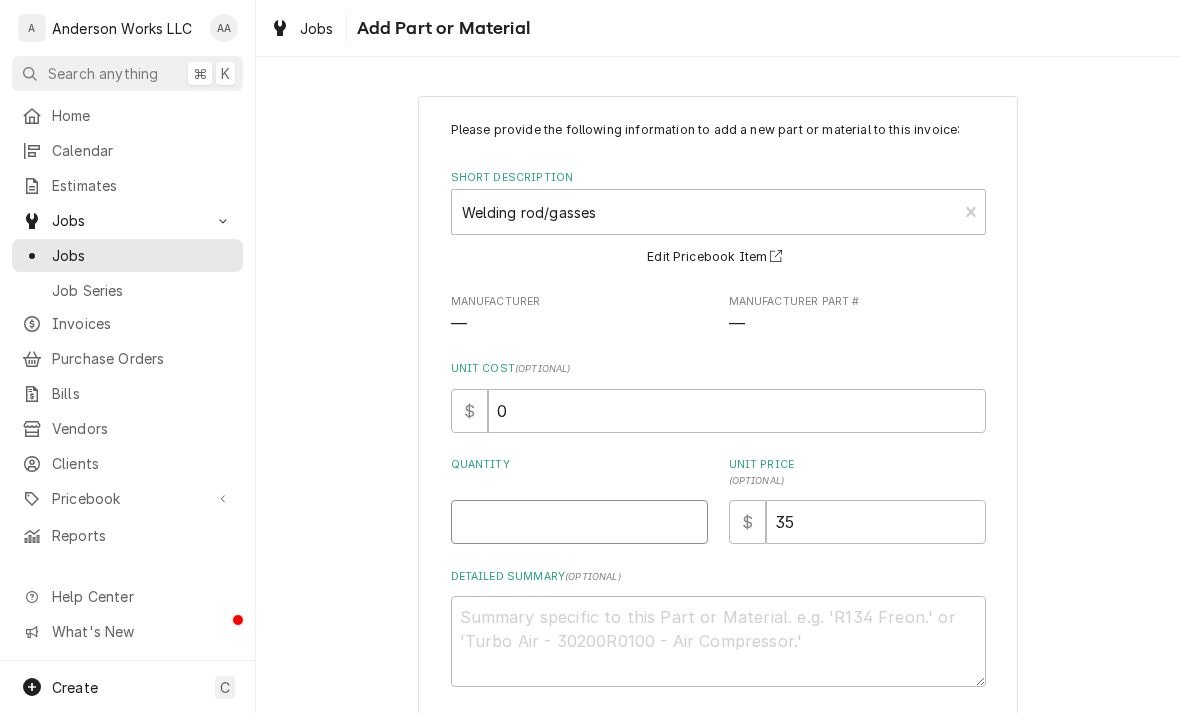 click on "Quantity" at bounding box center [579, 522] 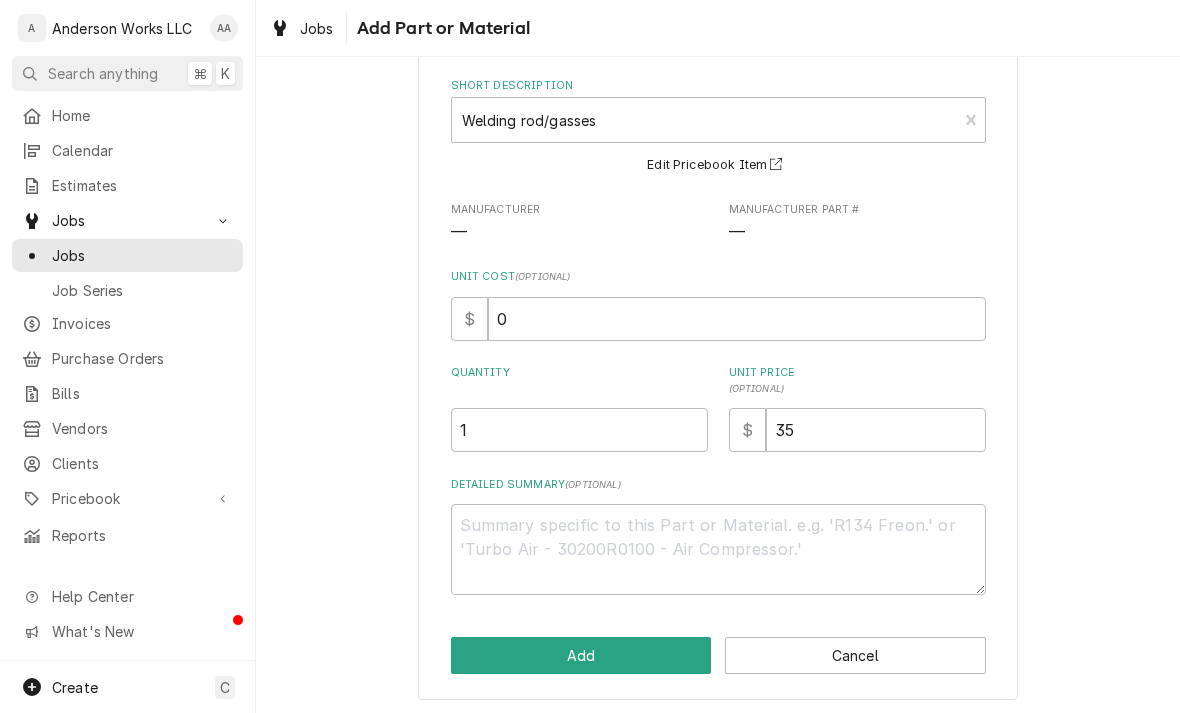 click on "Add" at bounding box center [581, 655] 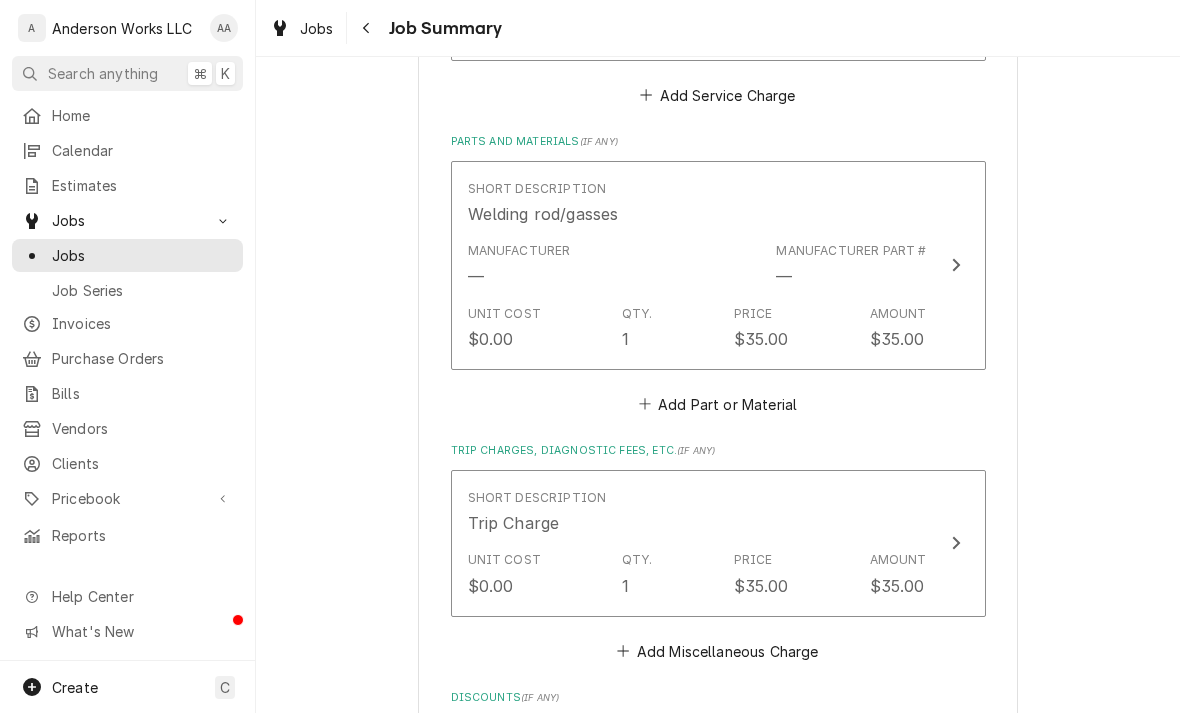 scroll, scrollTop: 1251, scrollLeft: 0, axis: vertical 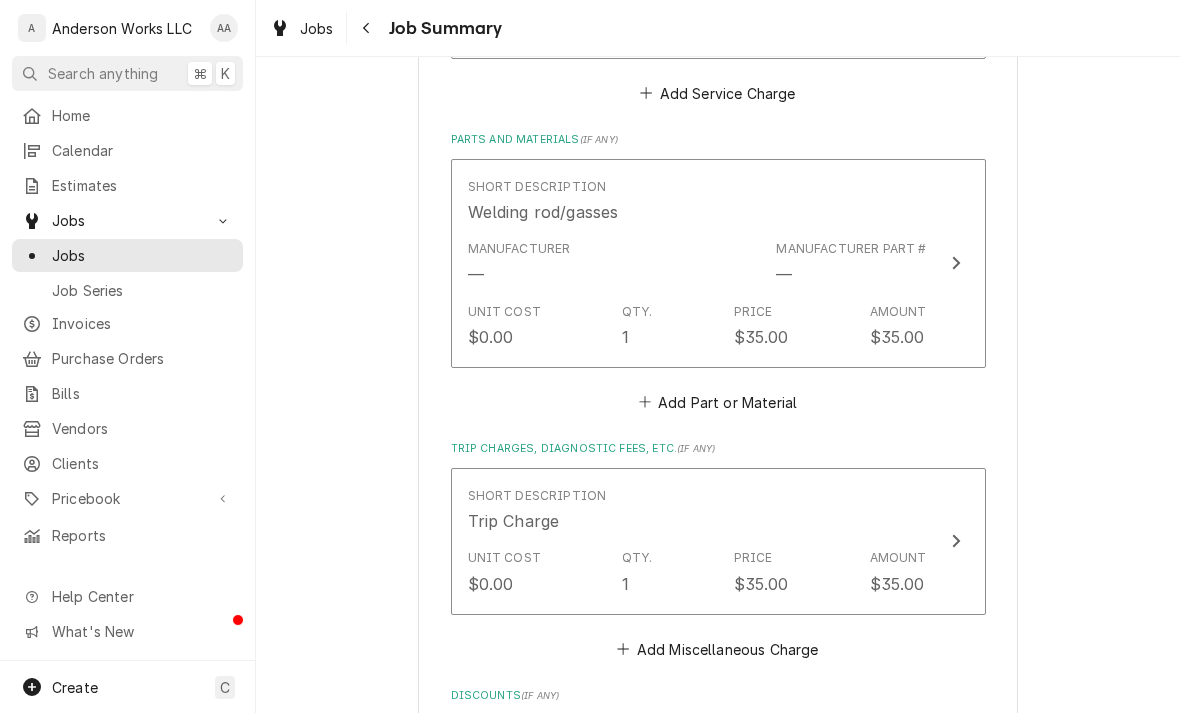 click on "Add Part or Material" at bounding box center [717, 402] 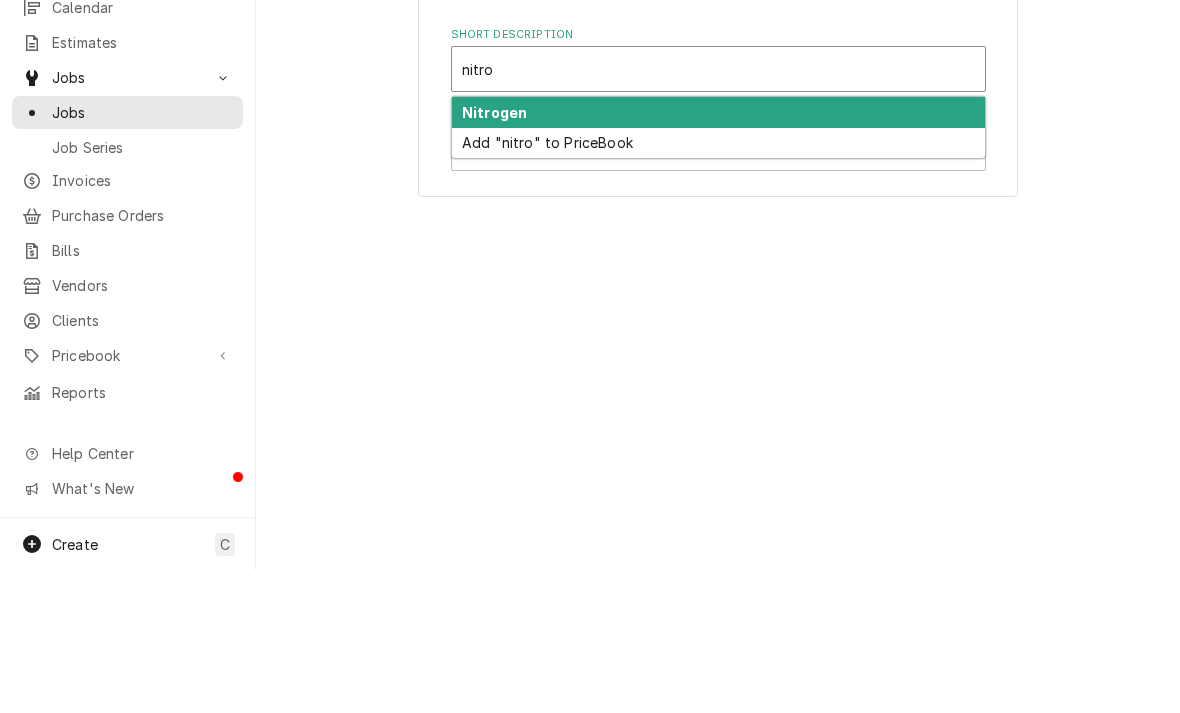 click on "Nitrogen" at bounding box center (494, 255) 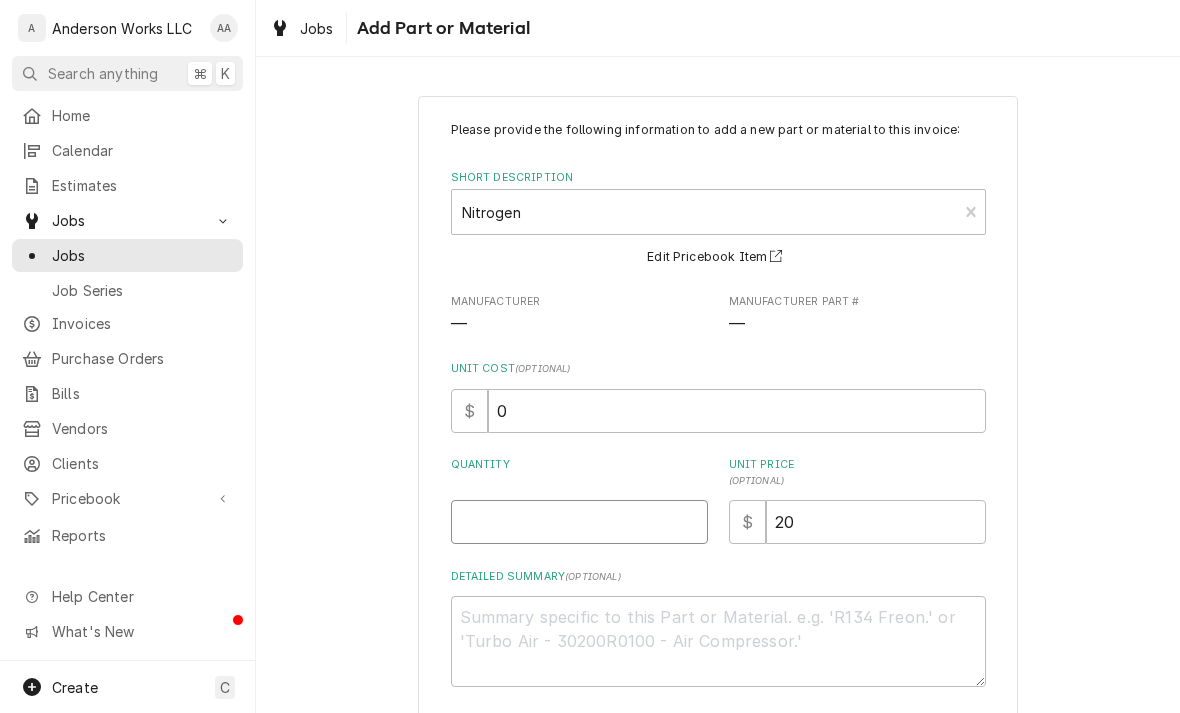 click on "Quantity" at bounding box center (579, 522) 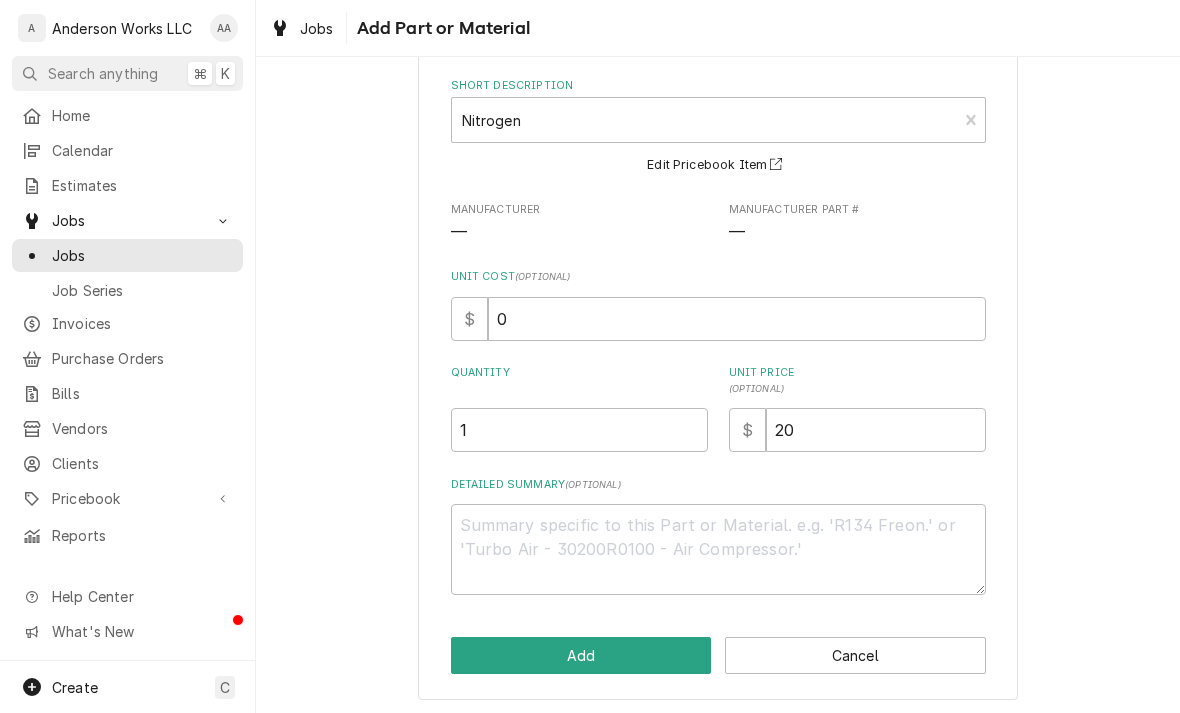 click on "Add" at bounding box center [581, 655] 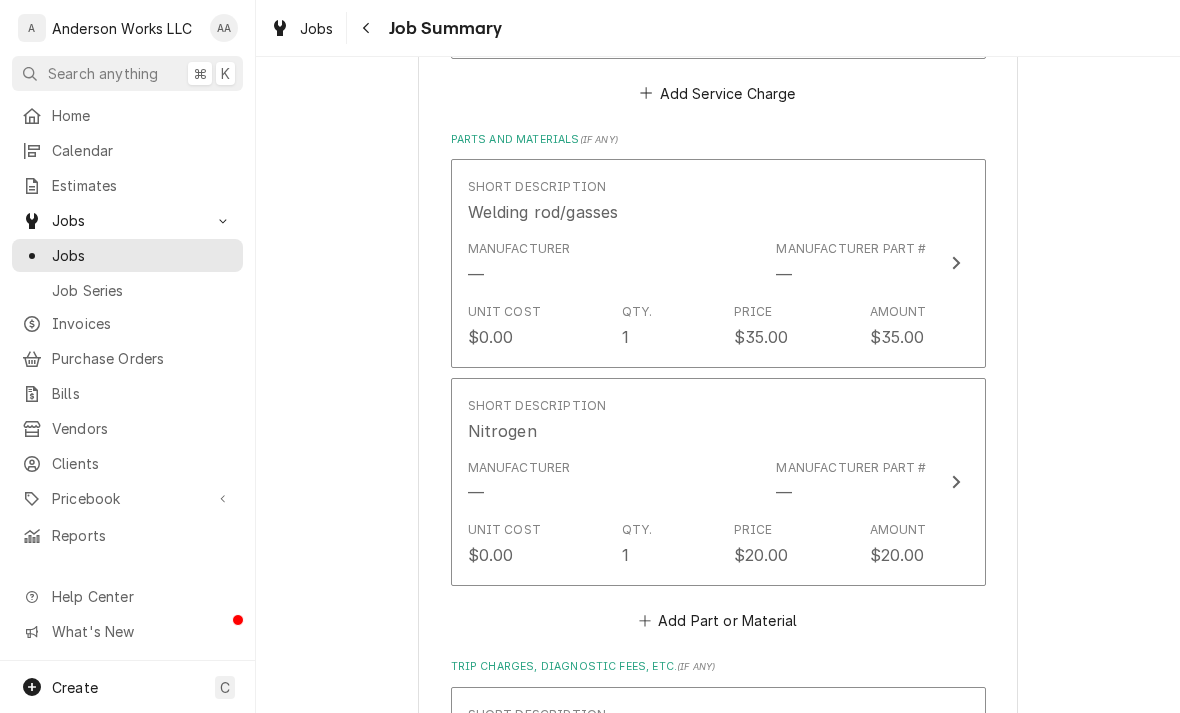 scroll, scrollTop: 1350, scrollLeft: 0, axis: vertical 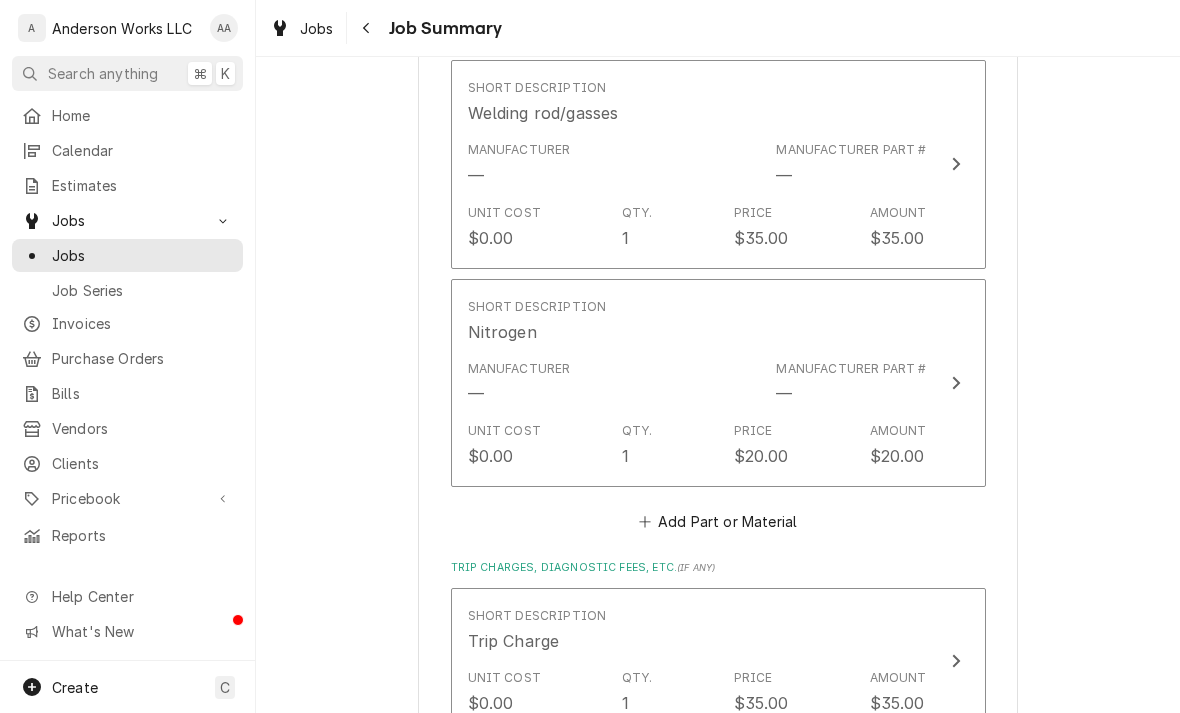 click on "Add Part or Material" at bounding box center [717, 522] 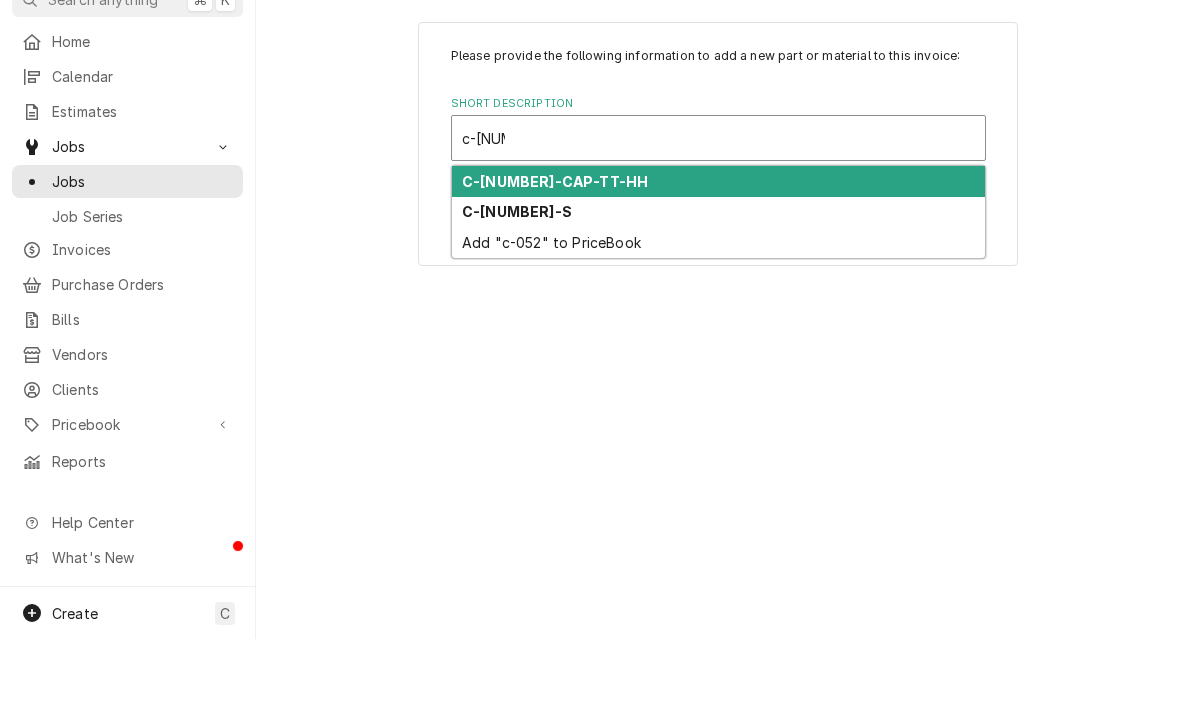 click on "C-[NUMBER]-CAP-TT-HH" at bounding box center [555, 255] 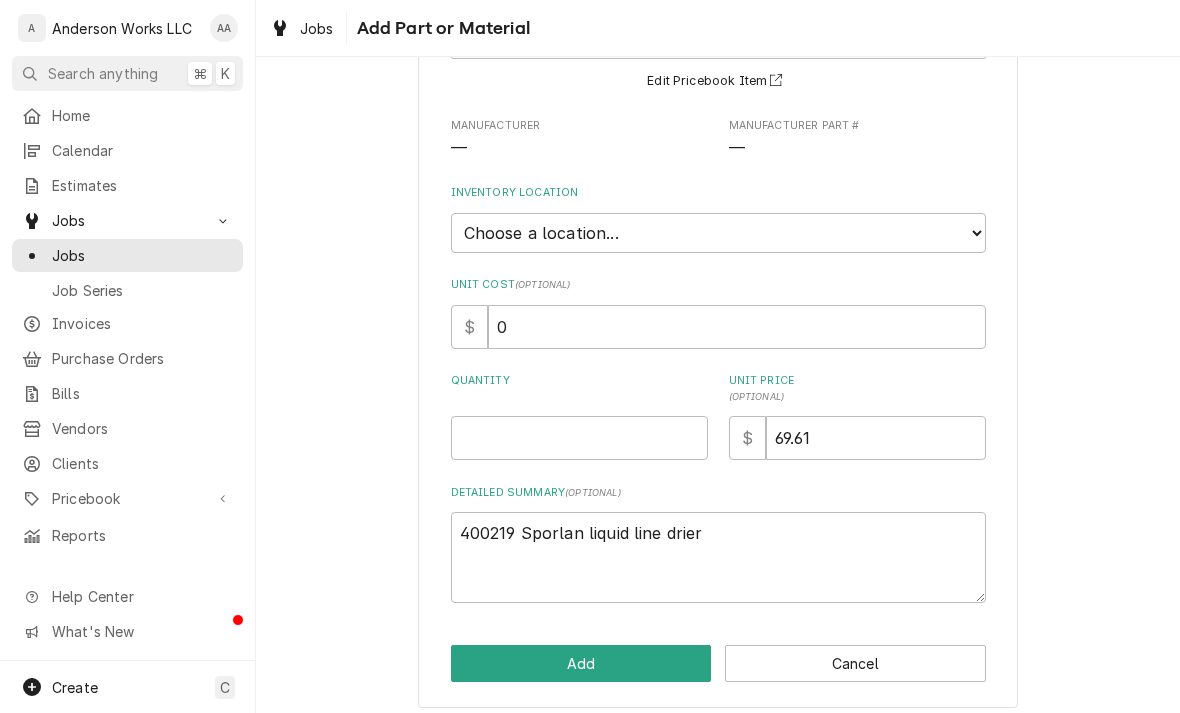 scroll, scrollTop: 172, scrollLeft: 0, axis: vertical 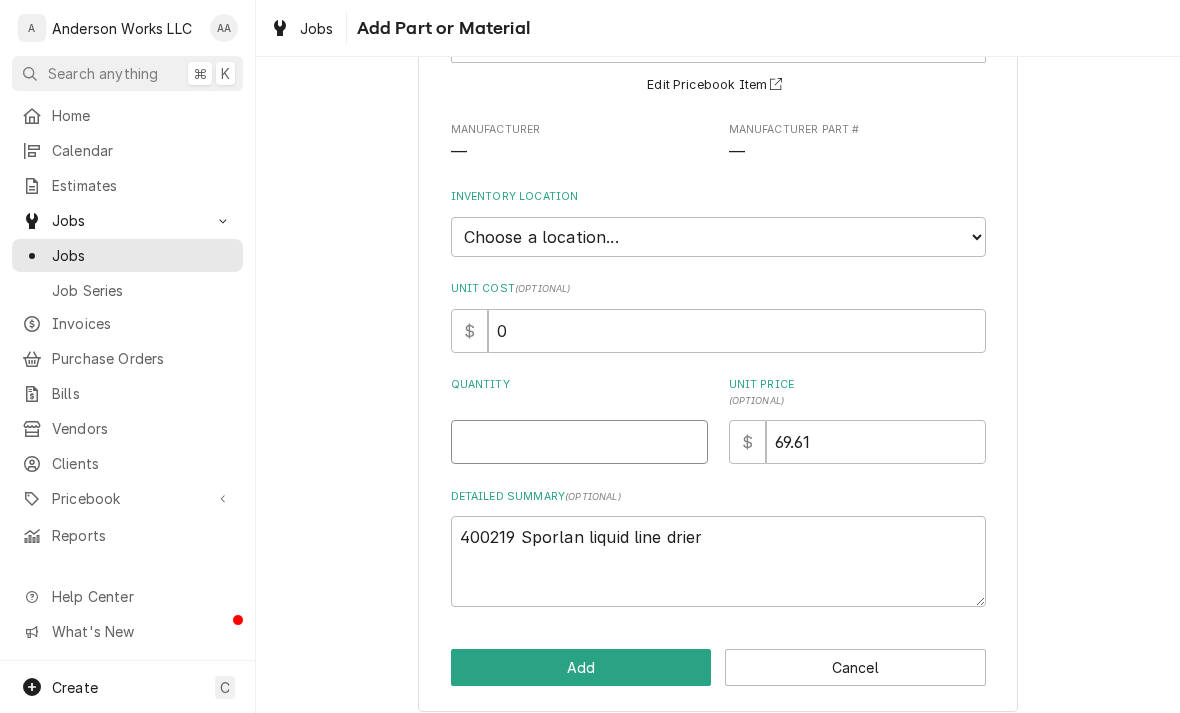 click on "Quantity" at bounding box center [579, 442] 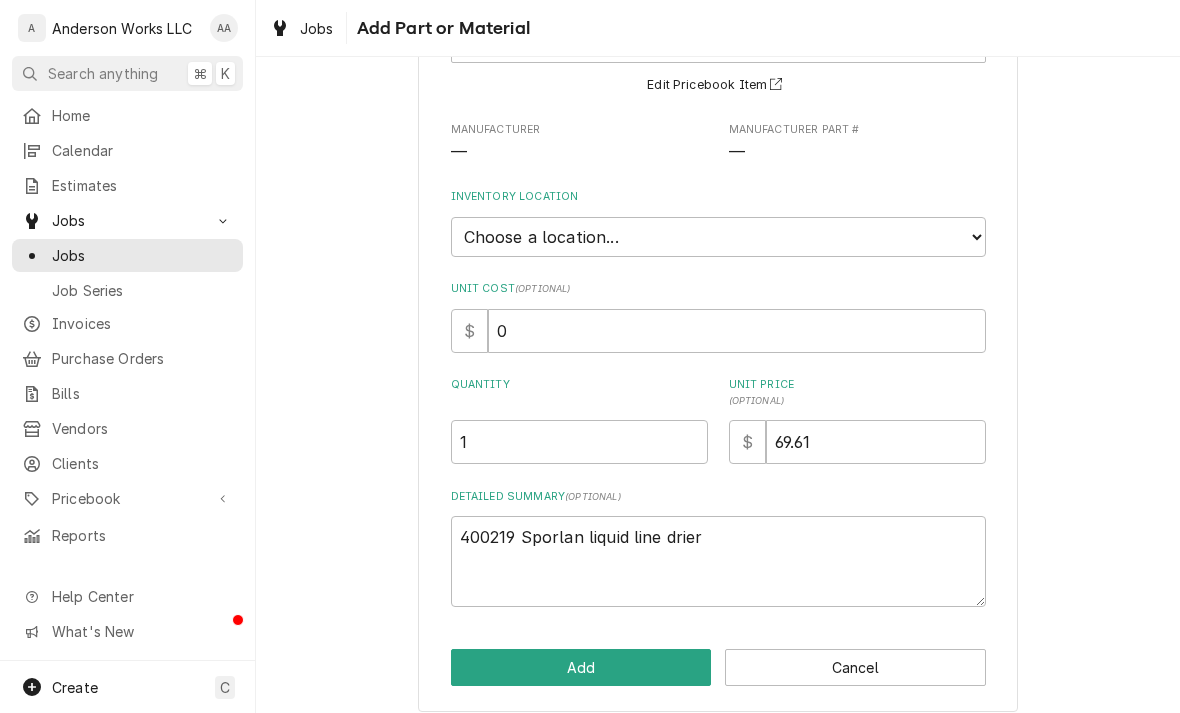 click on "Add" at bounding box center (581, 667) 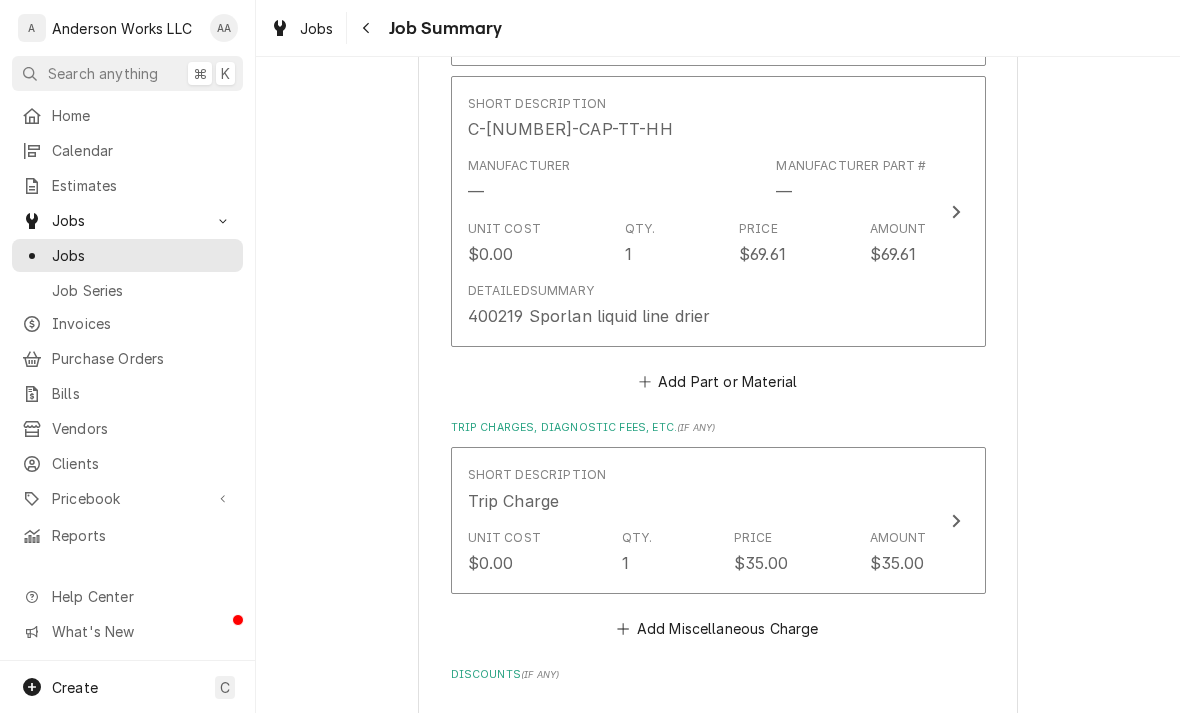 scroll, scrollTop: 1784, scrollLeft: 0, axis: vertical 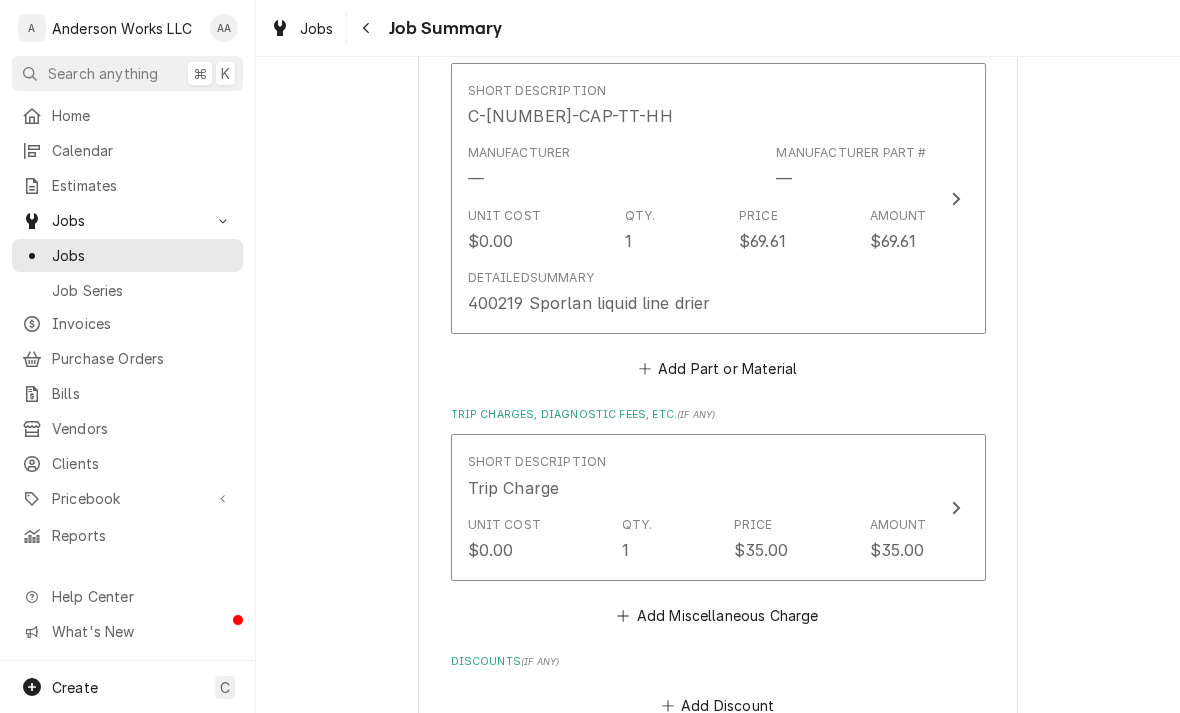 click on "Add Part or Material" at bounding box center [717, 369] 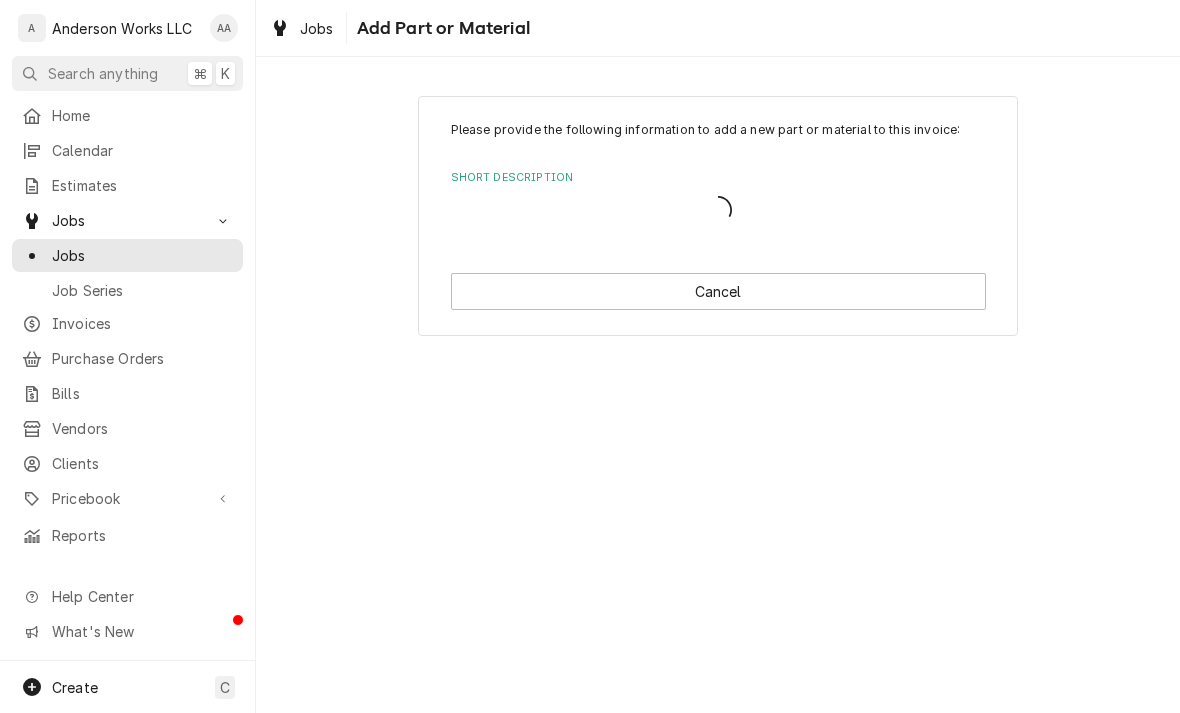 scroll, scrollTop: 0, scrollLeft: 0, axis: both 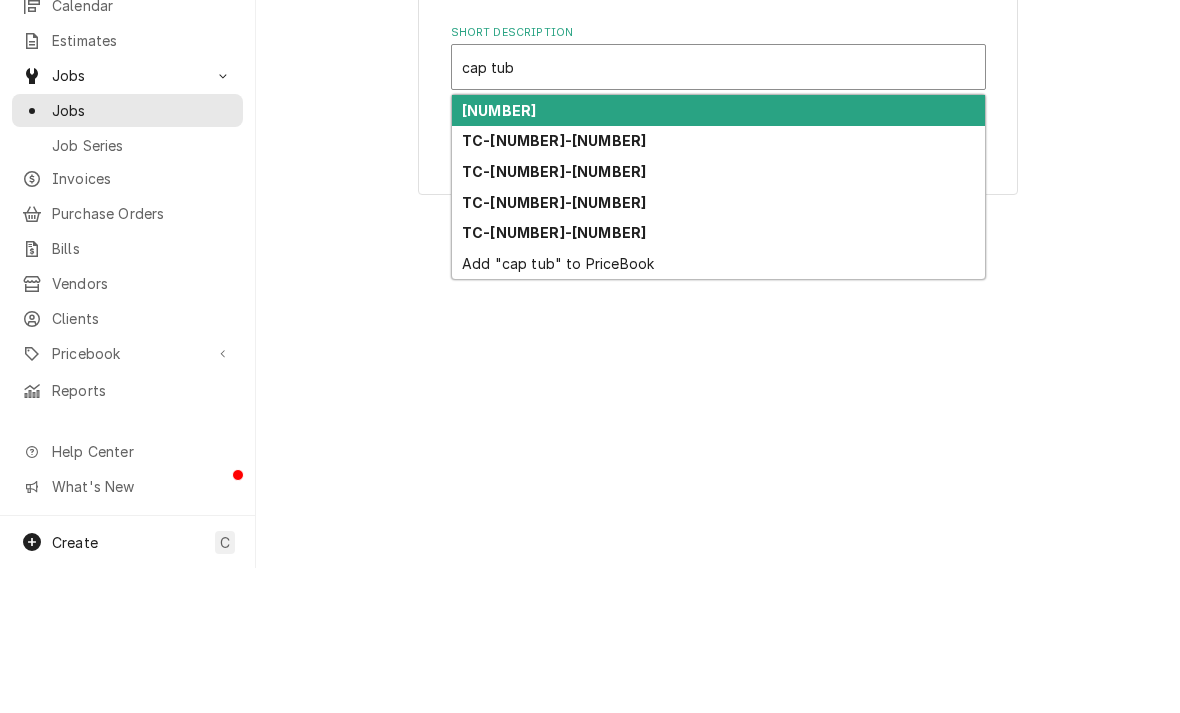 click on "TC-[NUMBER]-[NUMBER]" at bounding box center (554, 347) 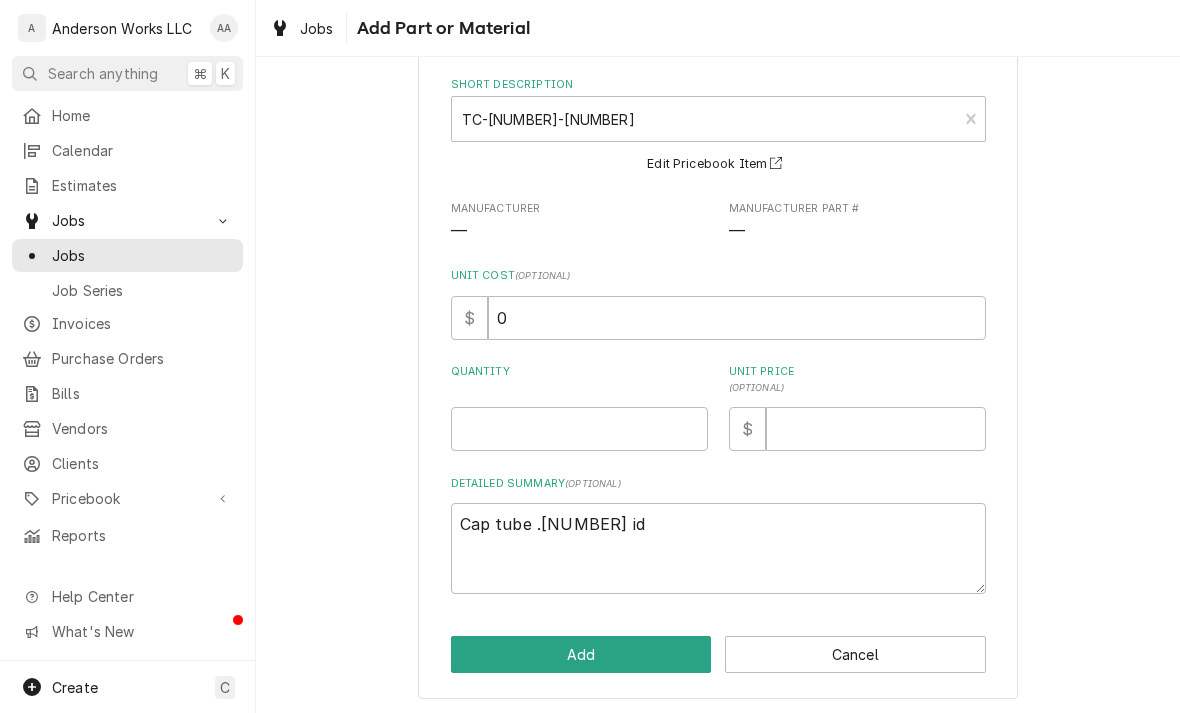 scroll, scrollTop: 92, scrollLeft: 0, axis: vertical 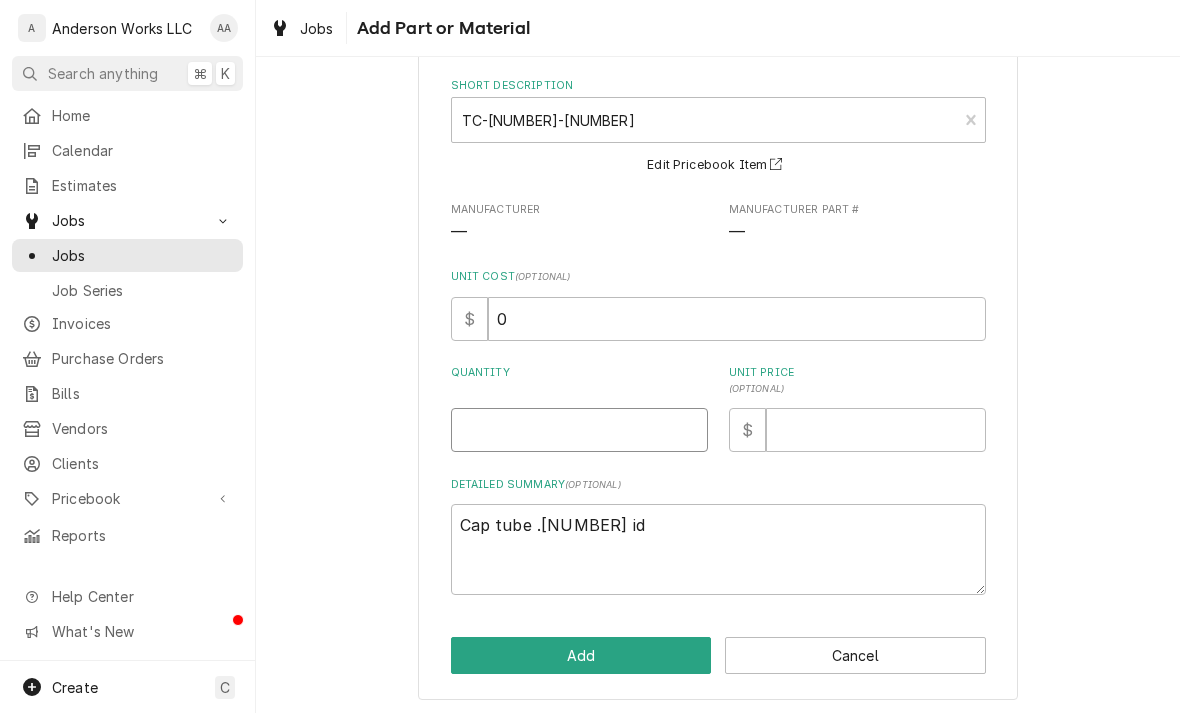 click on "Quantity" at bounding box center (579, 430) 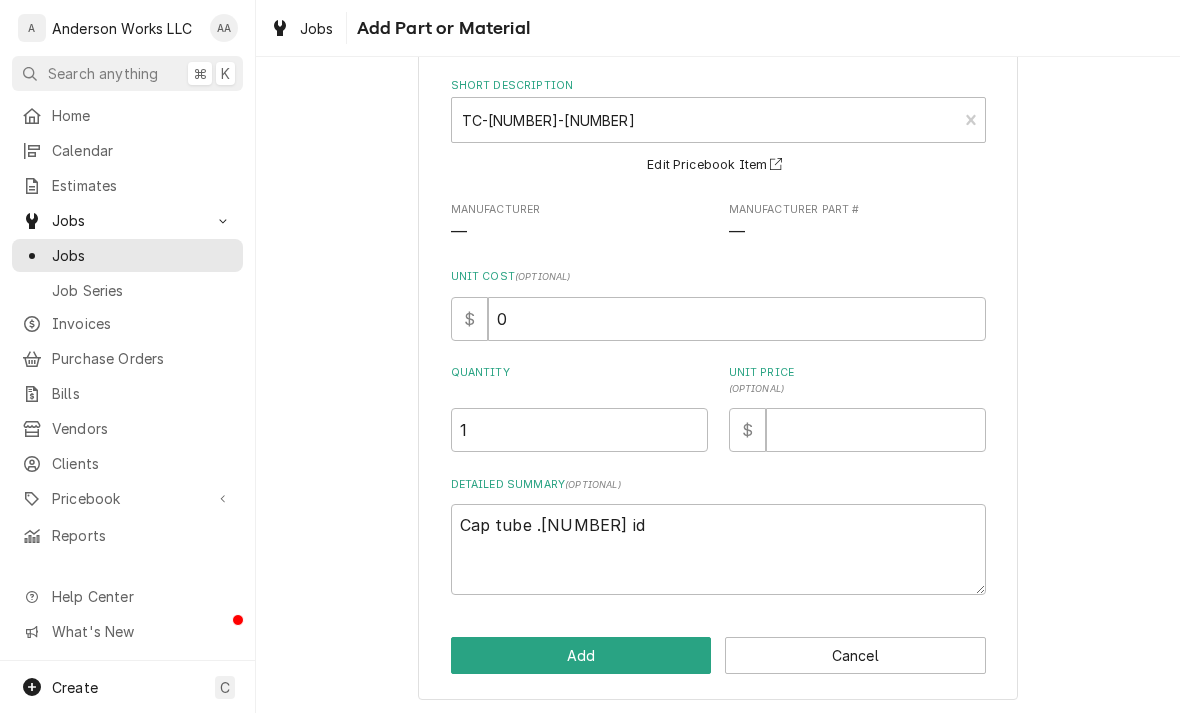 click on "Add" at bounding box center (581, 655) 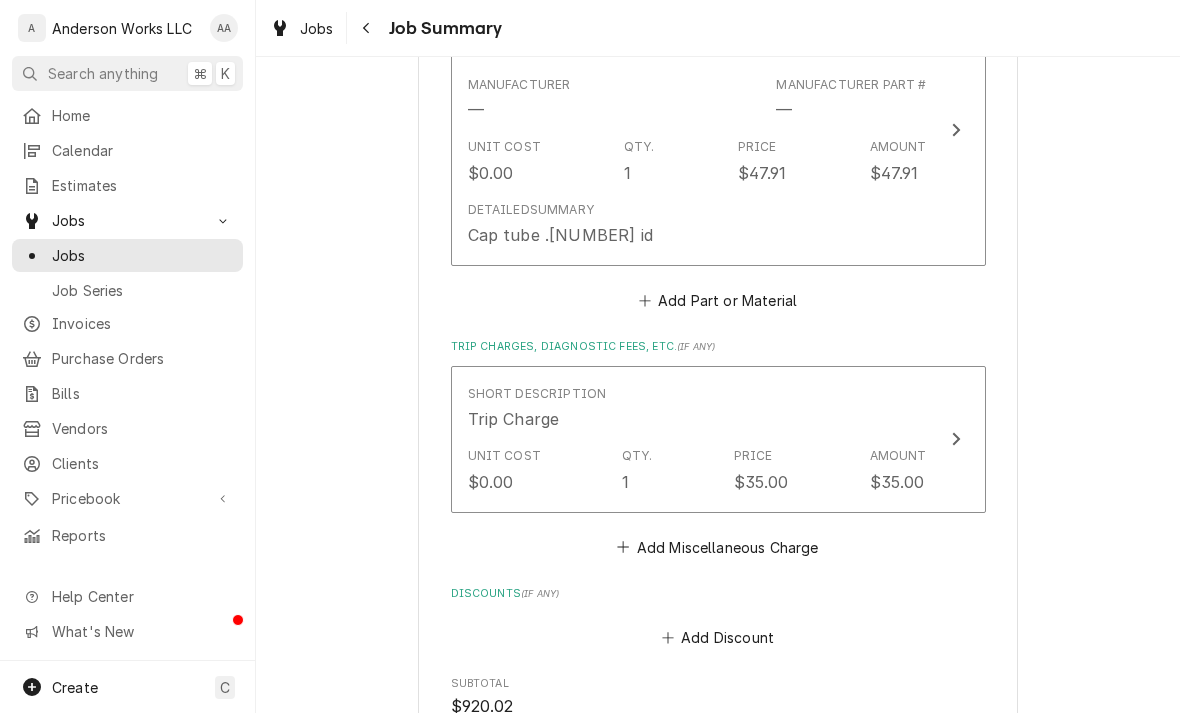 scroll, scrollTop: 2148, scrollLeft: 0, axis: vertical 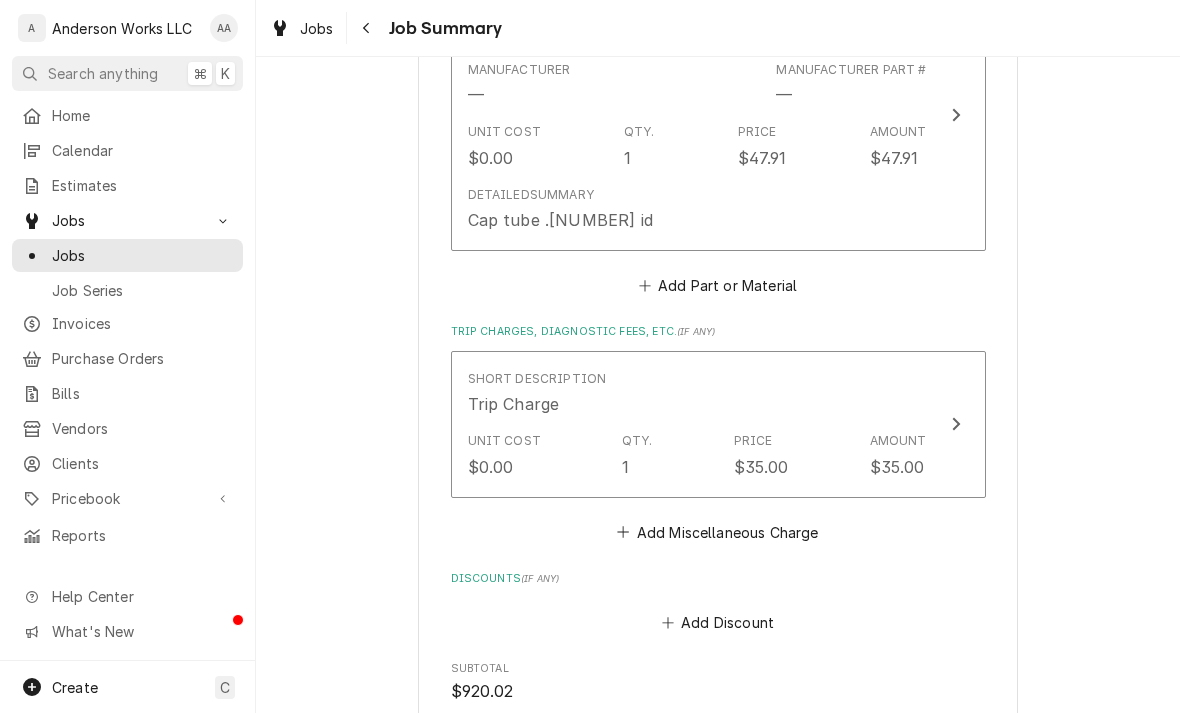 click on "Add Part or Material" at bounding box center [717, 285] 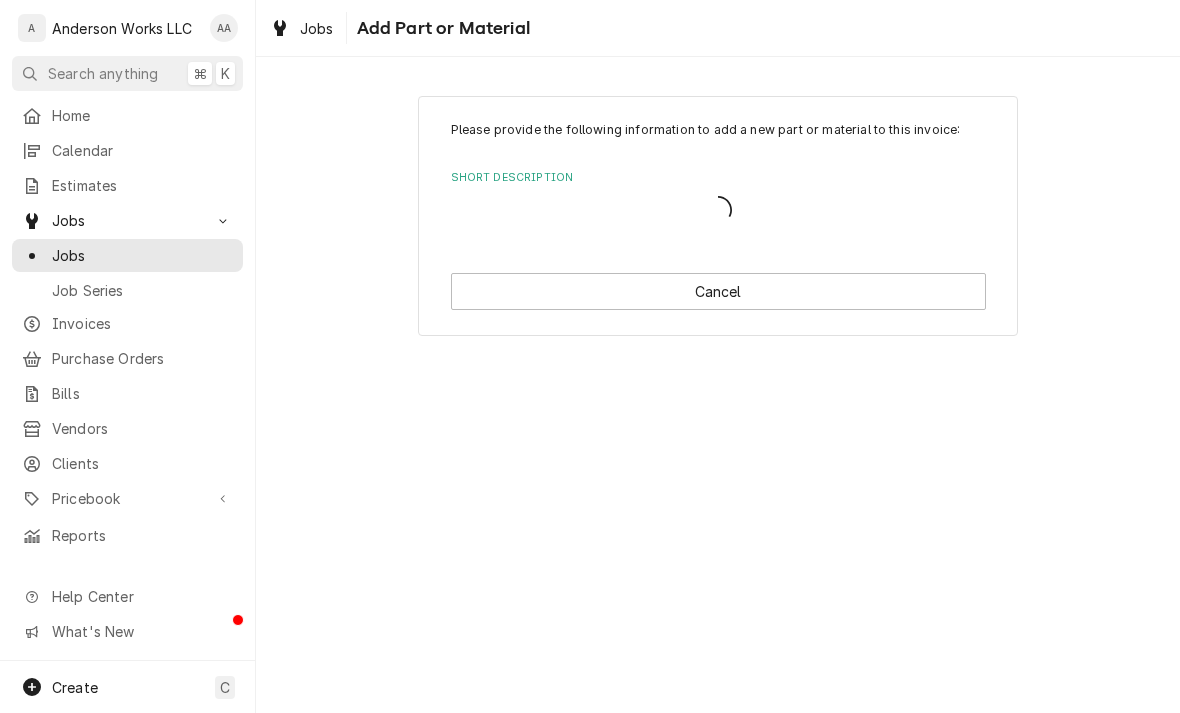 scroll, scrollTop: 0, scrollLeft: 0, axis: both 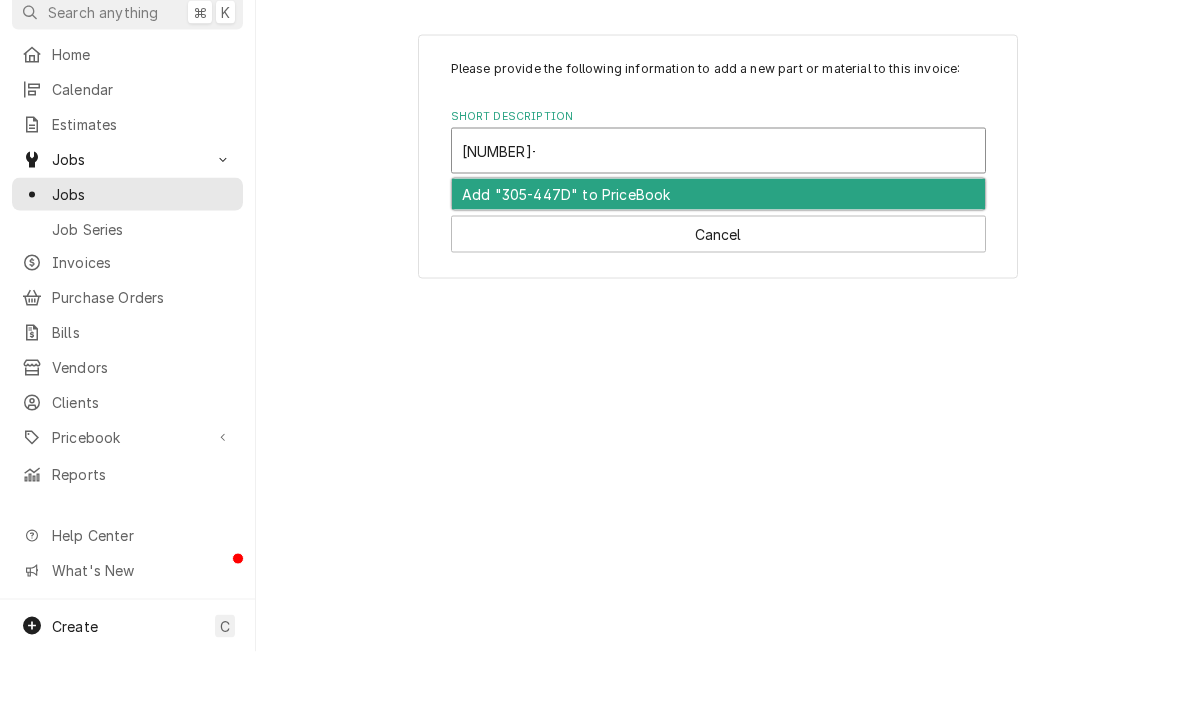 click on "Add "305-447D" to PriceBook" at bounding box center [718, 255] 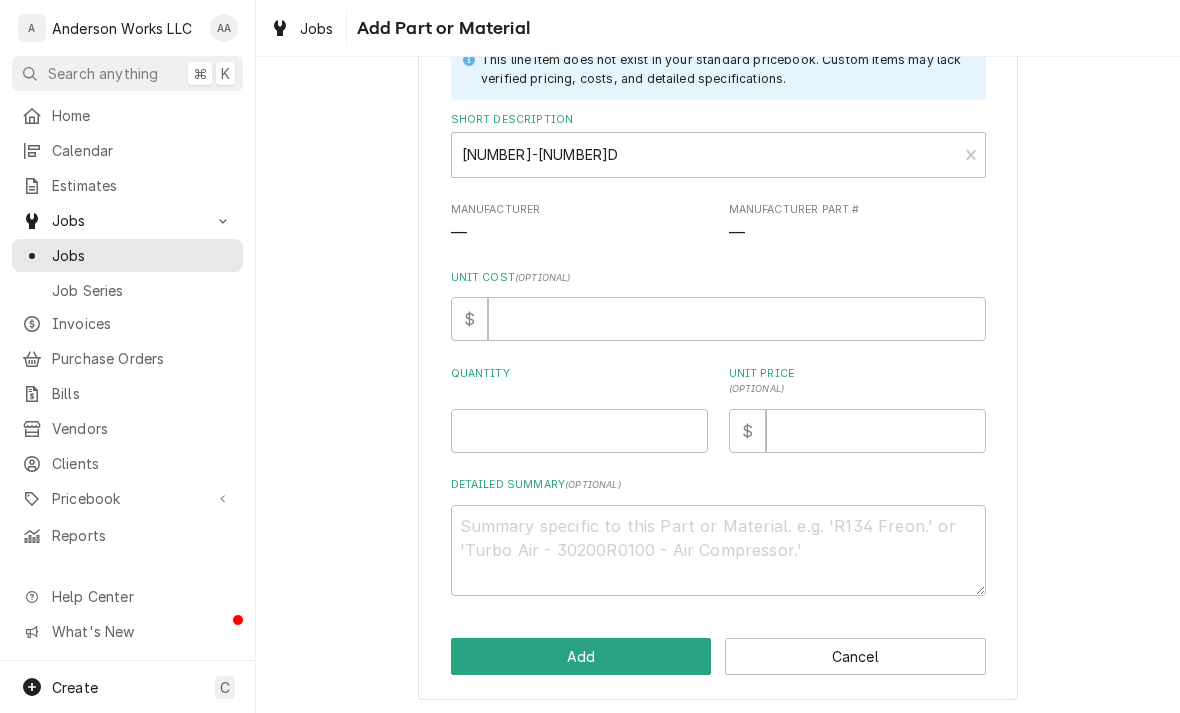 scroll, scrollTop: 143, scrollLeft: 0, axis: vertical 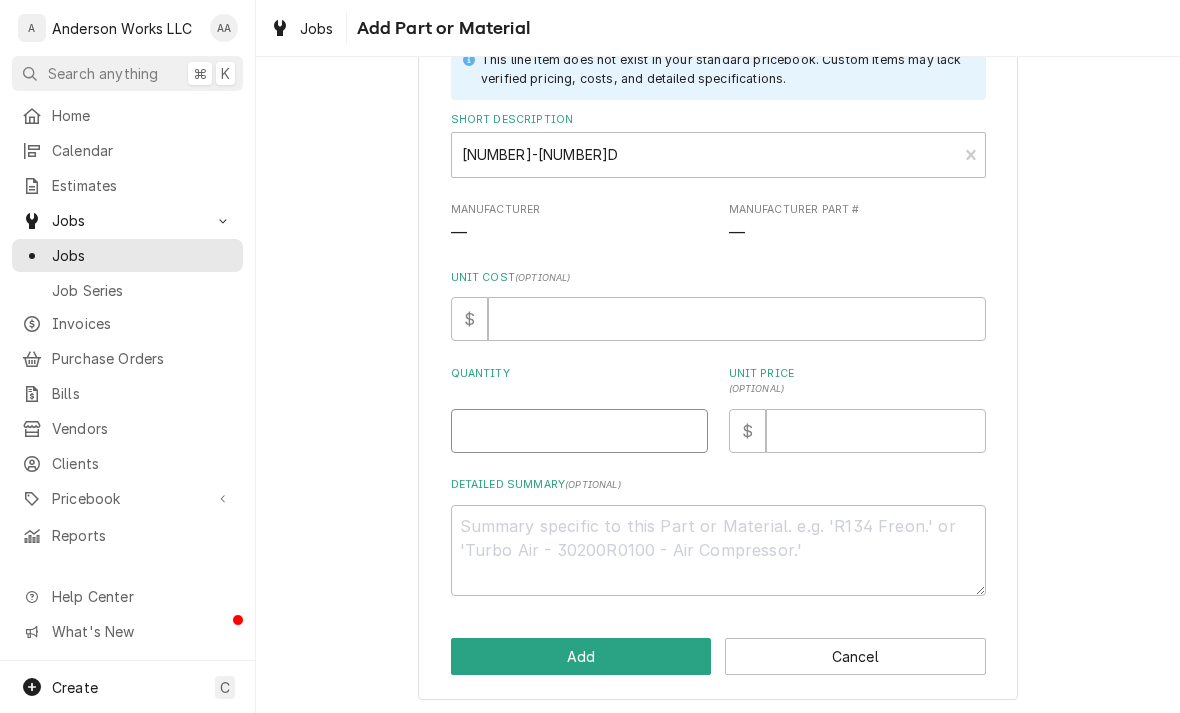 click on "Quantity" at bounding box center (579, 431) 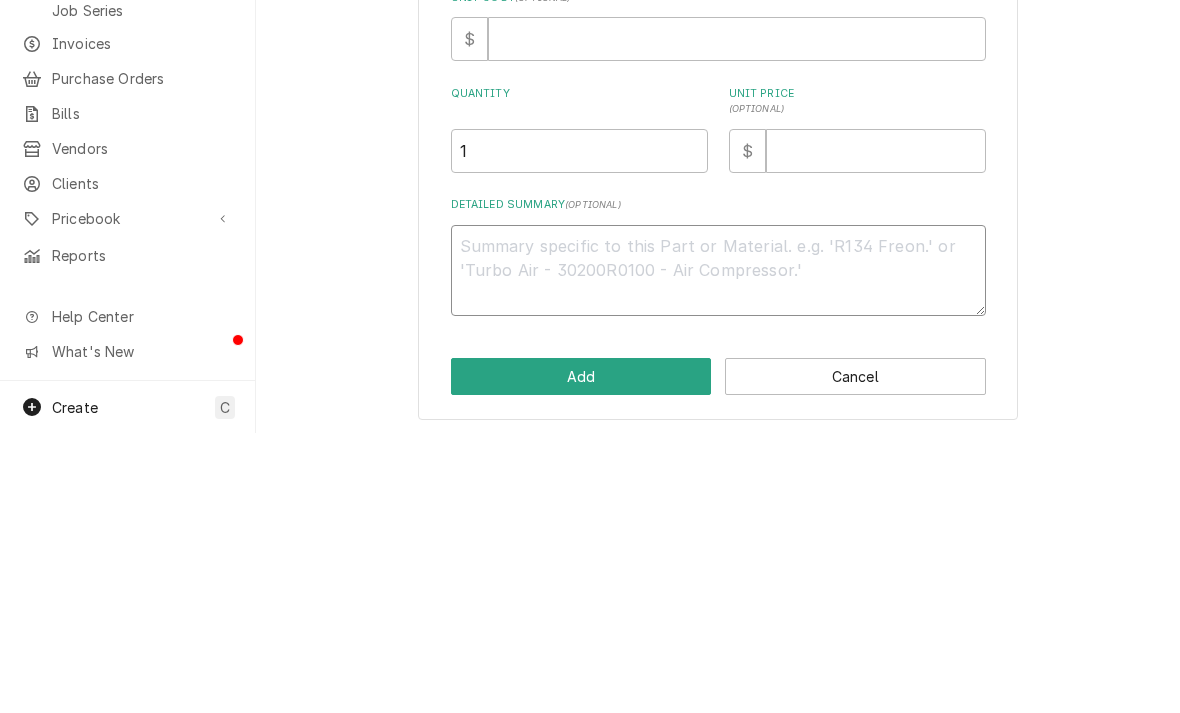 click on "Detailed Summary  ( optional )" at bounding box center (718, 550) 